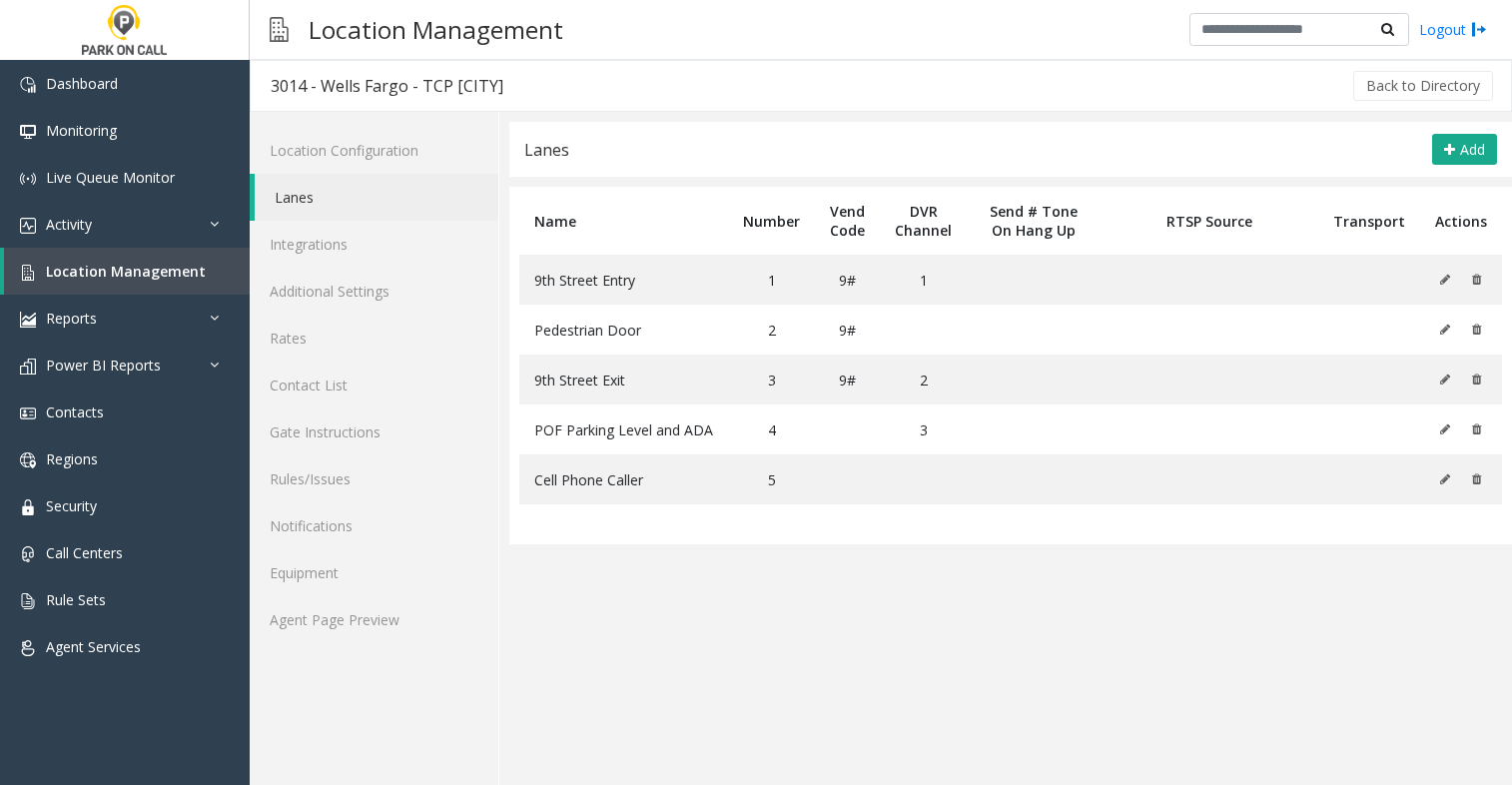 scroll, scrollTop: 0, scrollLeft: 0, axis: both 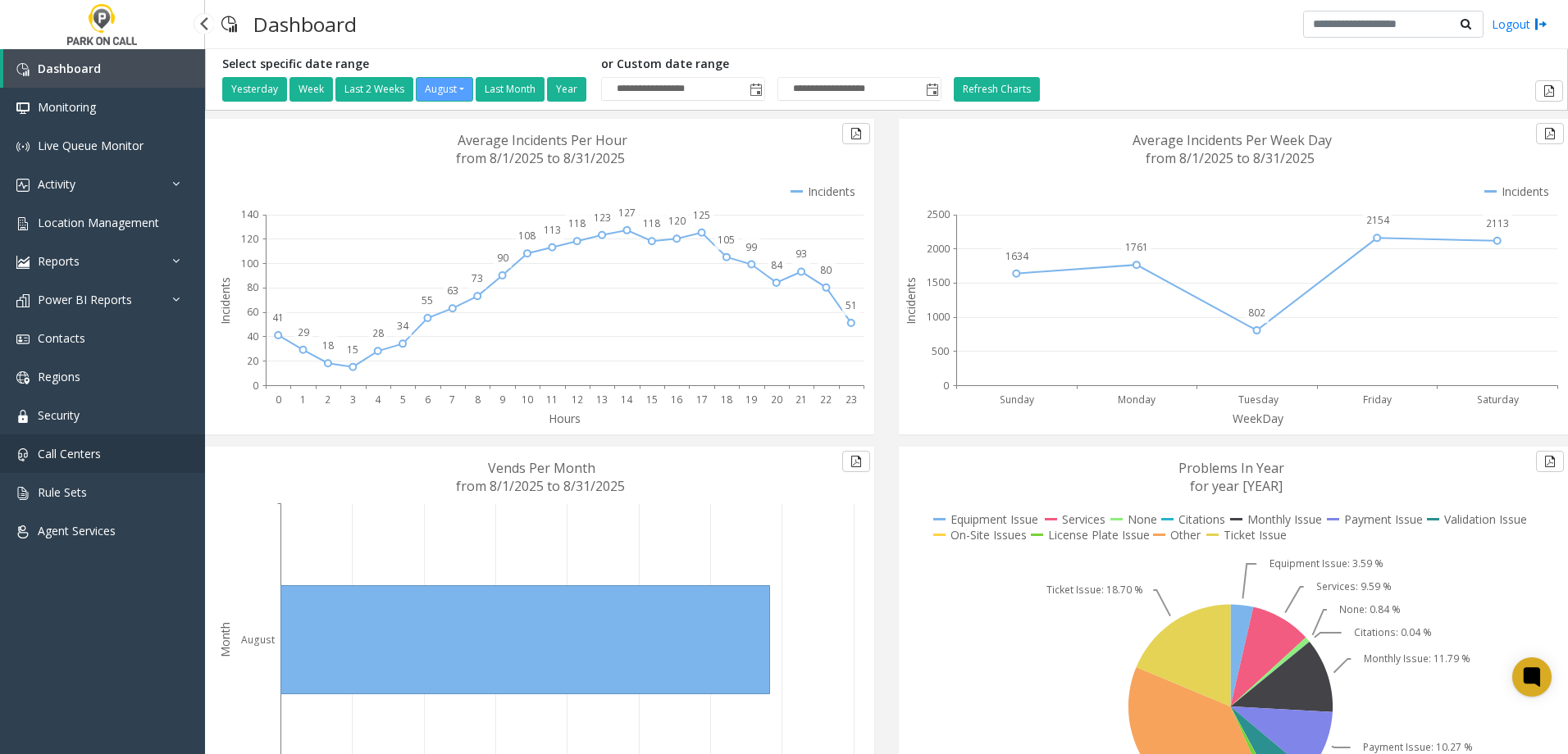click on "Call Centers" at bounding box center [69, 453] 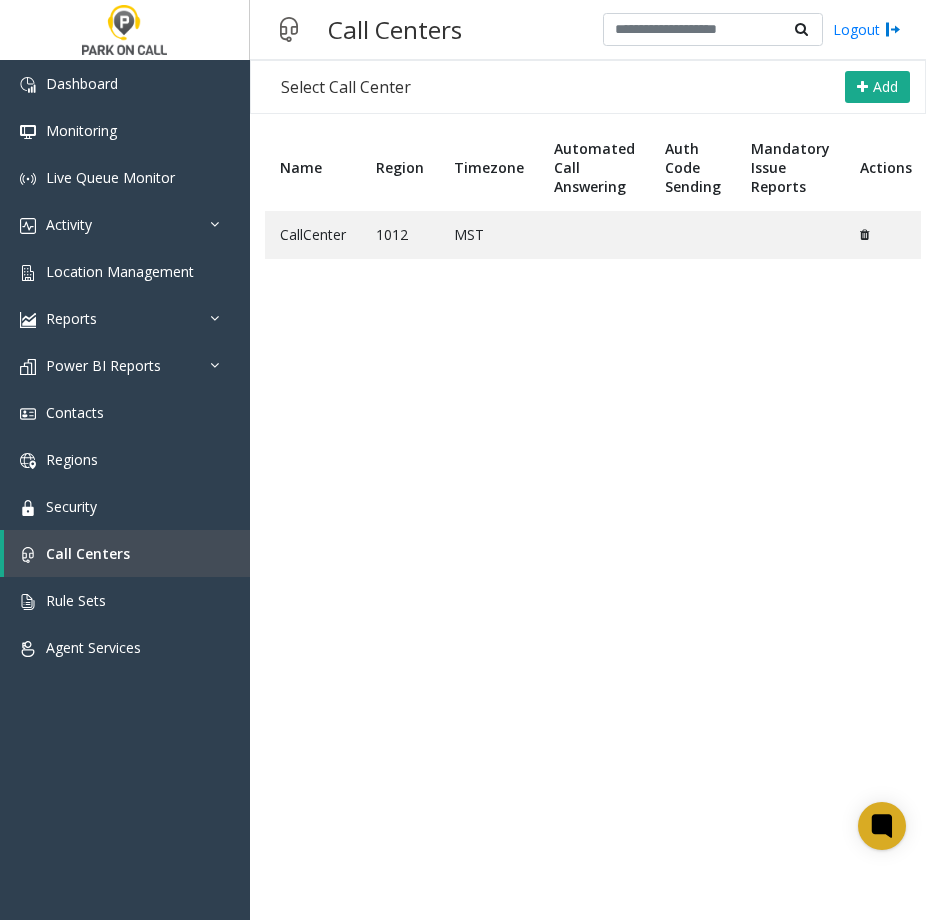 scroll, scrollTop: 0, scrollLeft: 0, axis: both 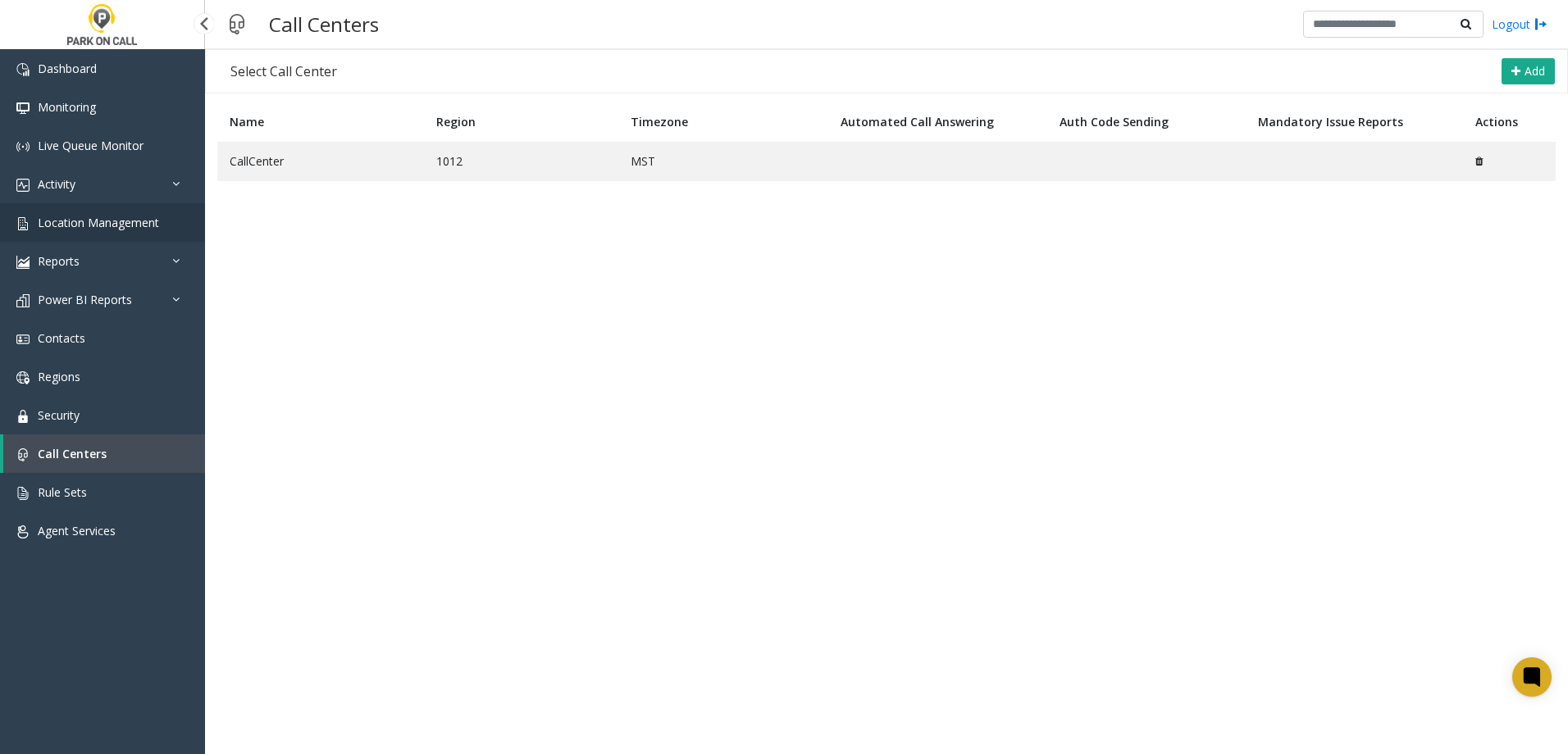 click on "Location Management" at bounding box center (98, 222) 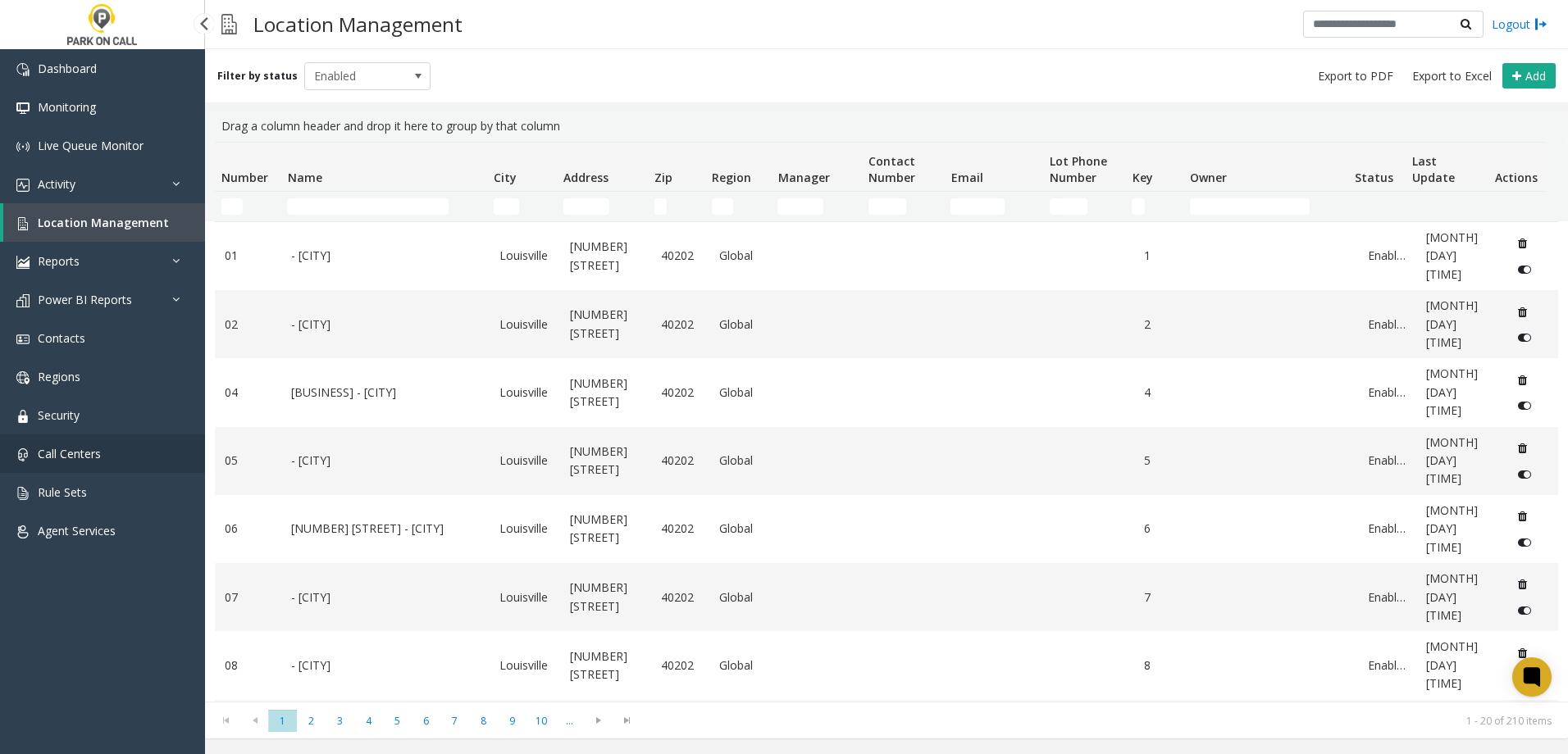 click on "Call Centers" at bounding box center [69, 453] 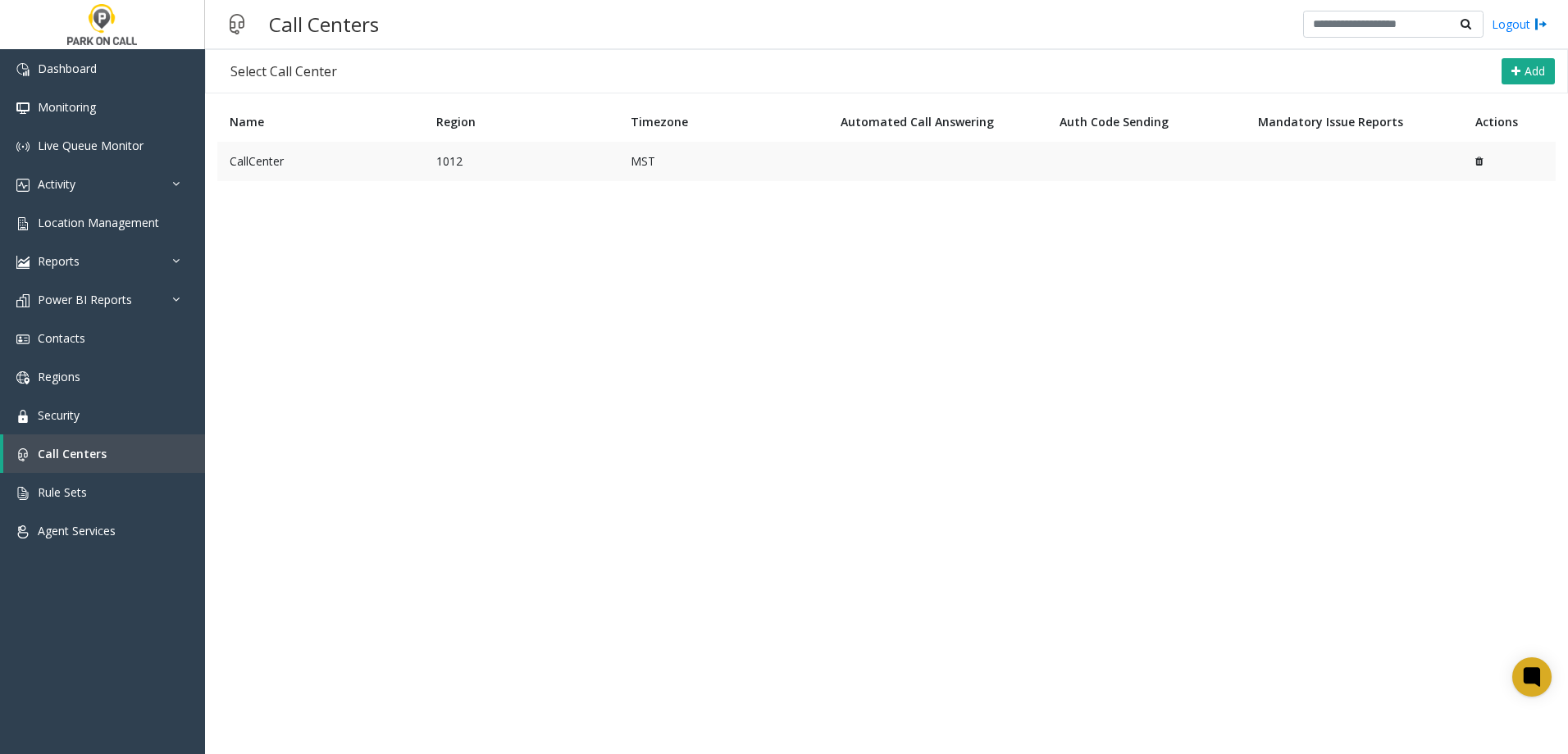 click on "CallCenter" 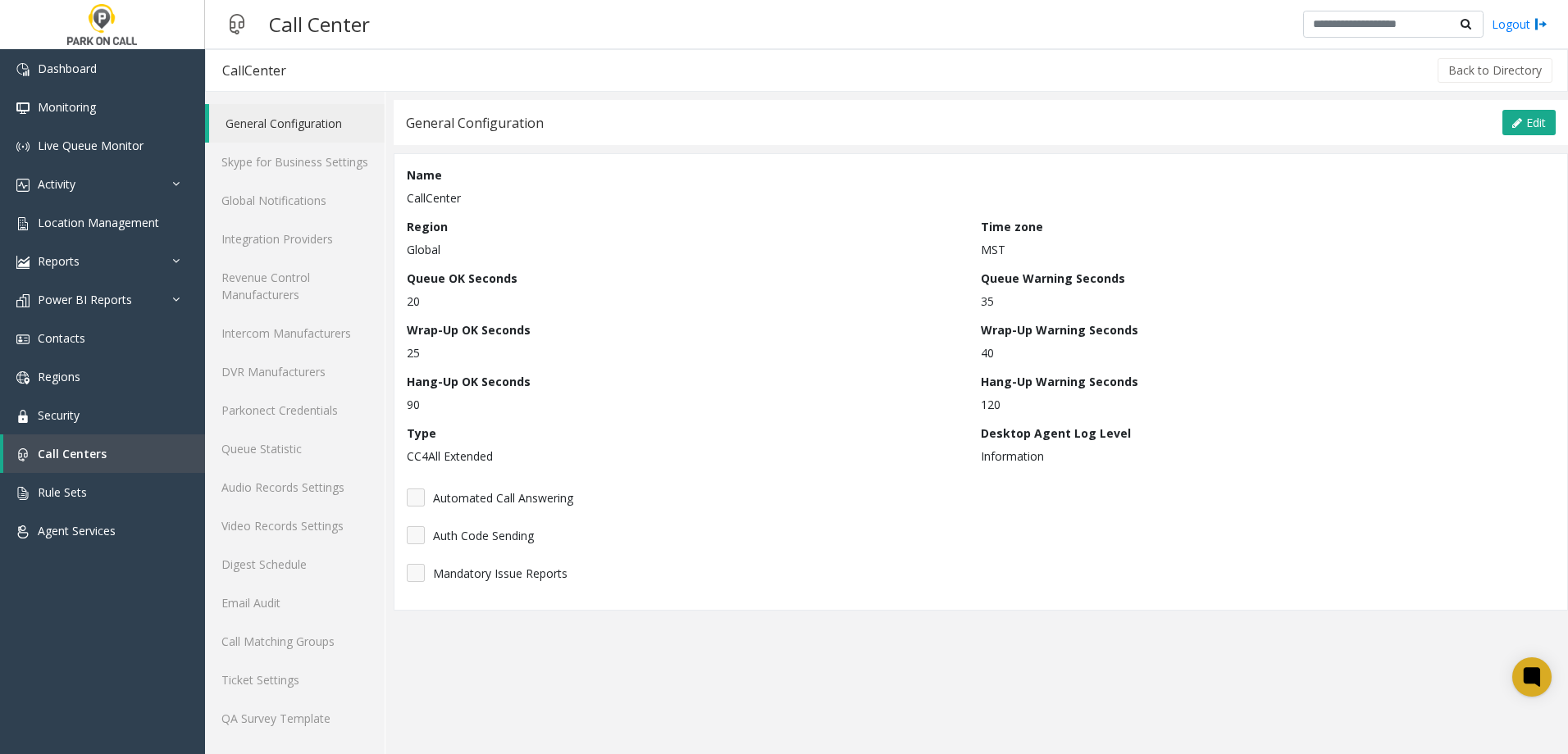 click on "Edit  Cancel  Save Name  CallCenter Region  Global Time zone  MST Queue OK Seconds  20 Queue Warning Seconds  35 Wrap-Up OK Seconds  25 Wrap-Up Warning Seconds  40 Hang-Up OK Seconds  90 Hang-Up Warning Seconds  120 Type  CC4All Extended Desktop Agent Log Level  Information Automated Call Answering Auth Code Sending Mandatory Issue Reports" 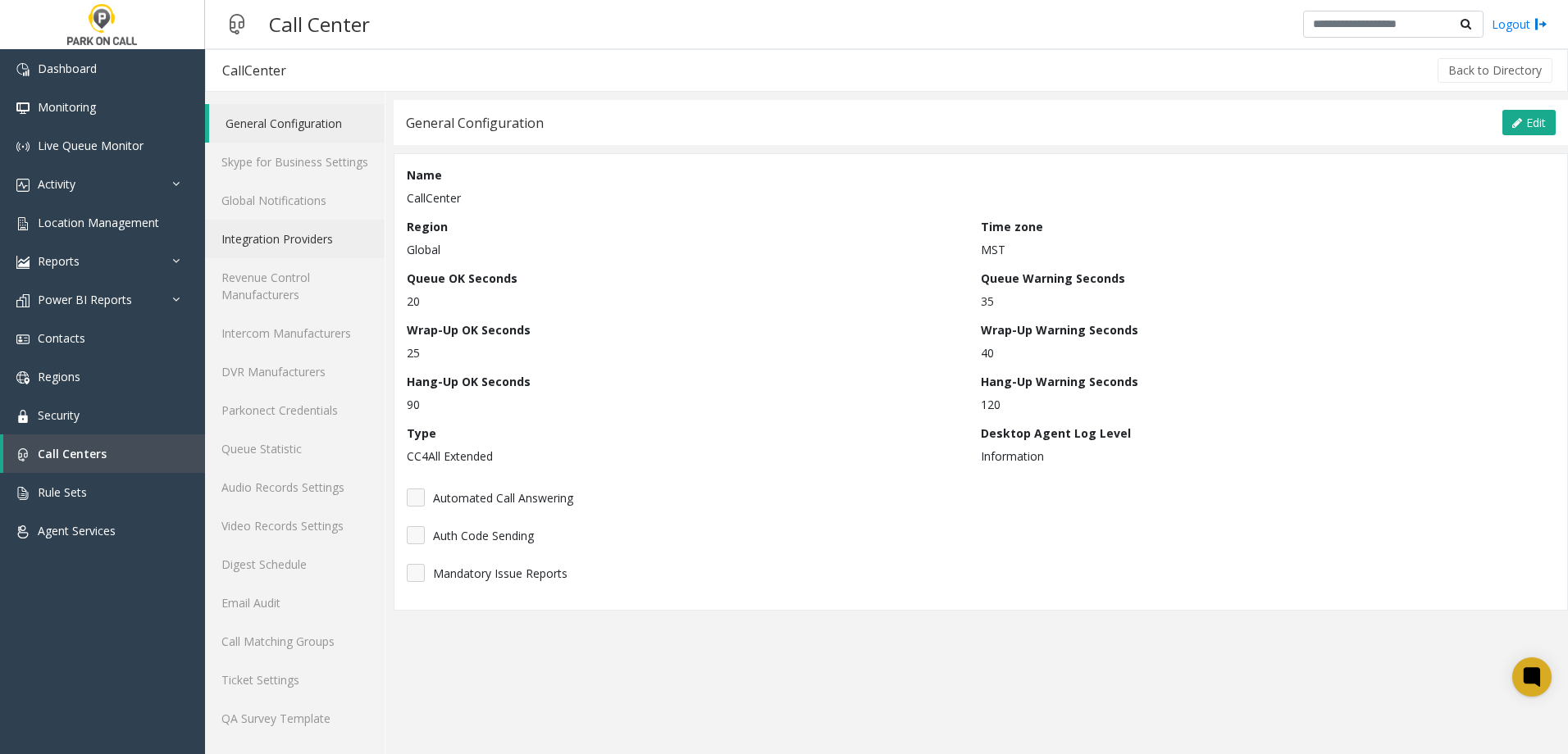 click on "Integration Providers" 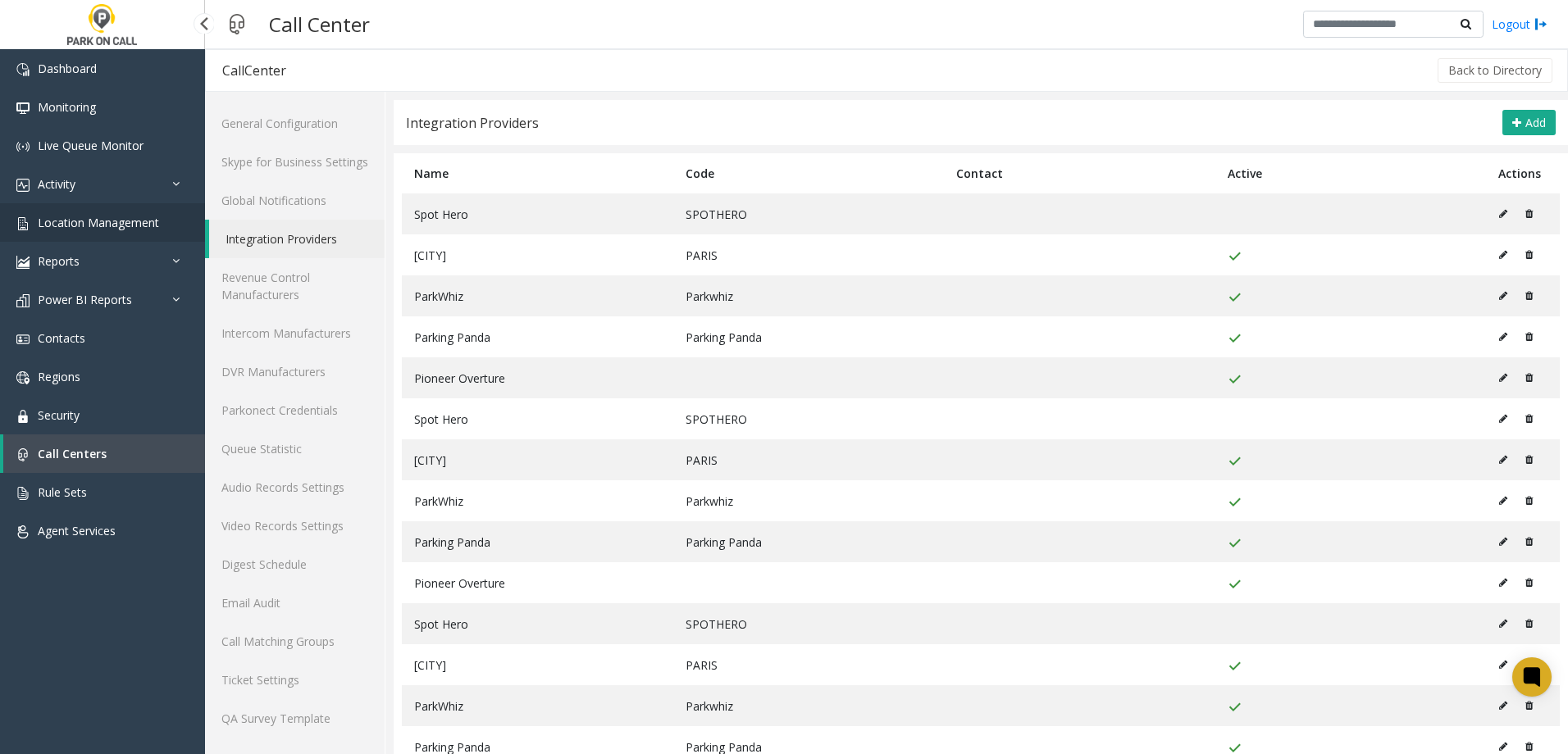 click on "Location Management" at bounding box center (103, 222) 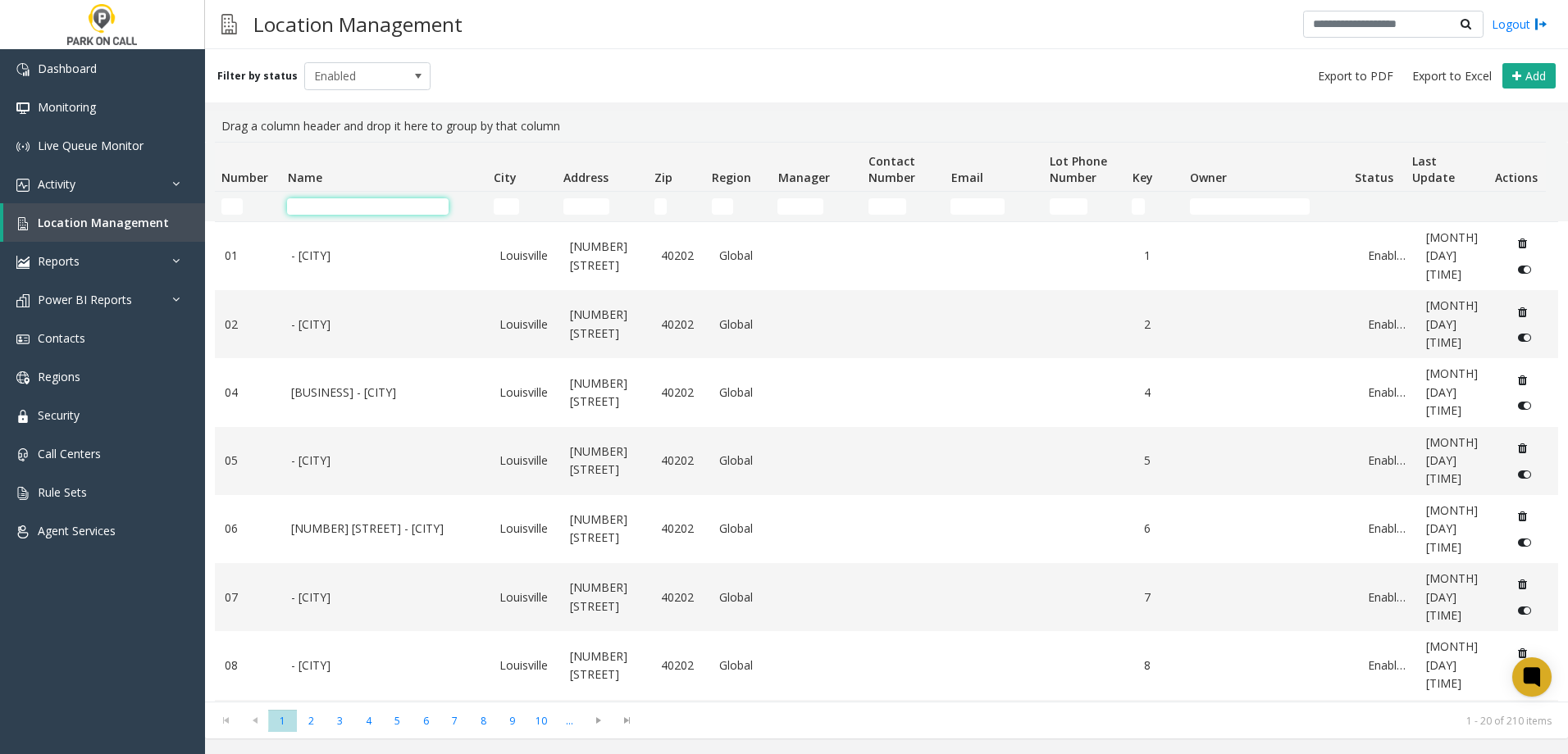 click 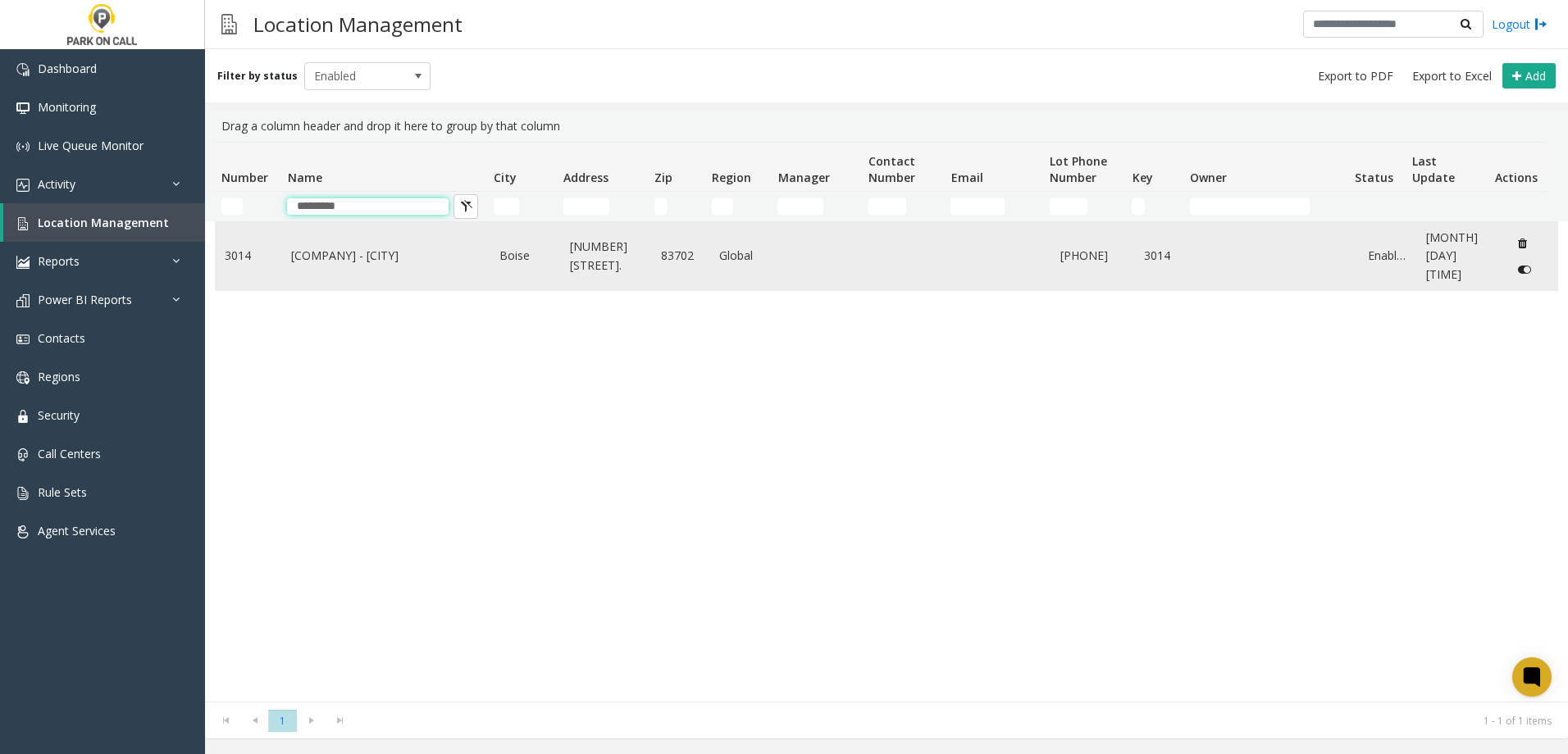 type on "*********" 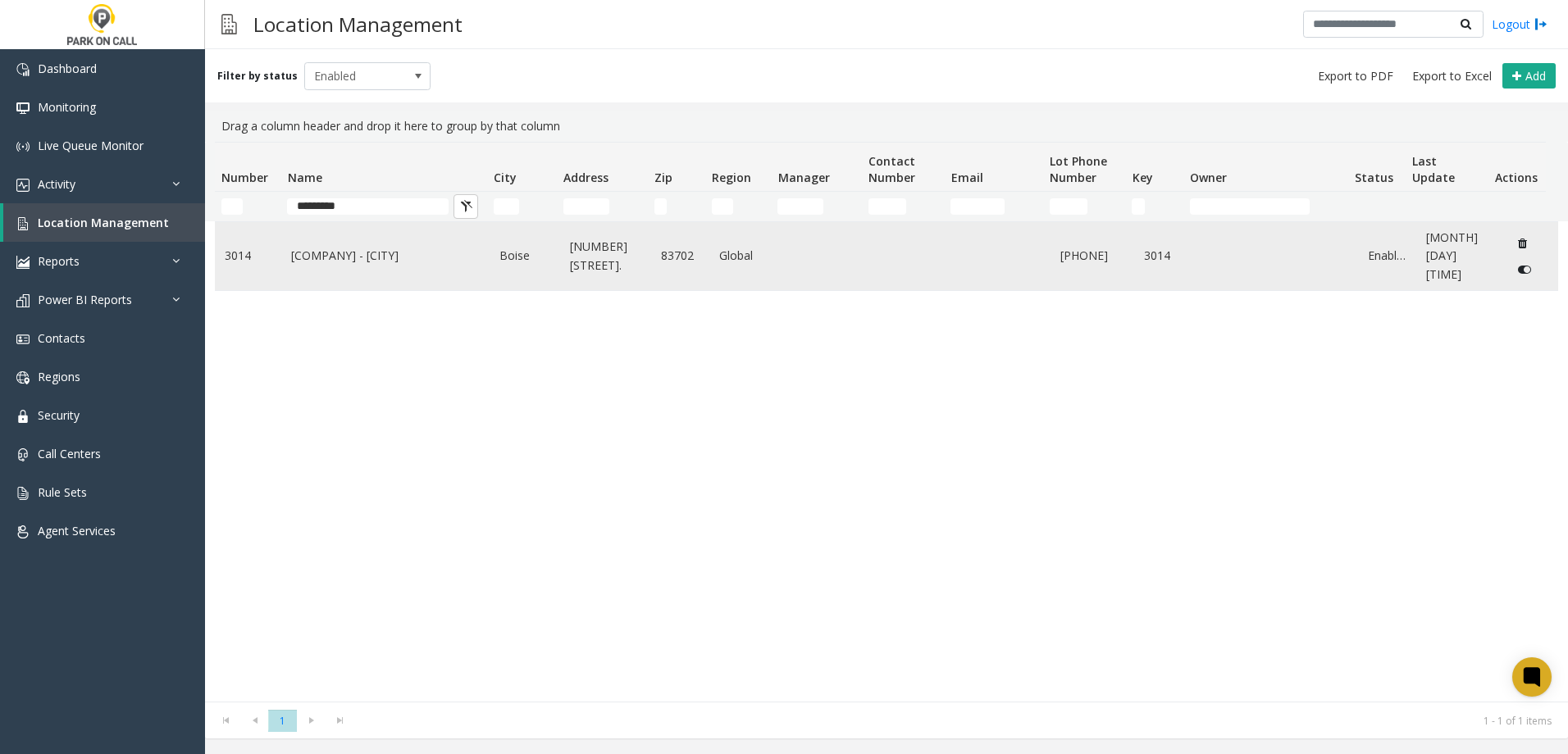 click on "[COMPANY] - [CITY]" 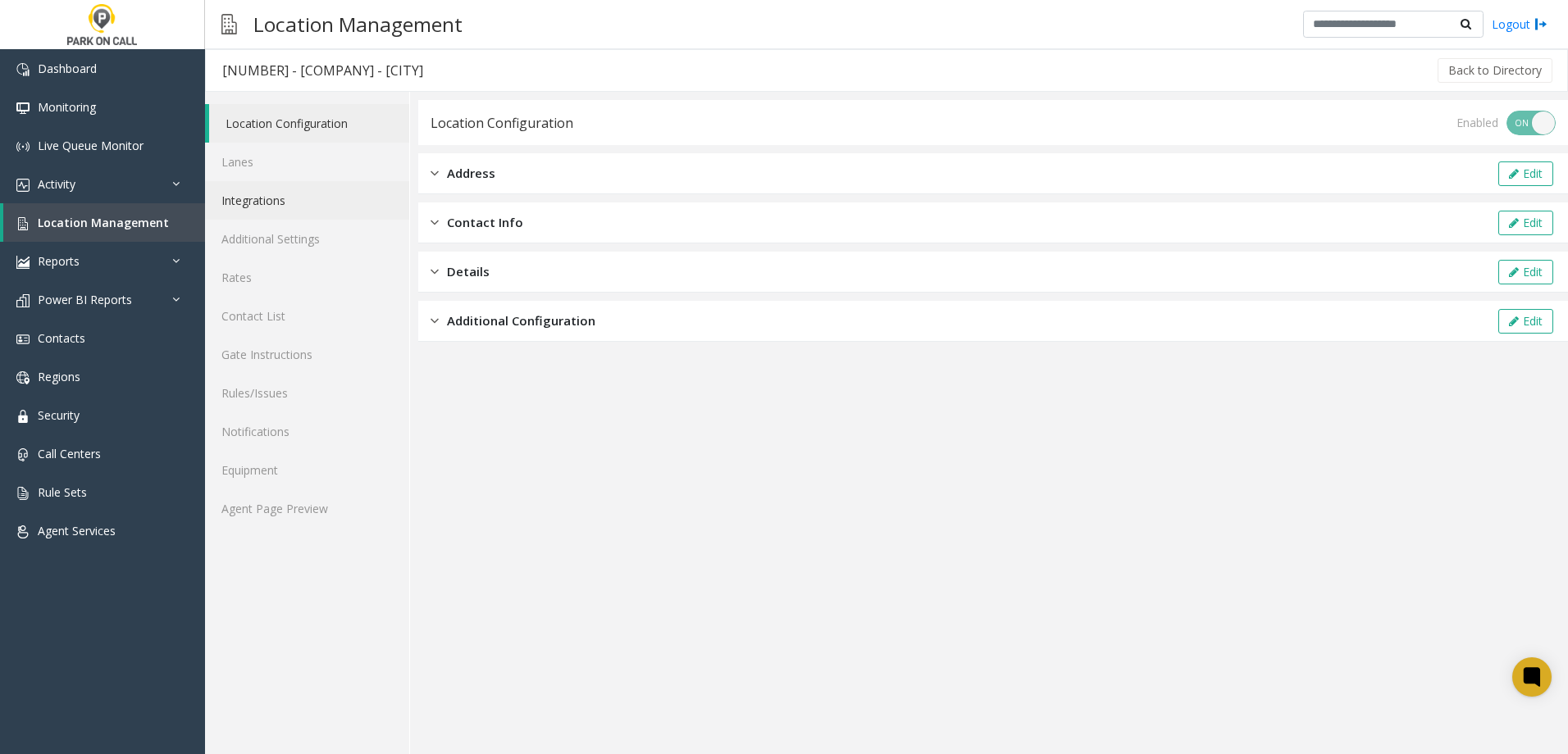 click on "Integrations" 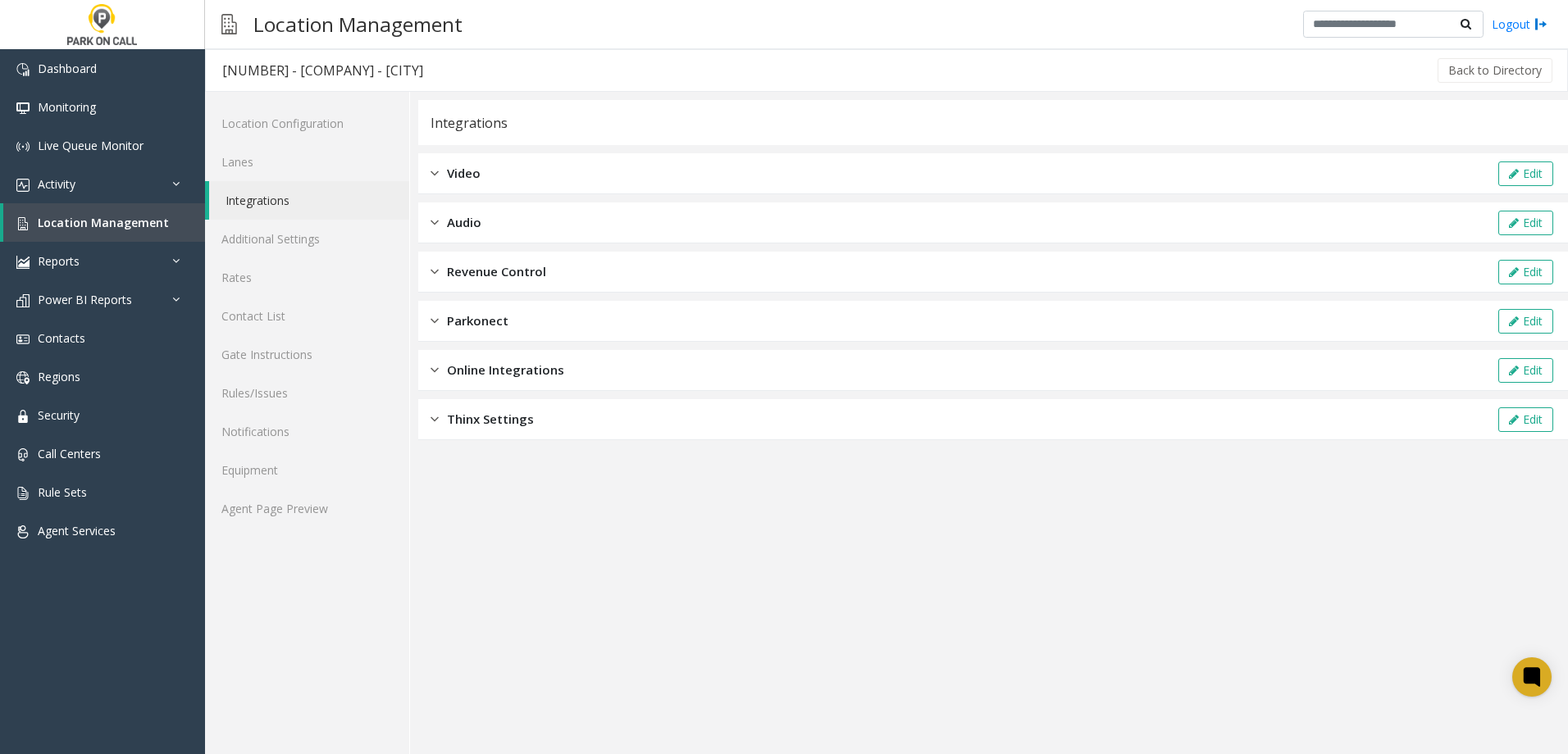 click on "Revenue Control  Edit" 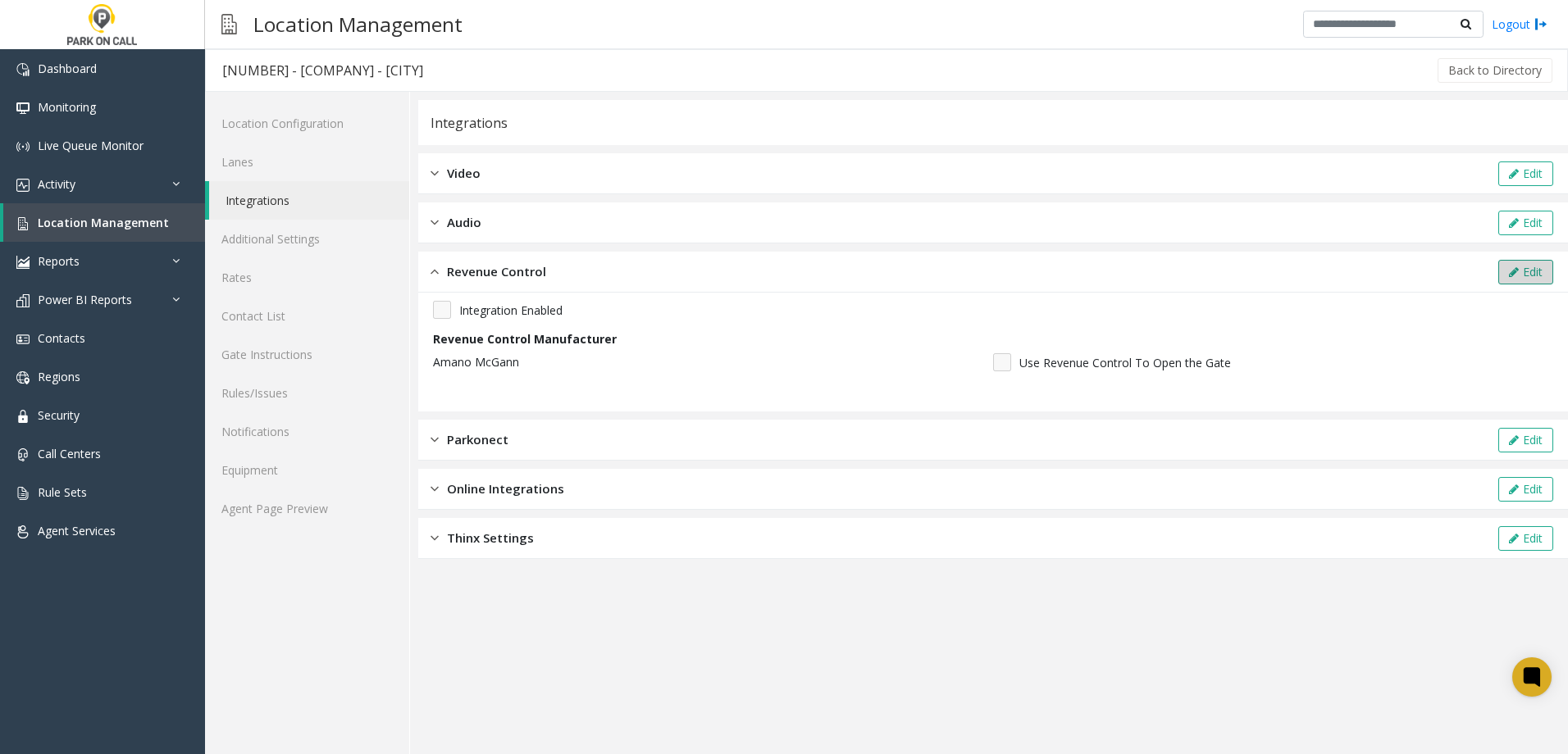 click 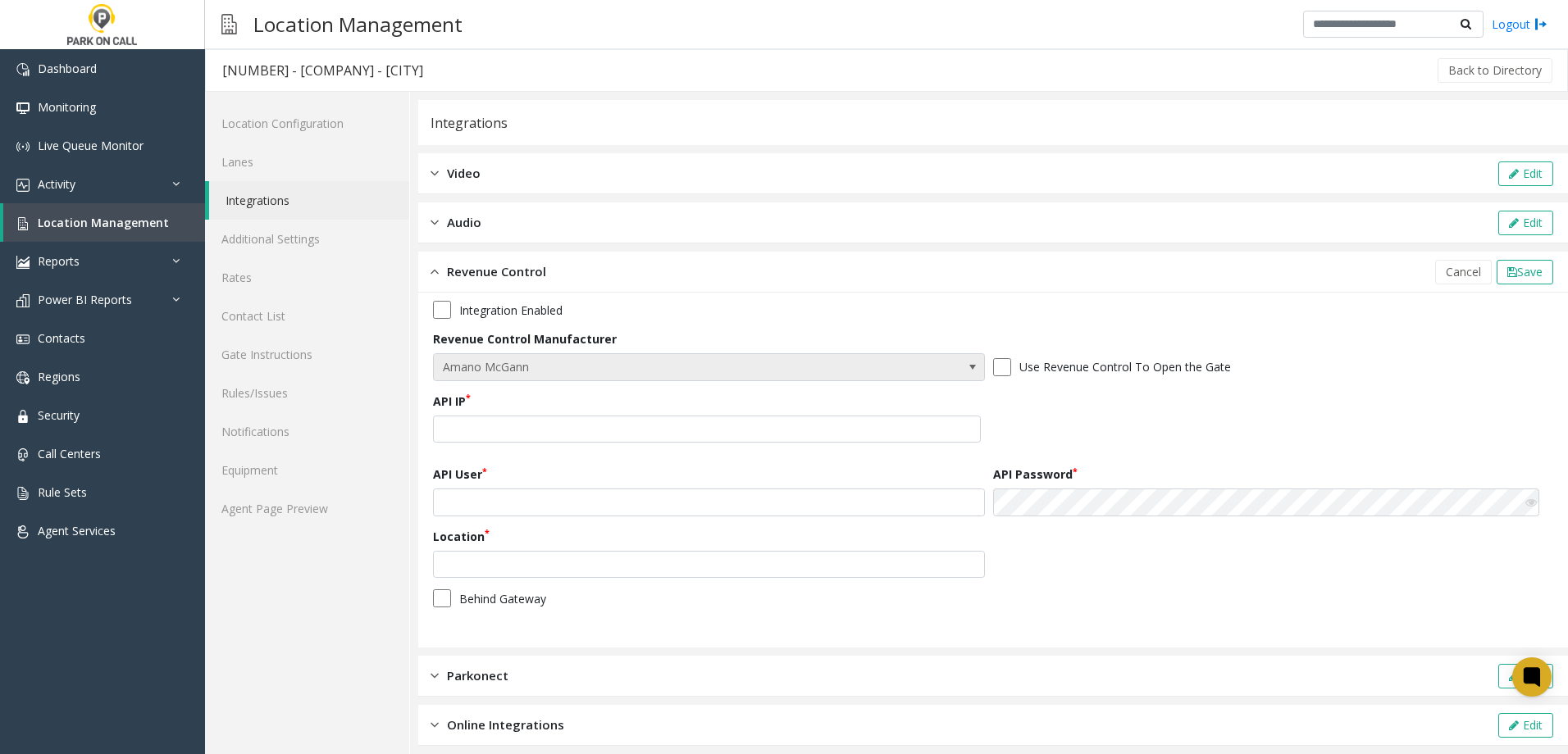 click on "Amano McGann" at bounding box center [654, 367] 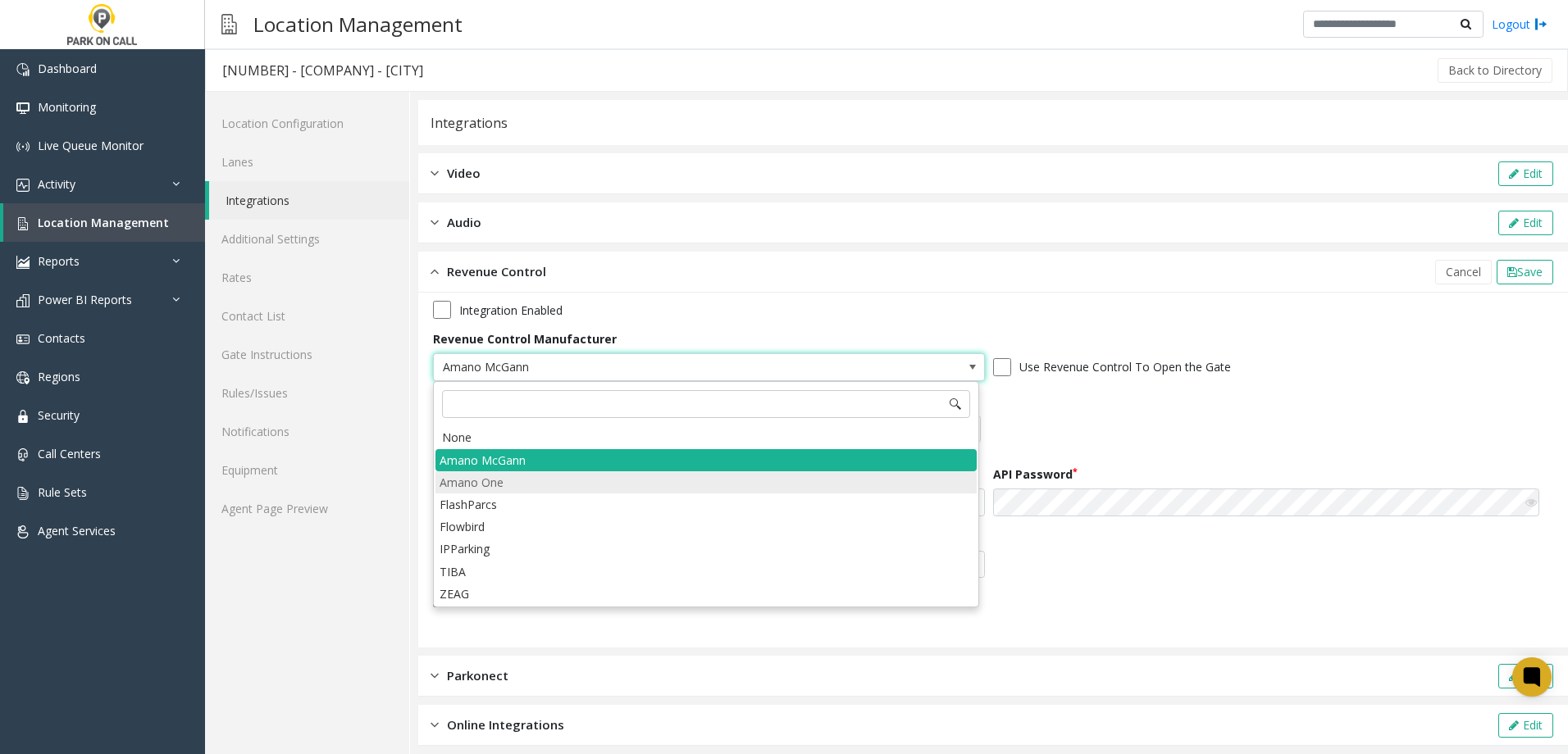 click on "Amano One" at bounding box center (706, 482) 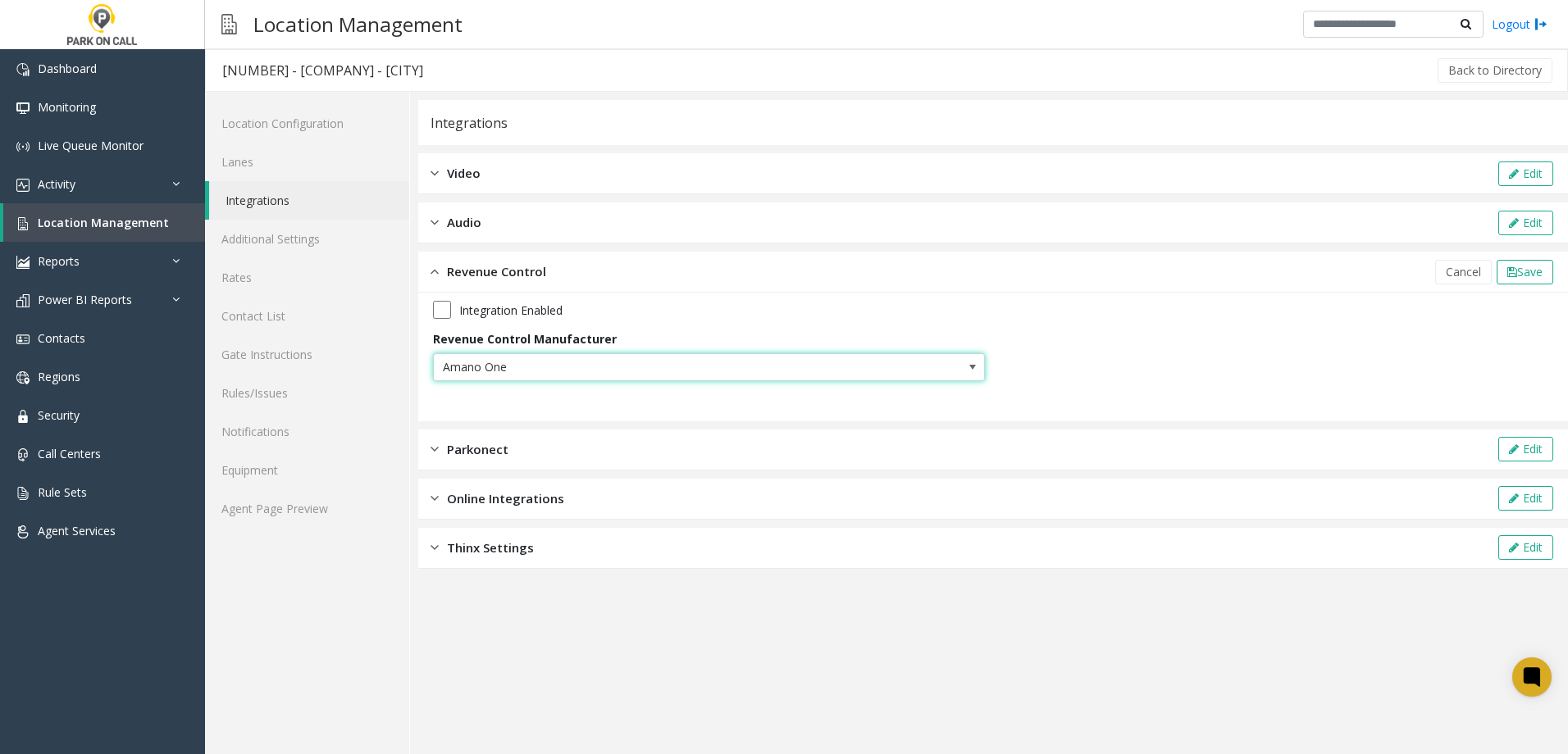 click on "Amano One" at bounding box center [654, 367] 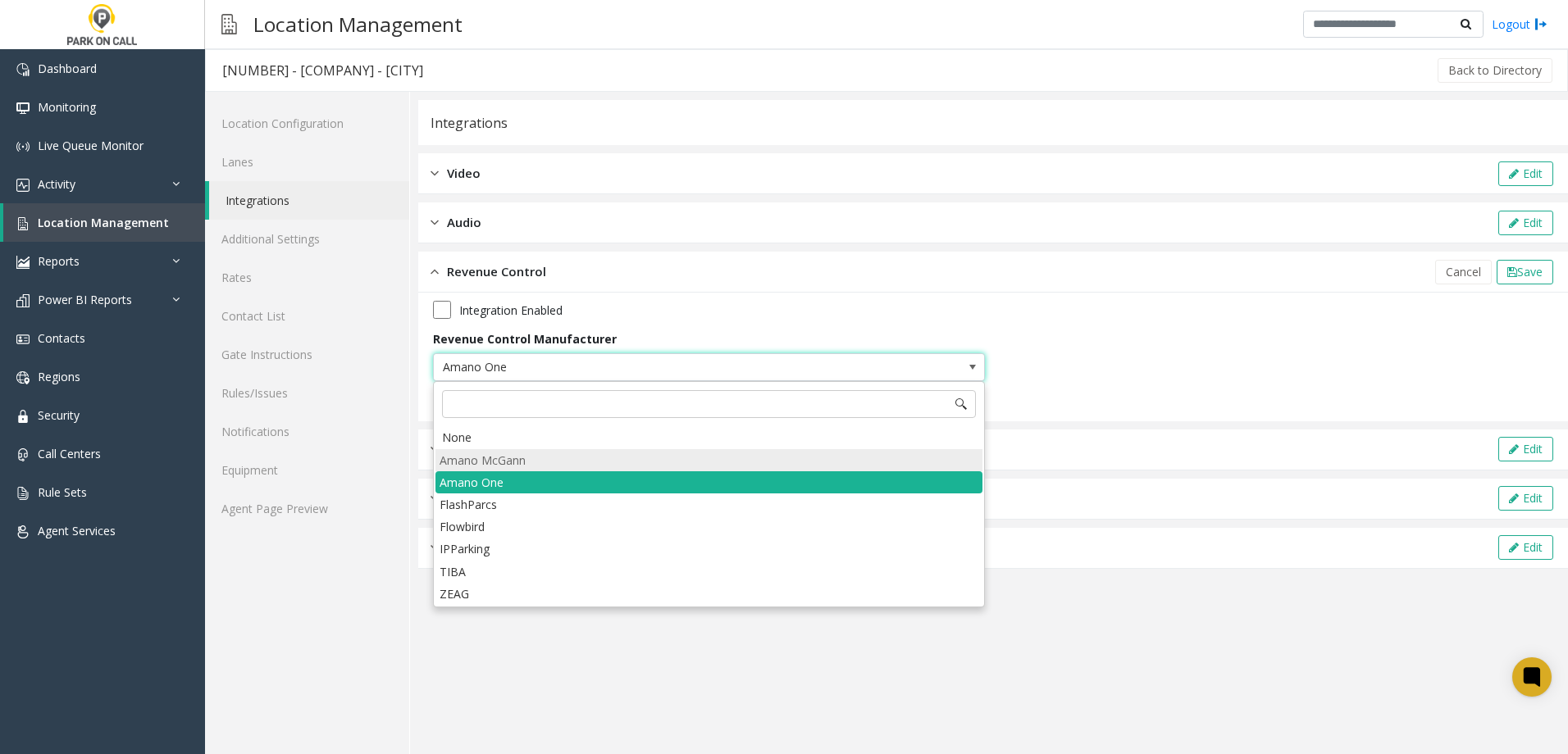 click on "Amano McGann" at bounding box center [709, 460] 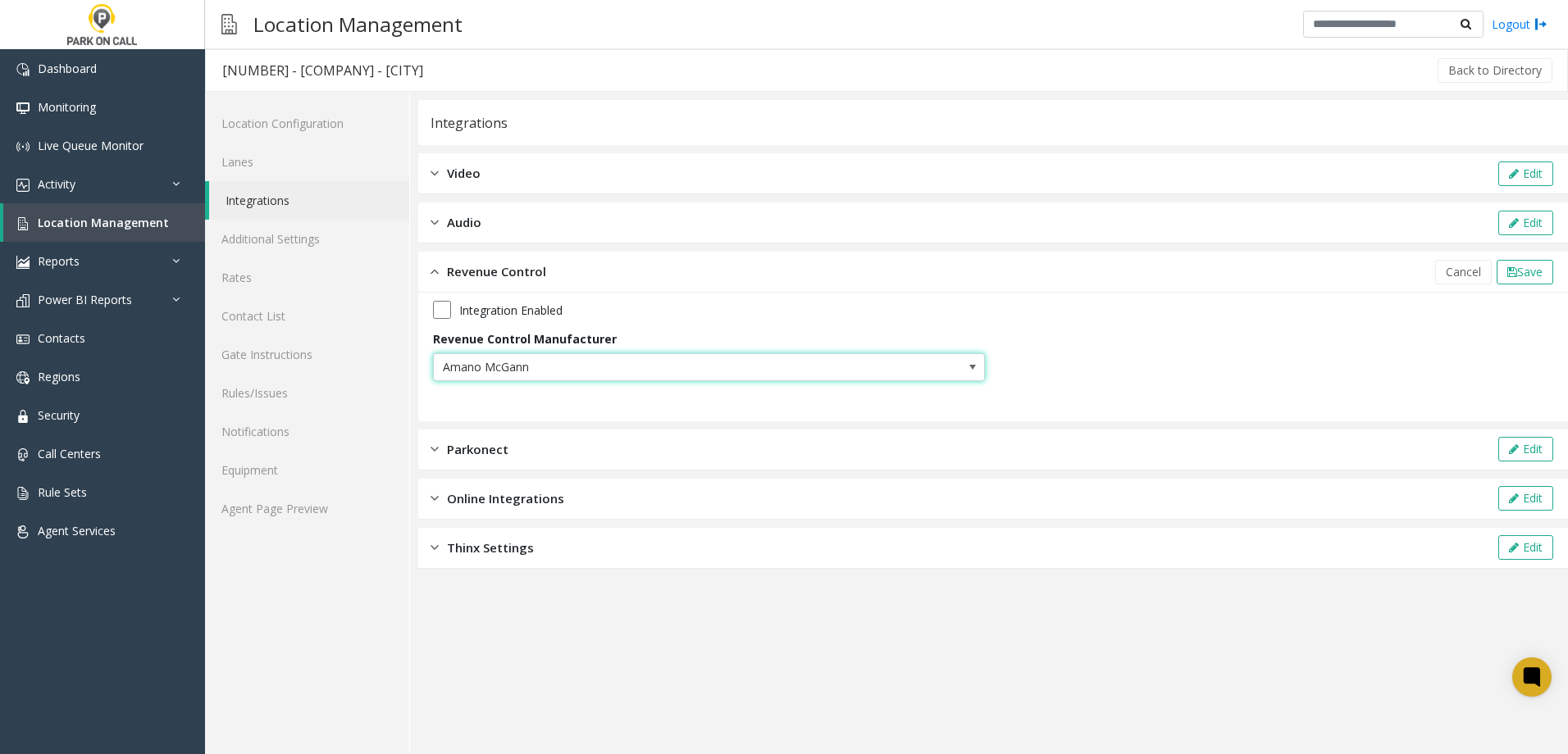 click on "Amano McGann" at bounding box center (654, 367) 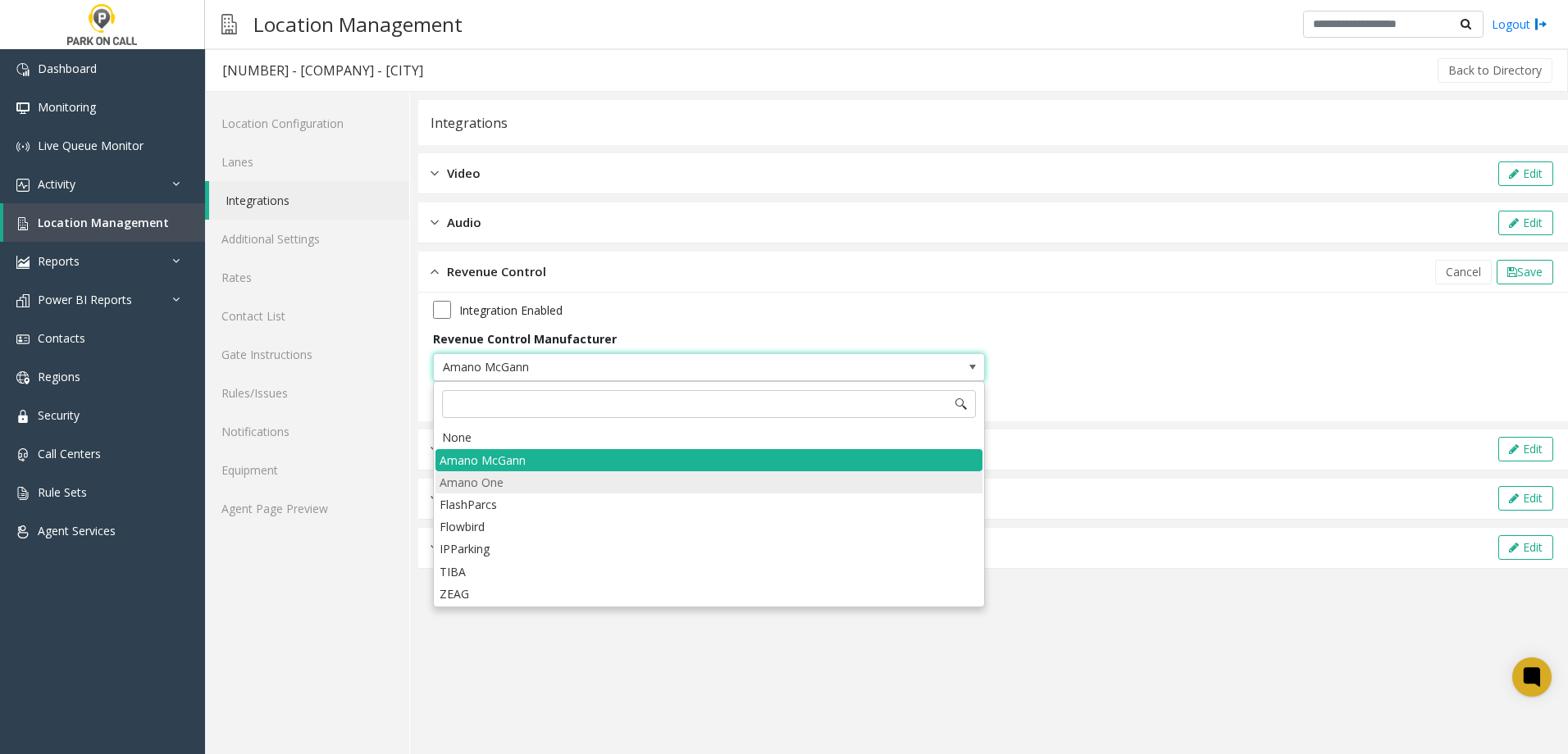 click on "Amano One" at bounding box center [709, 482] 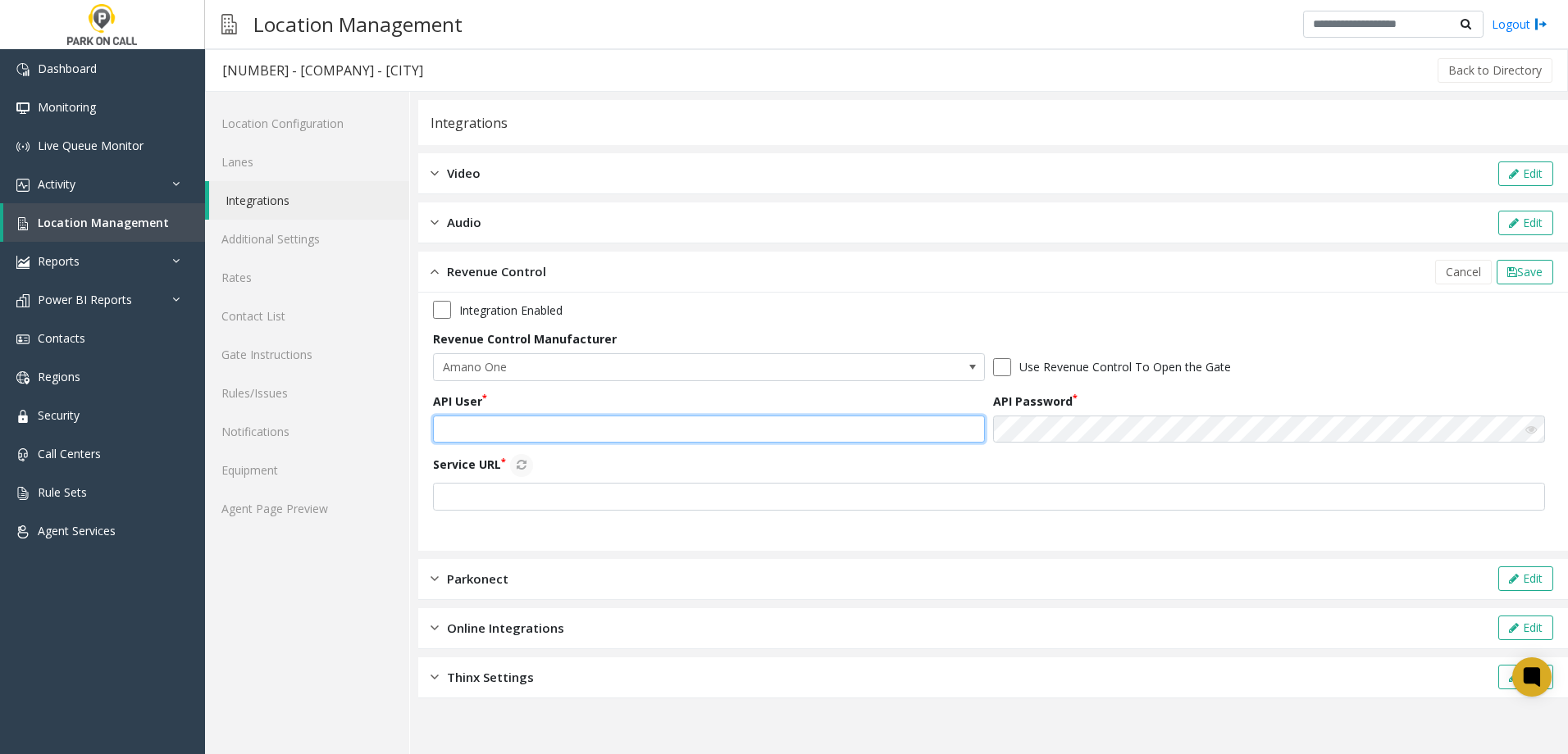 click 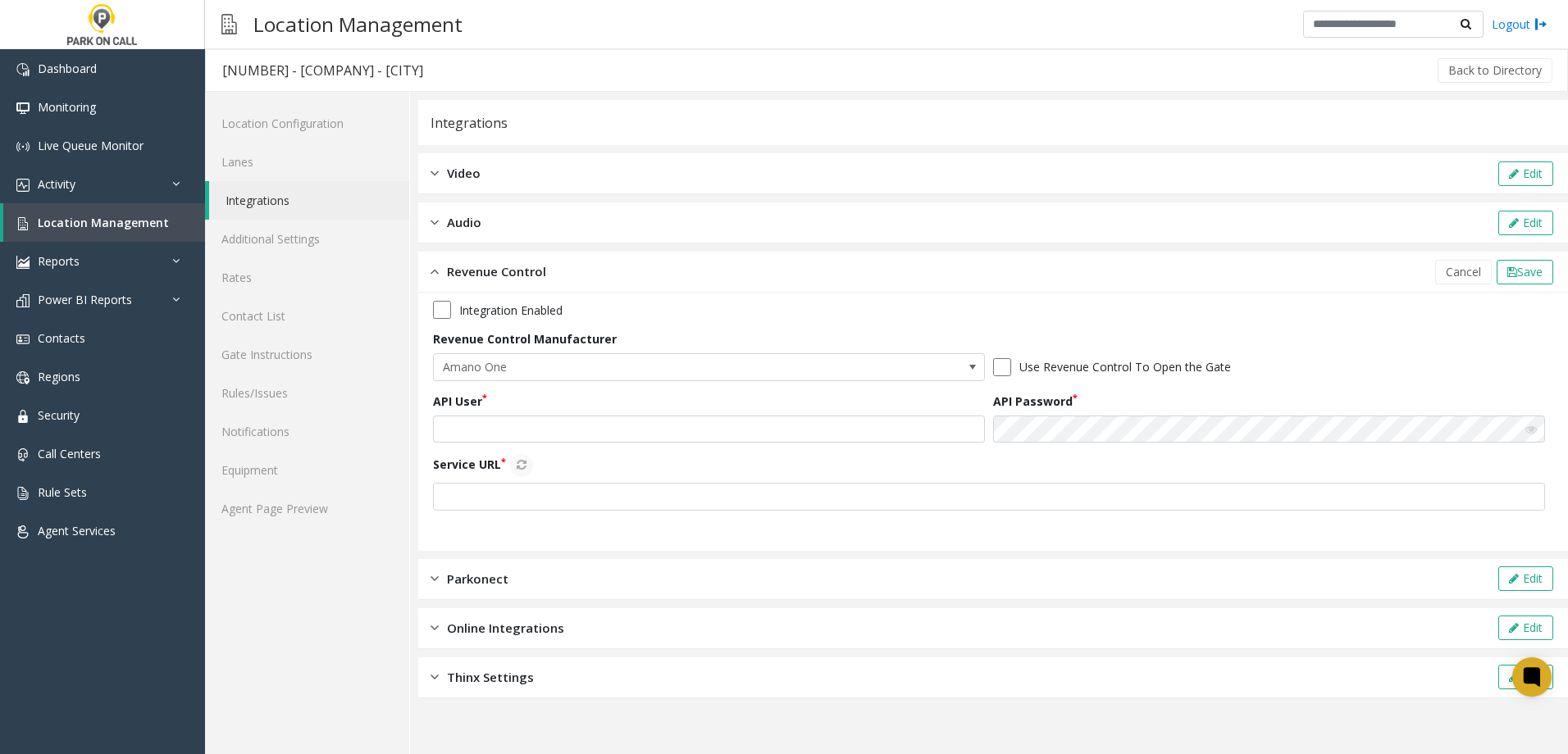 click on "Service URL" 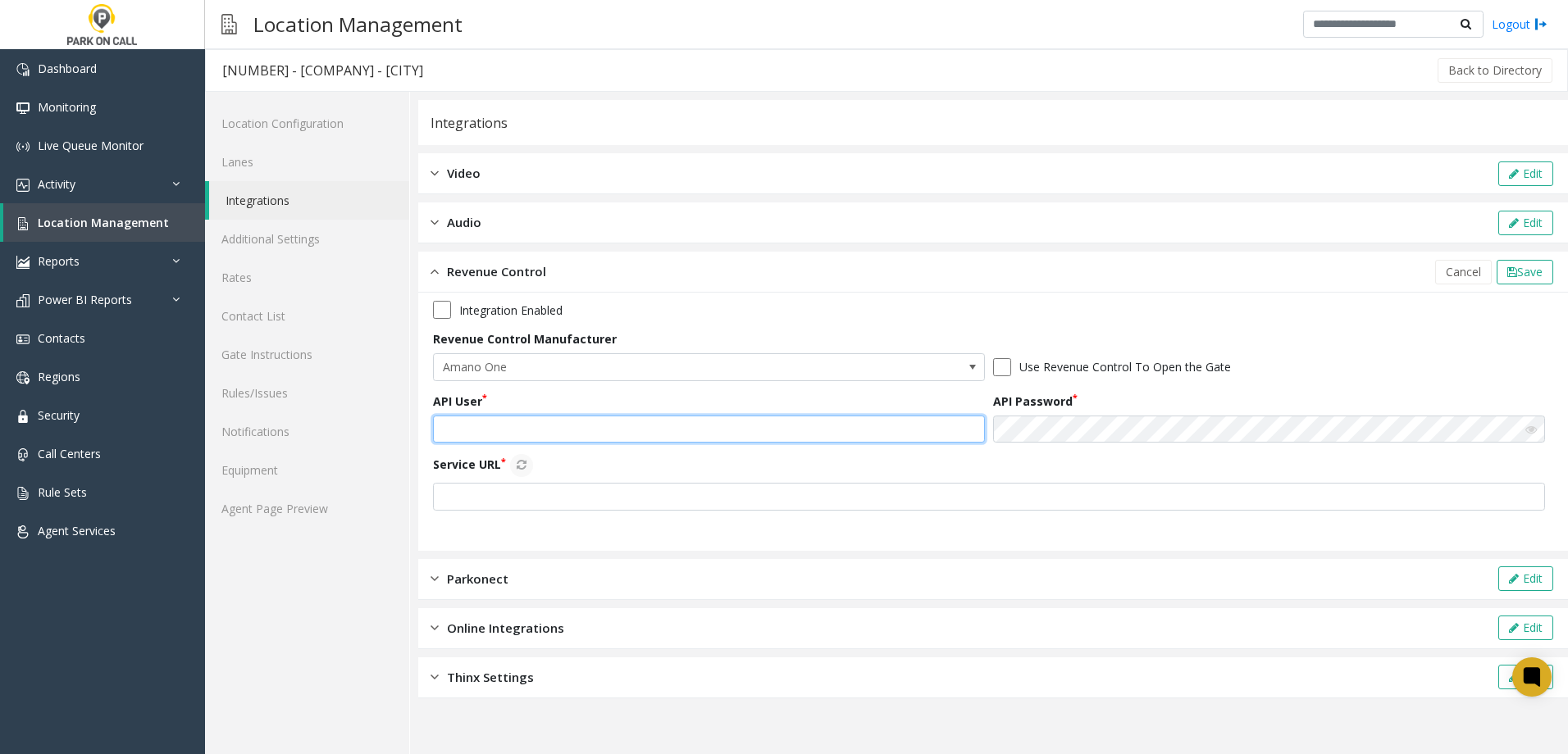 click 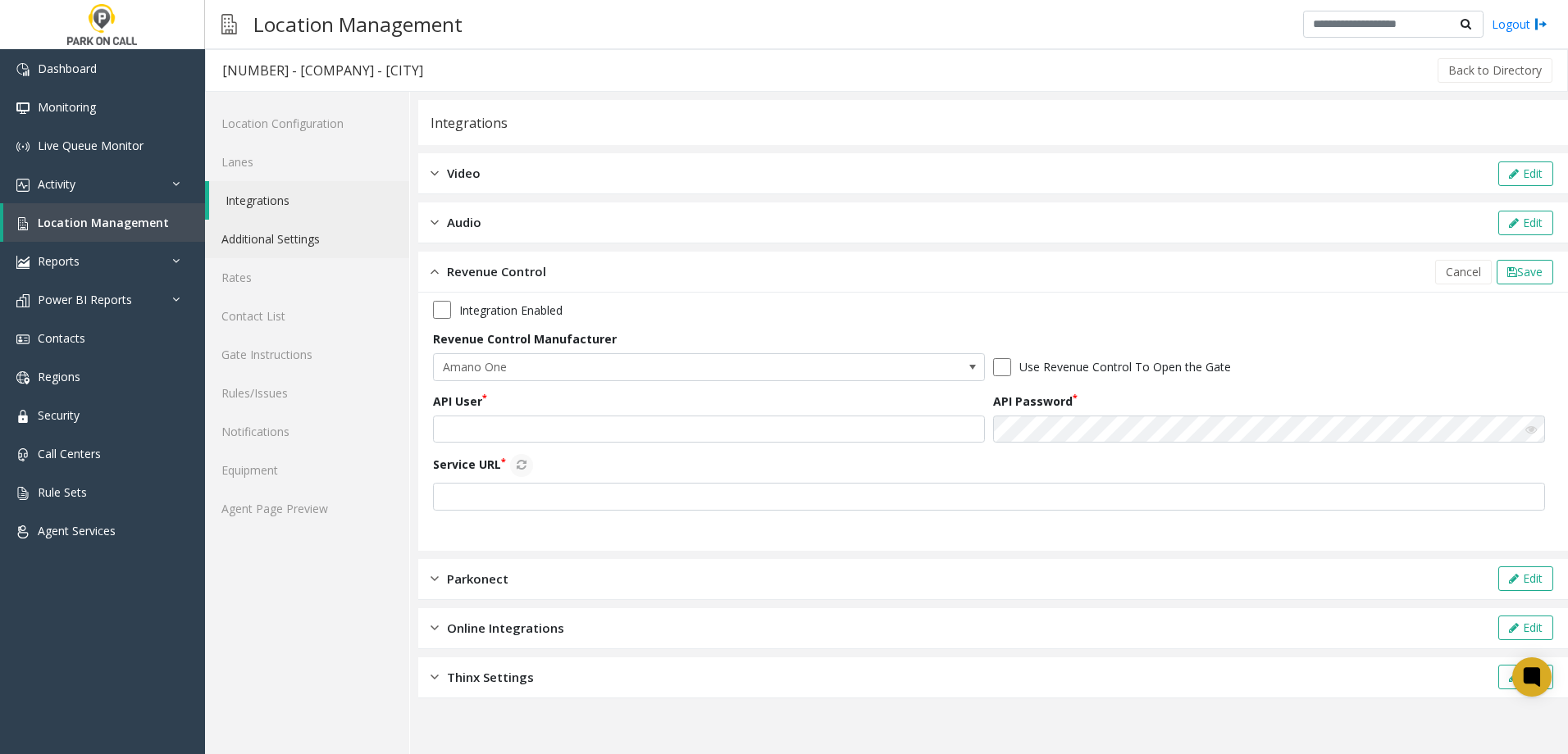 click on "Additional Settings" 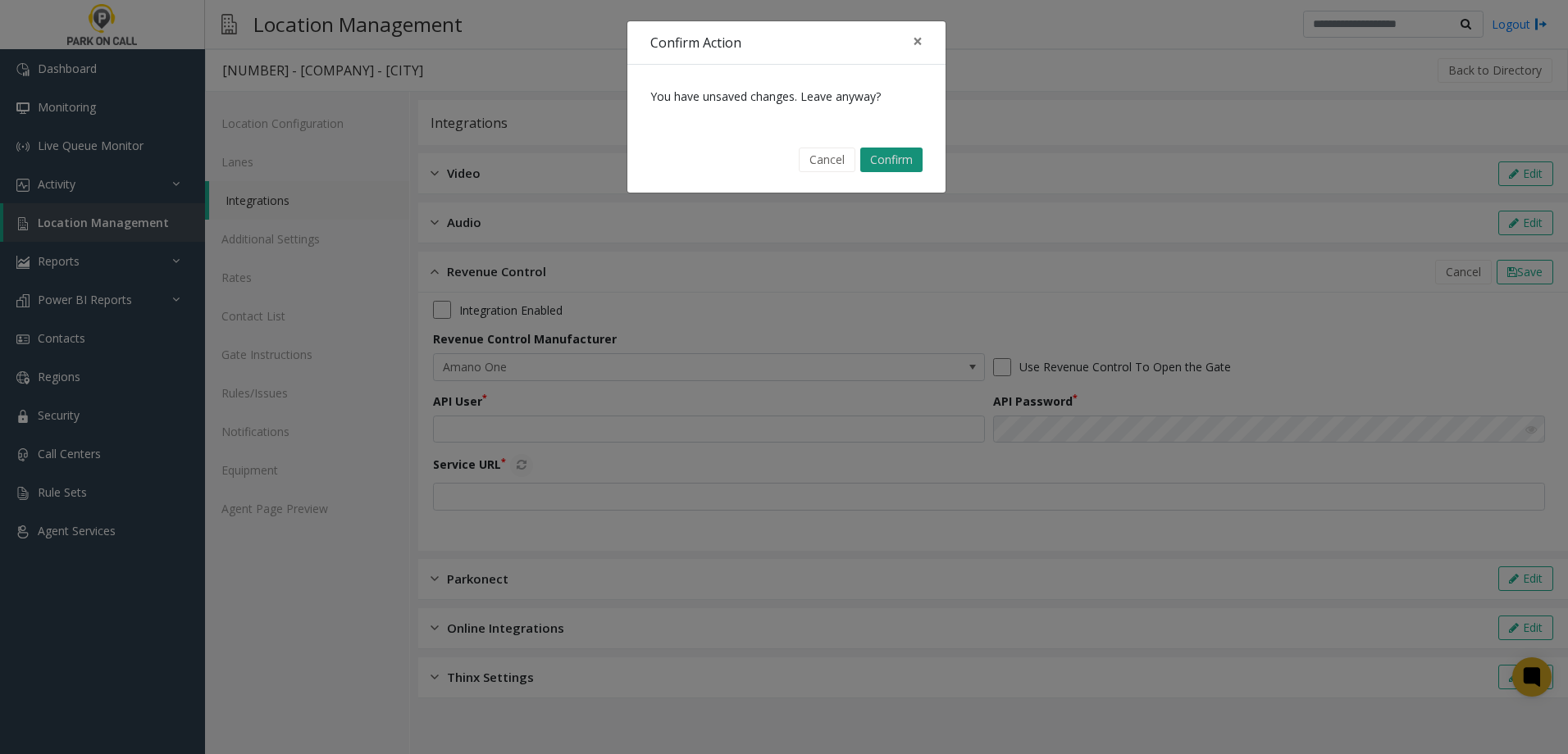 click on "Confirm" 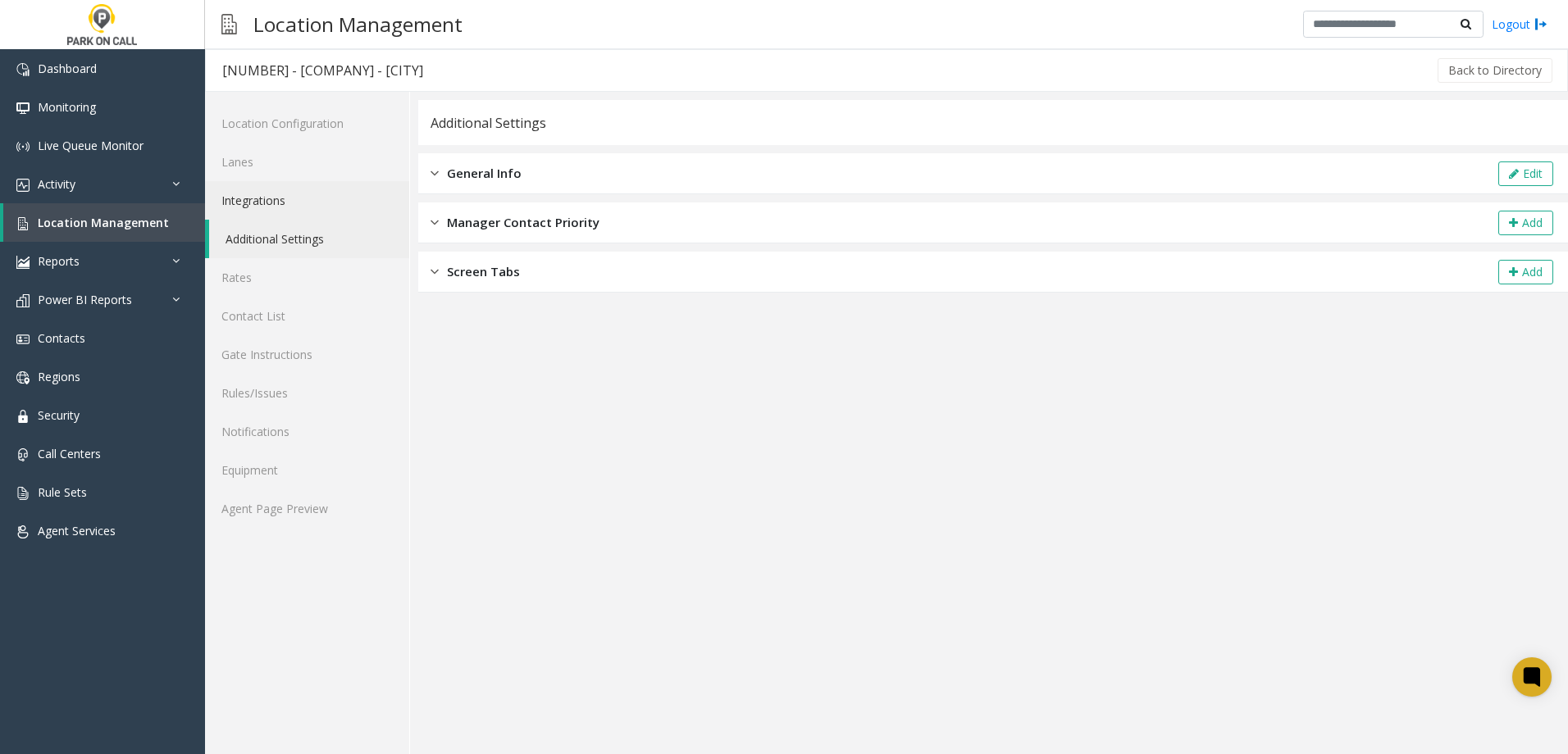 click on "Integrations" 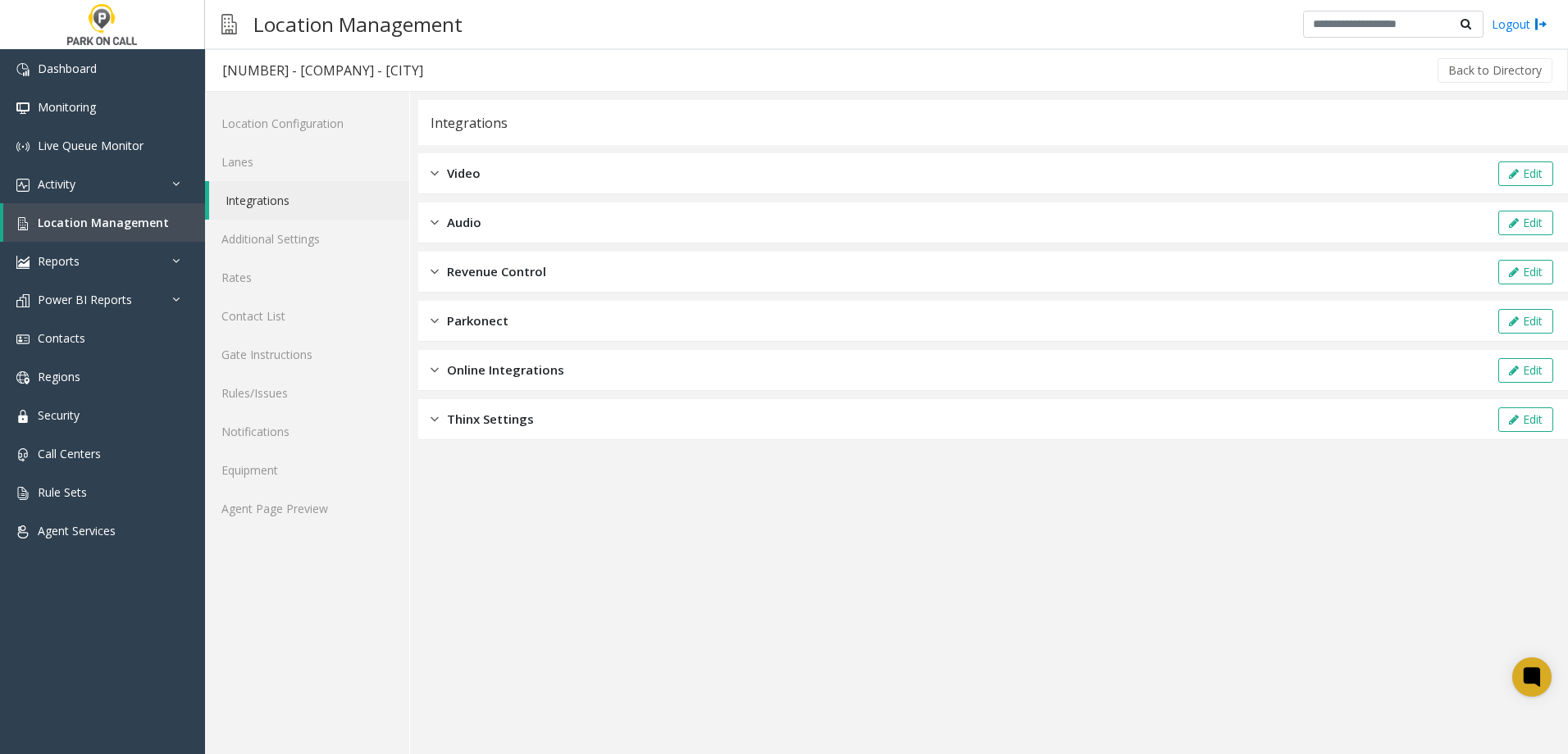 click on "Audio  Edit" 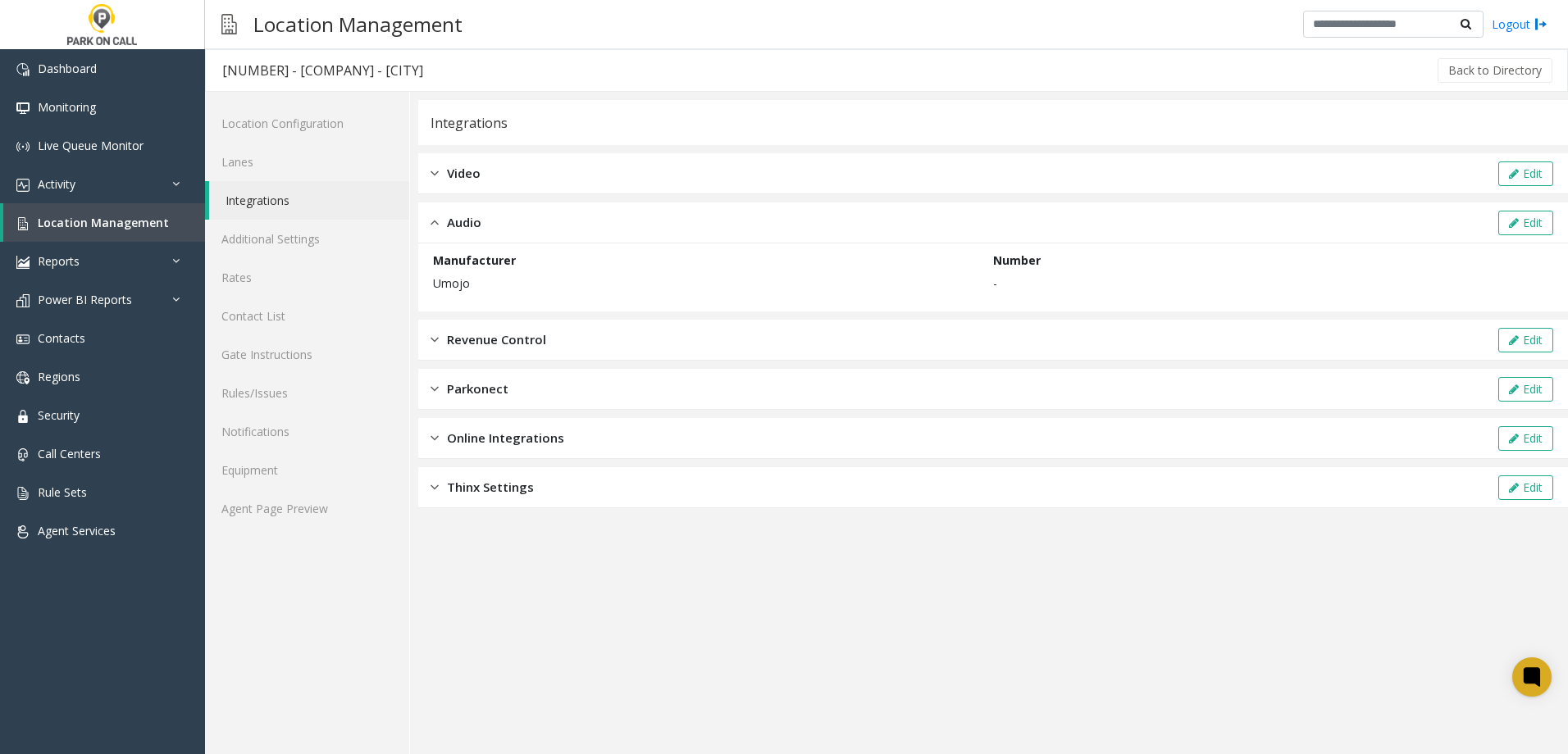 click on "Video  Edit" 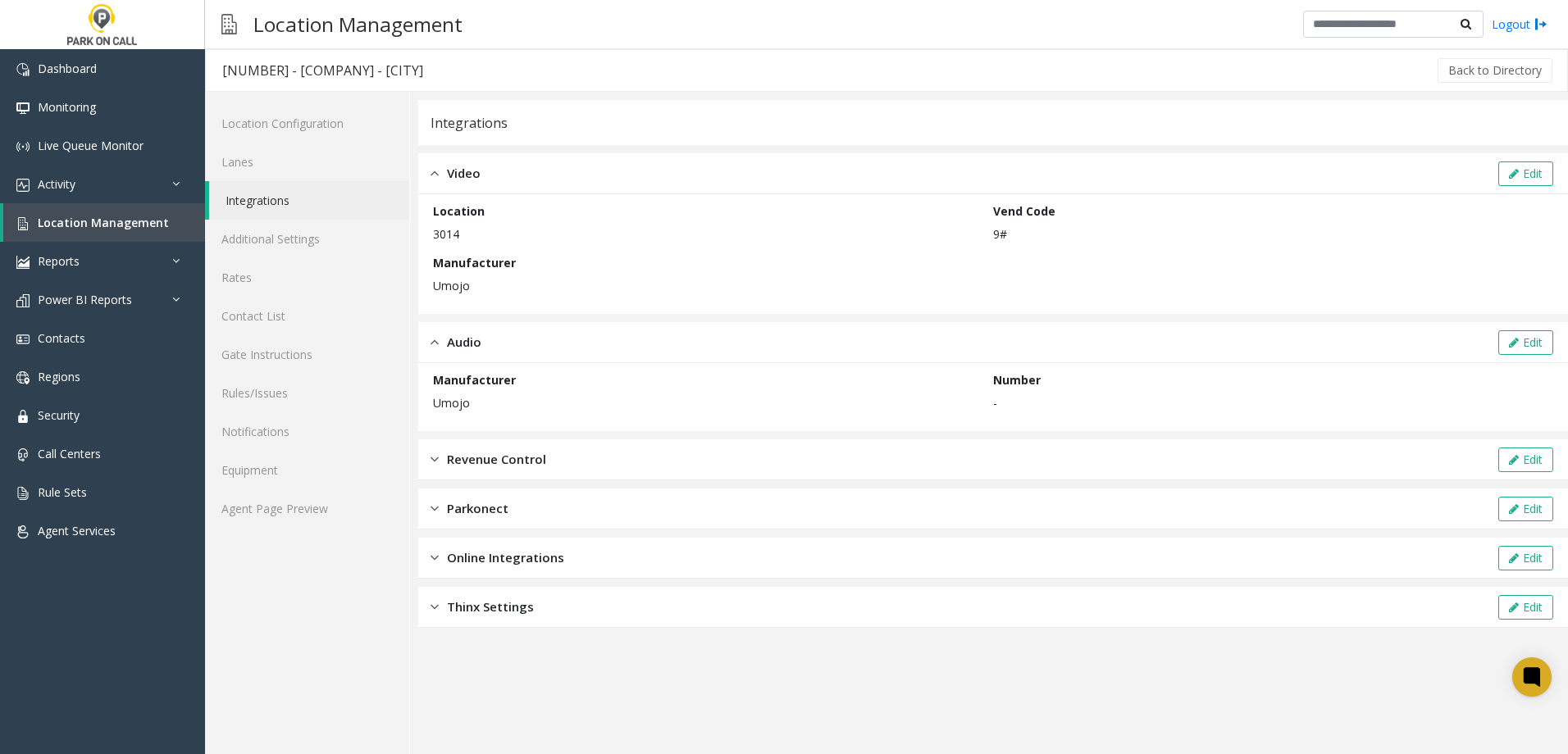 click on "Integrations" 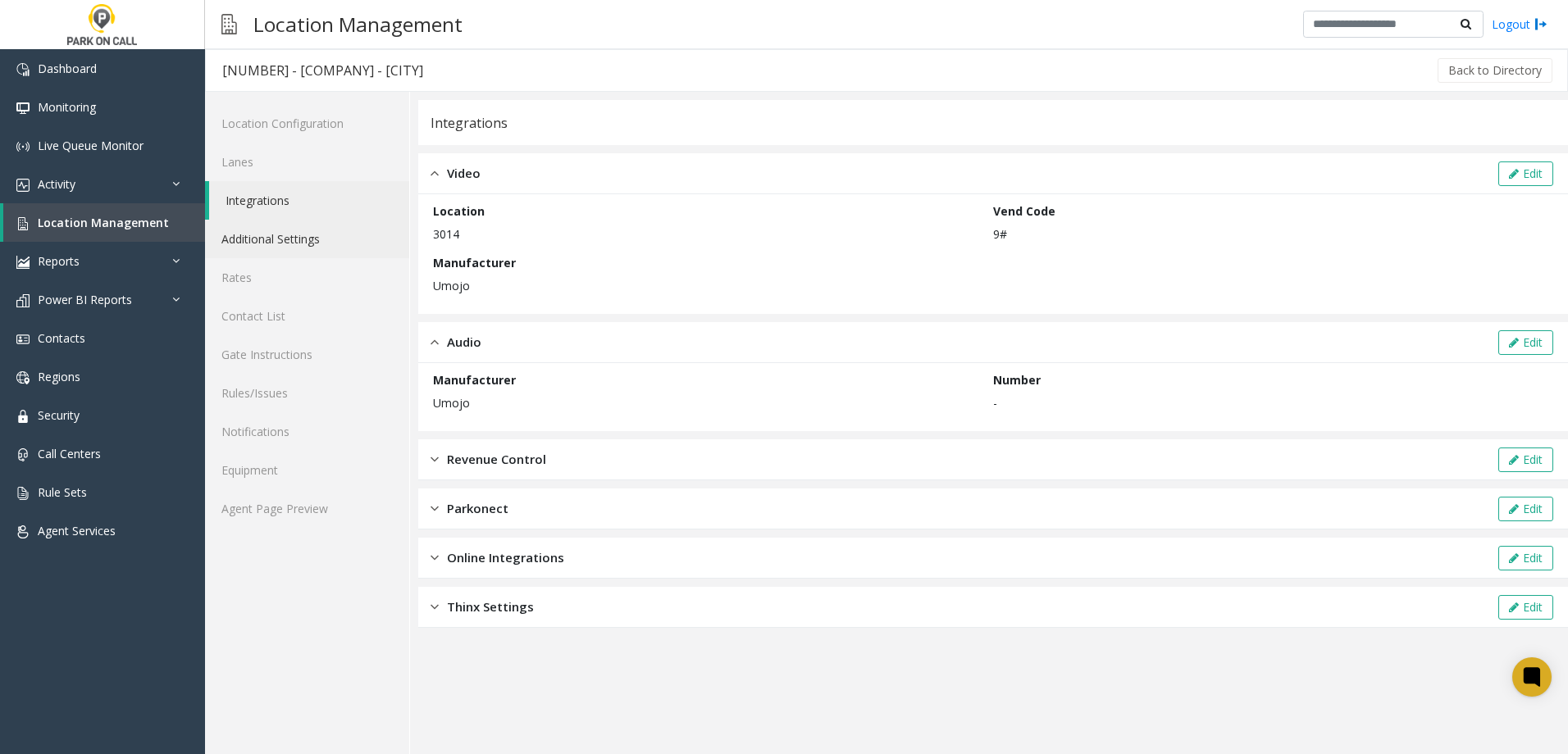 click on "Additional Settings" 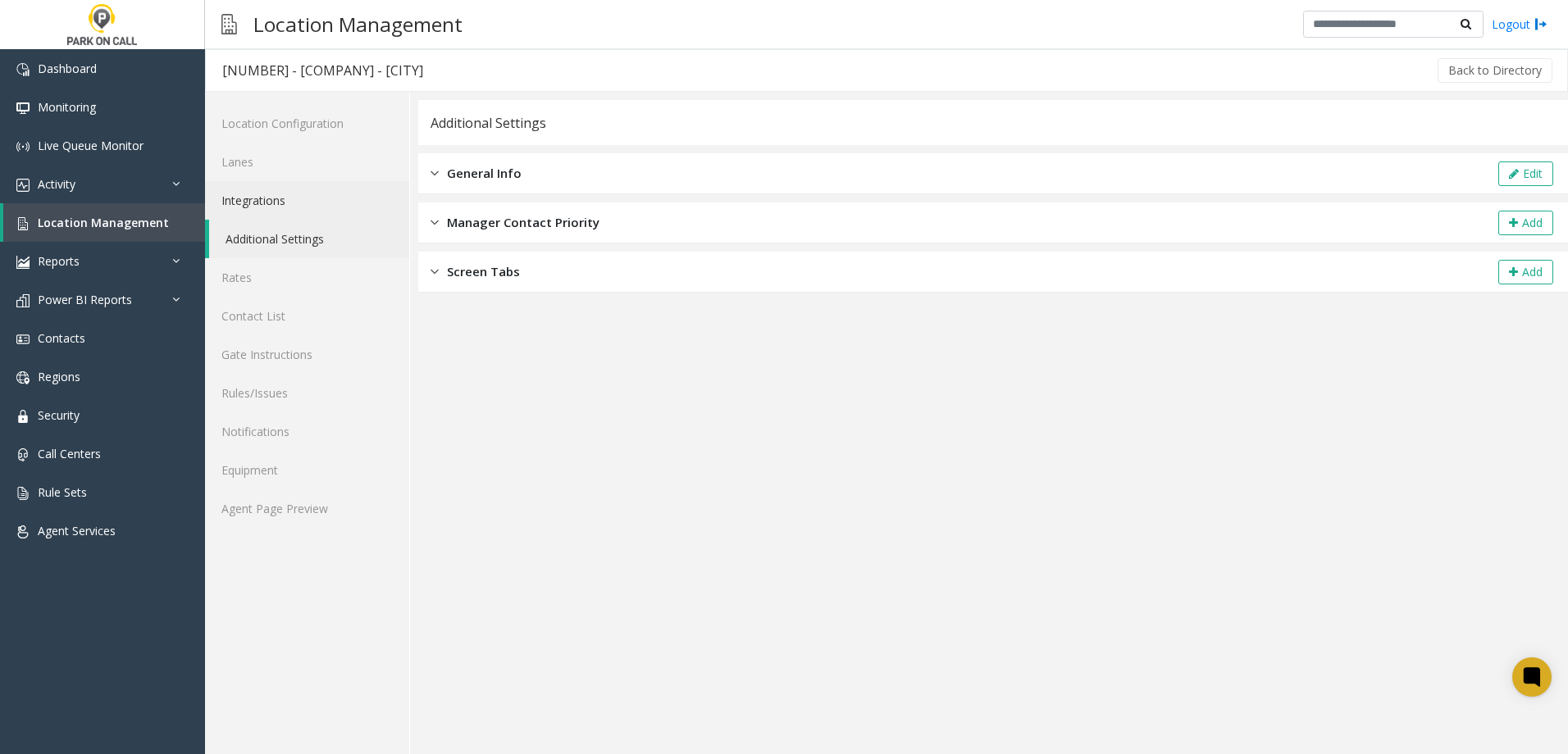 click on "Integrations" 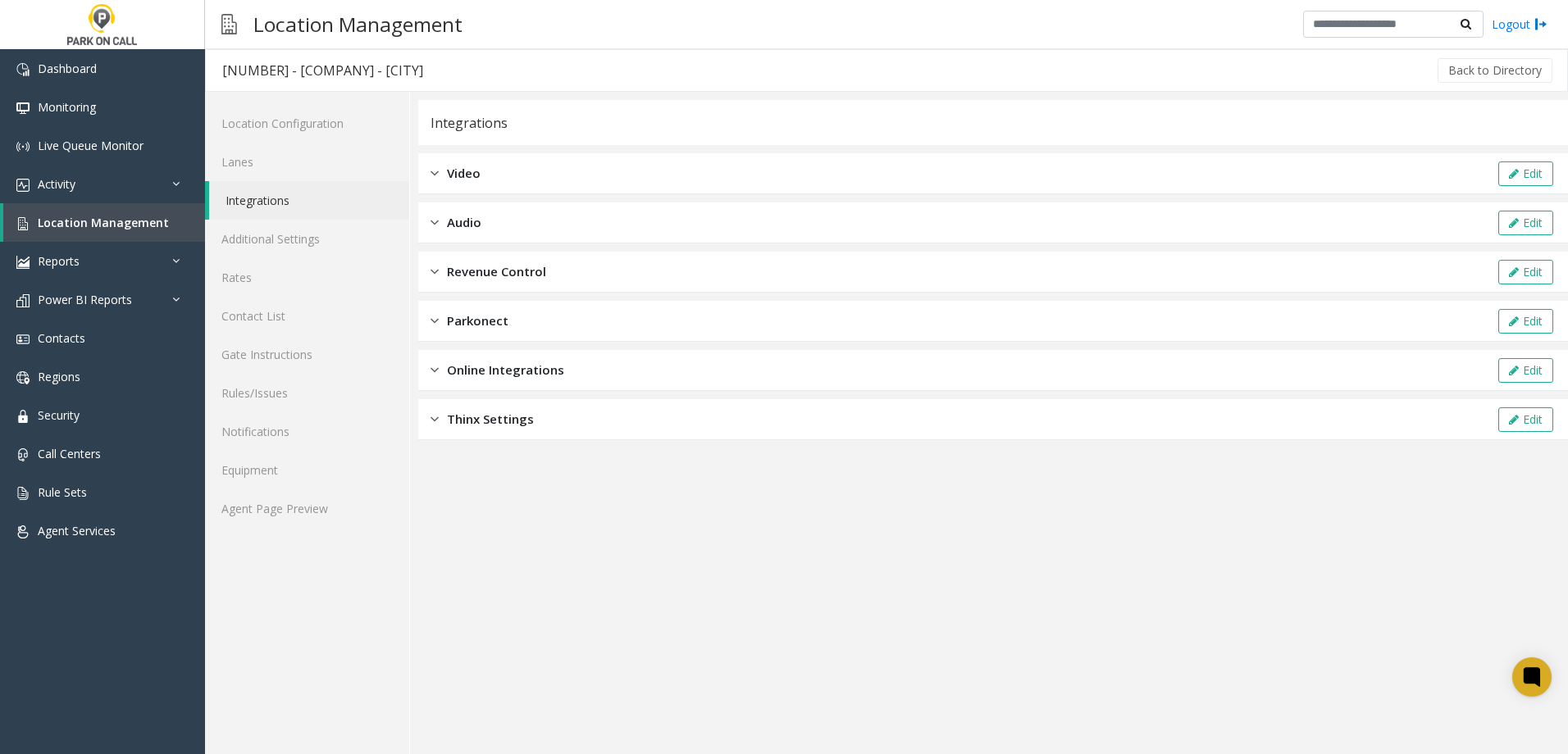 click on "Audio" 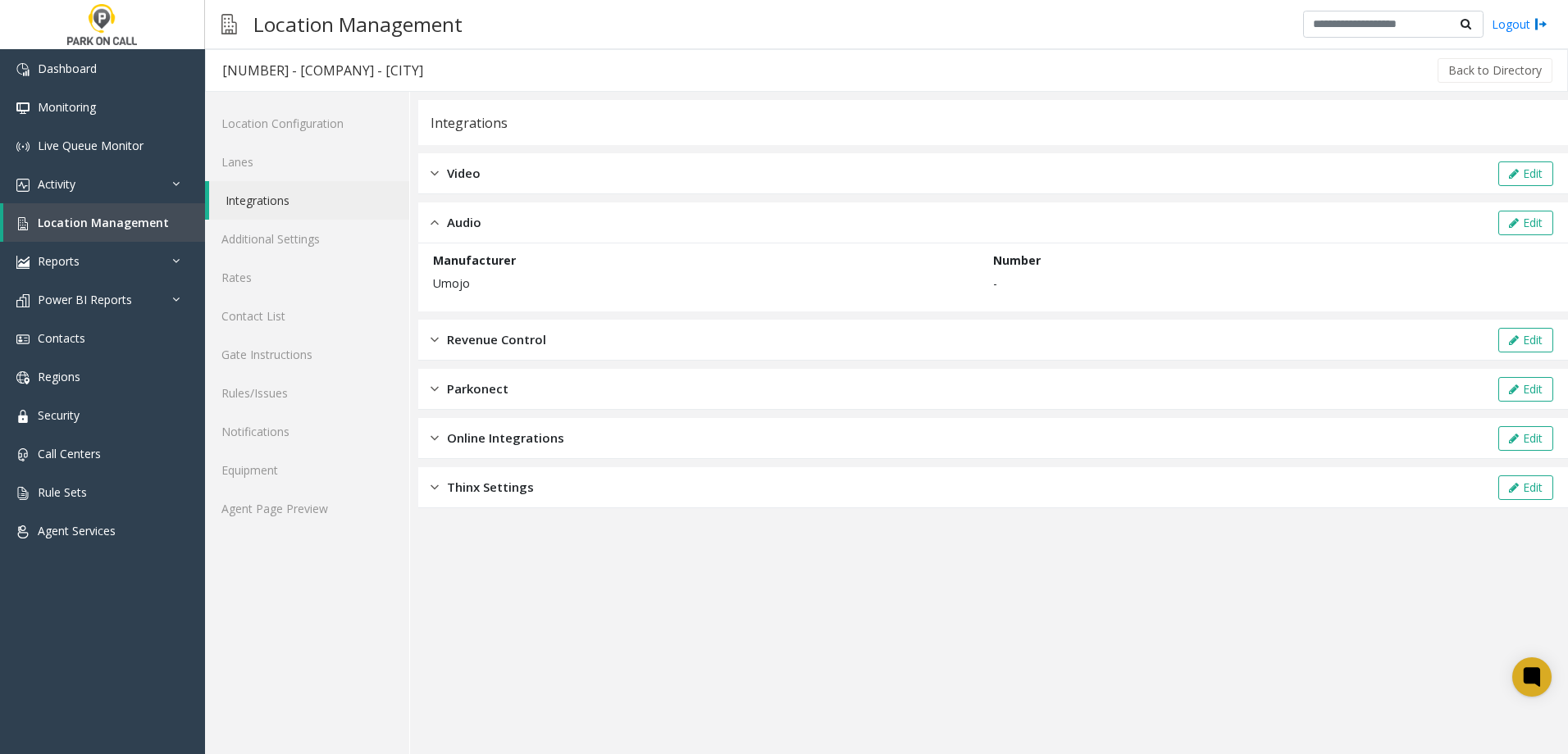 click on "Video  Edit" 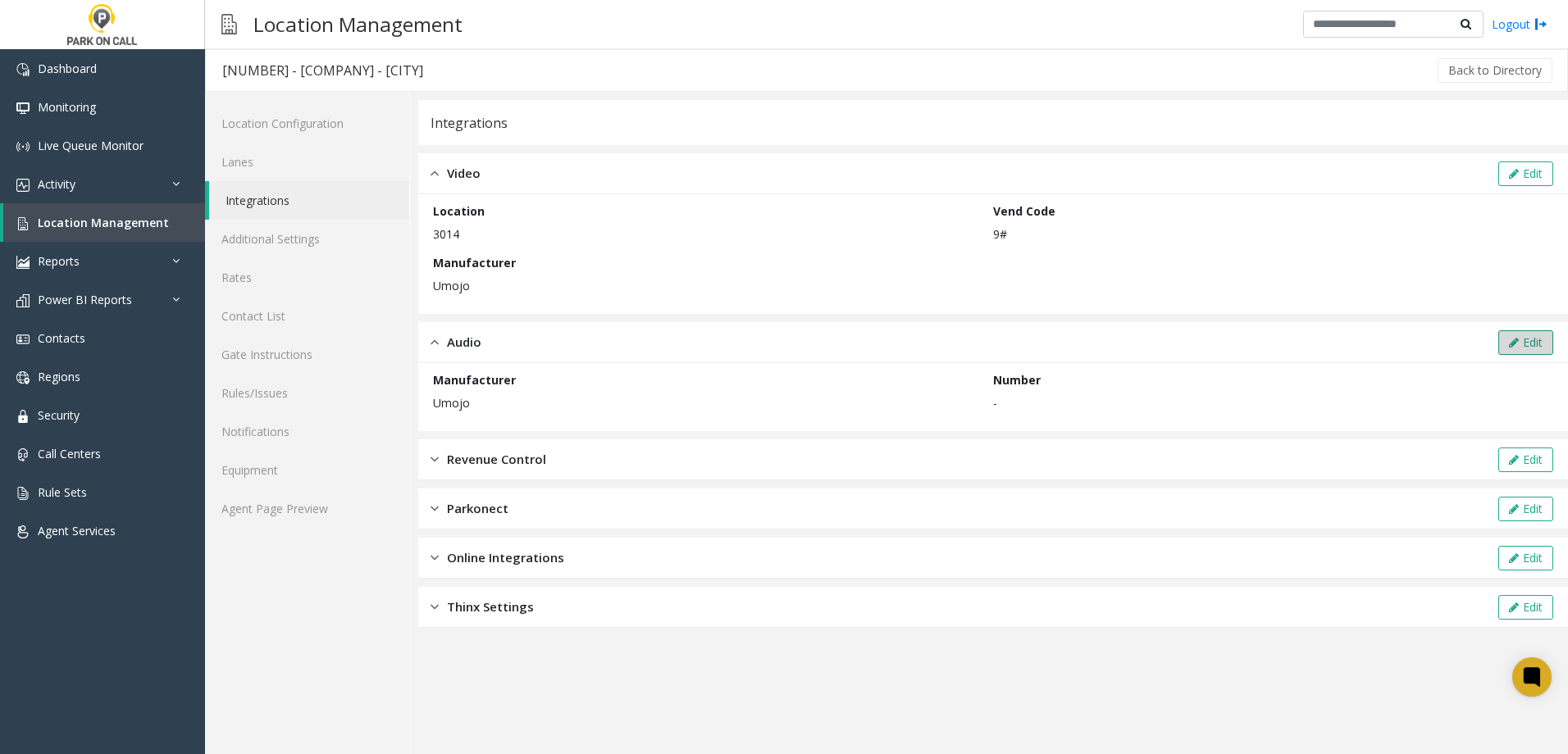 click 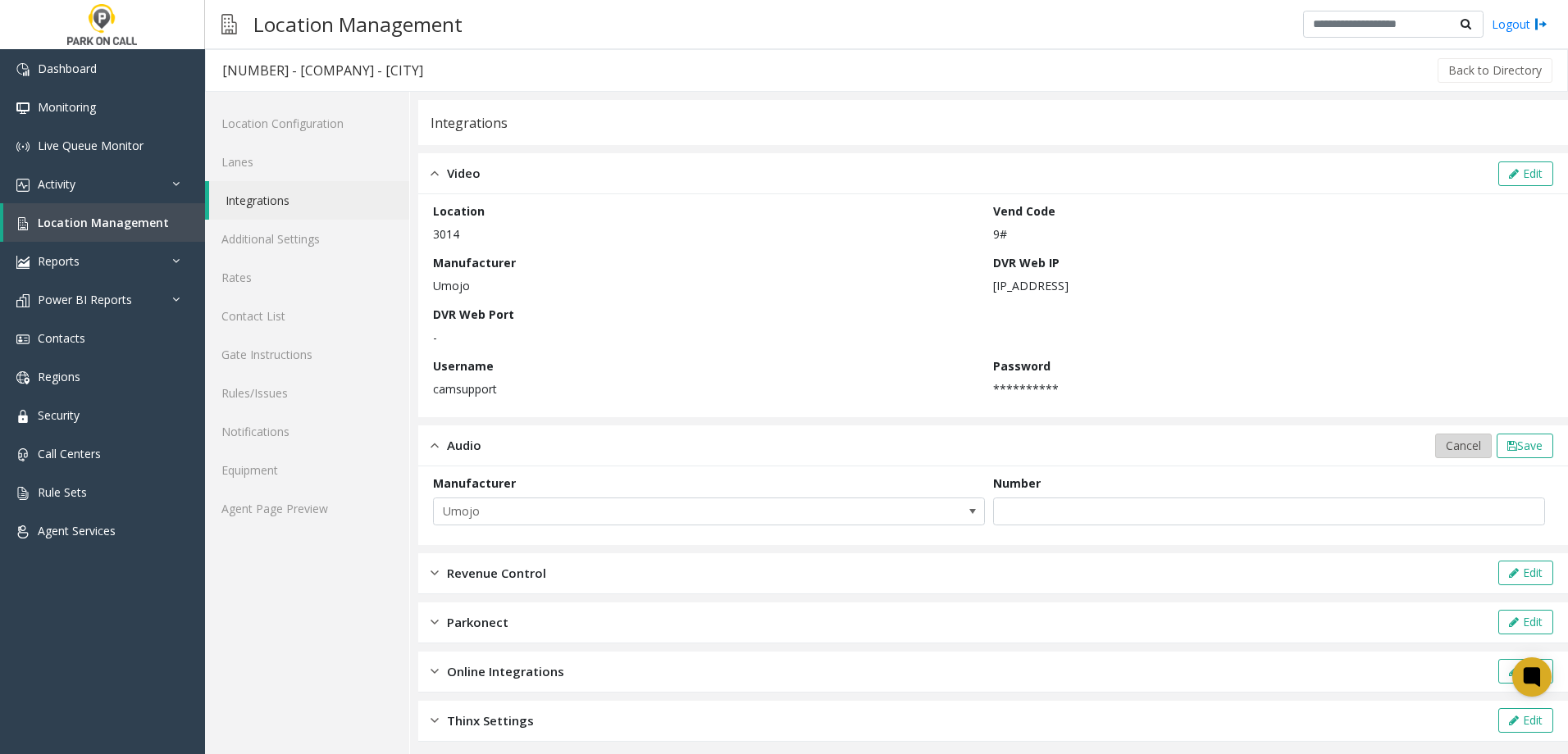 click on "Cancel" 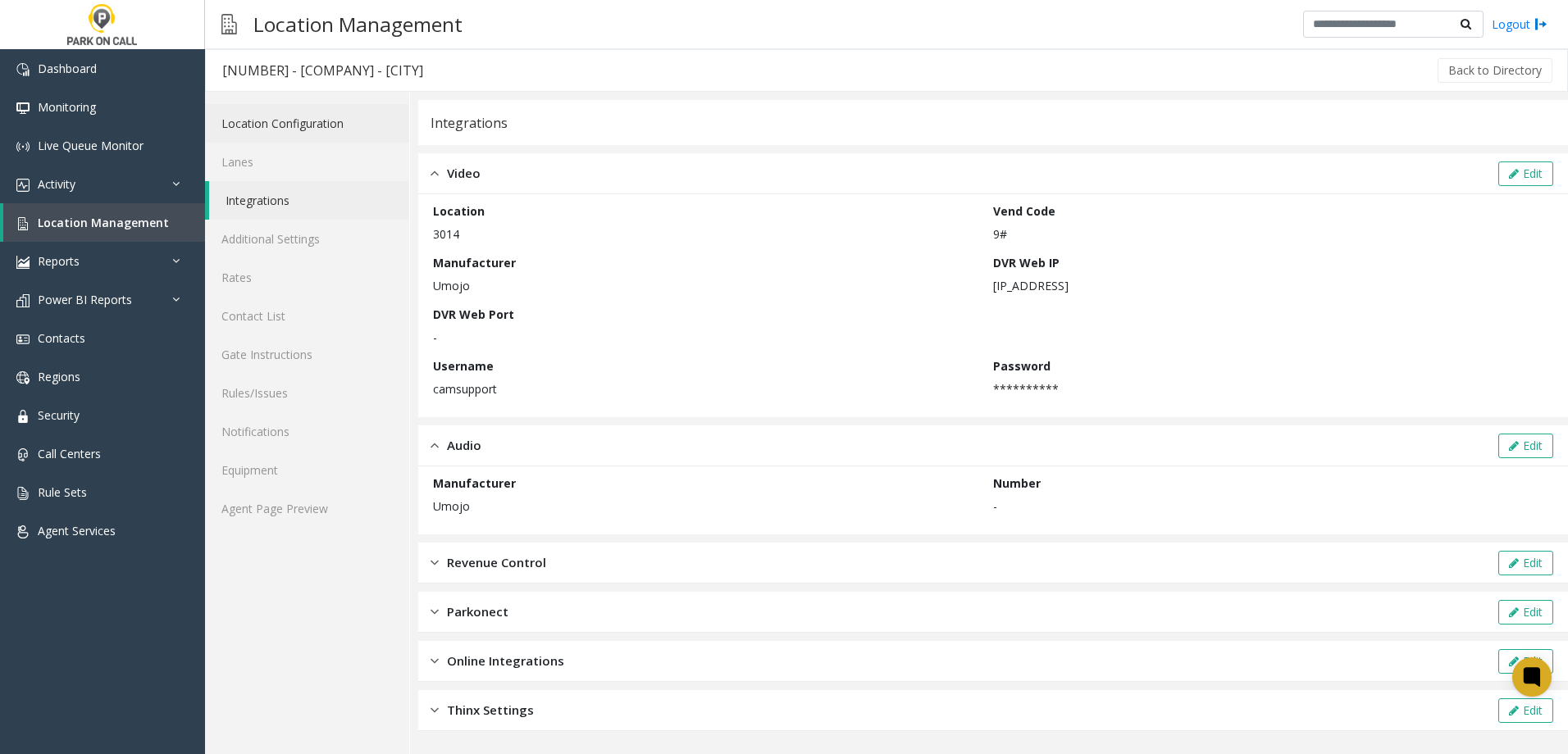 click on "Location Configuration" 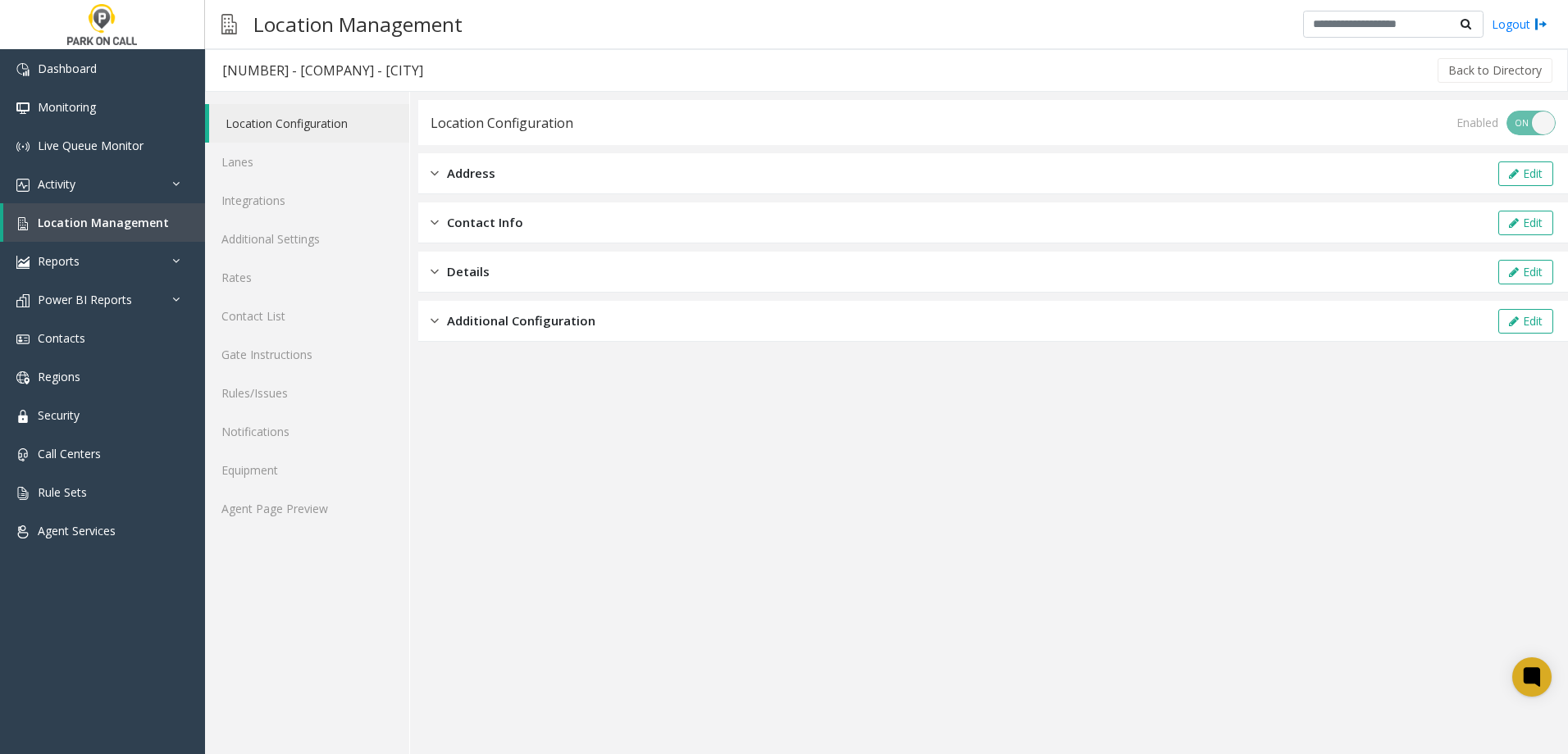 click on "Location Configuration Enabled ON OFF Address  Edit  Contact Info  Edit  Details  Edit  Additional Configuration  Edit" 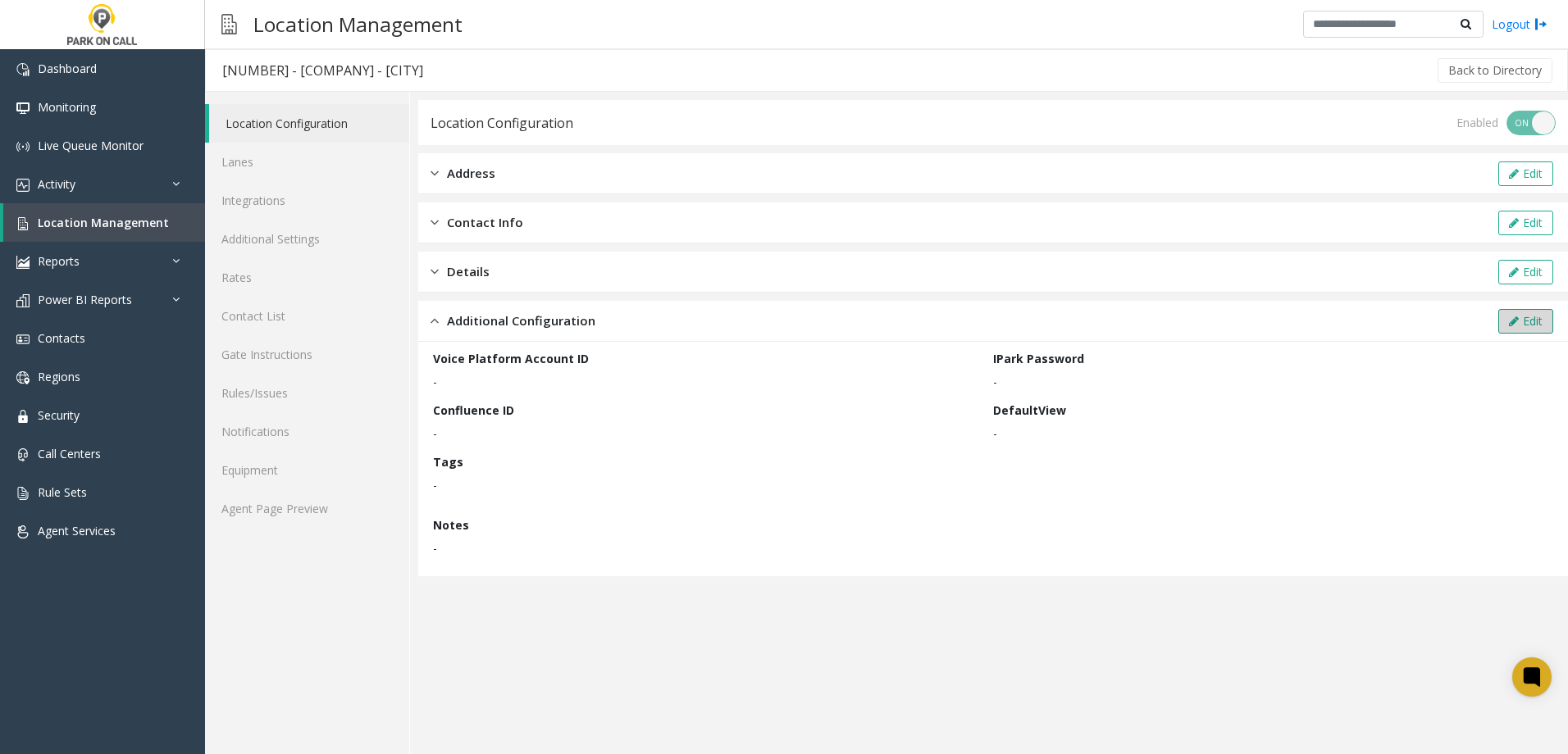click on "Edit" 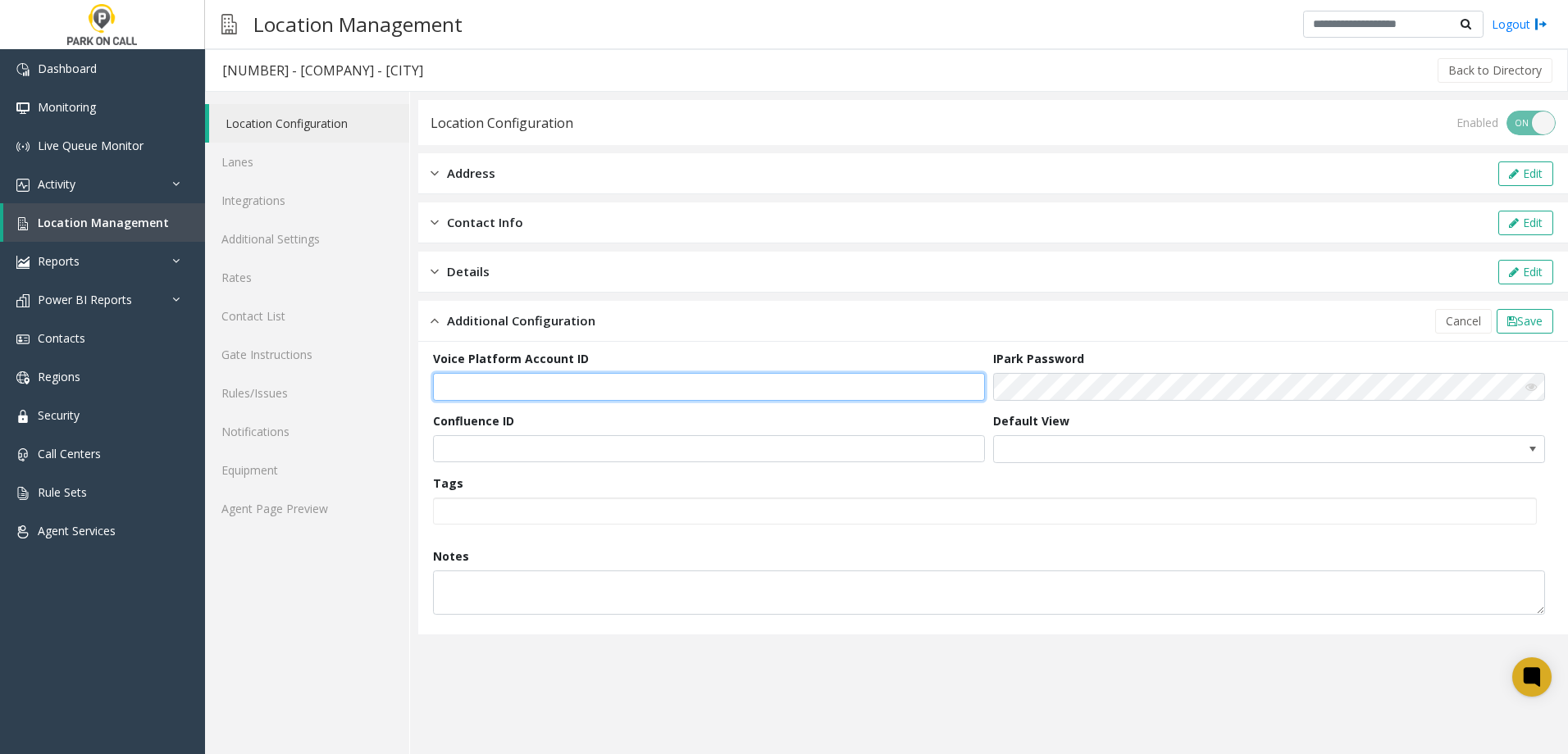 click 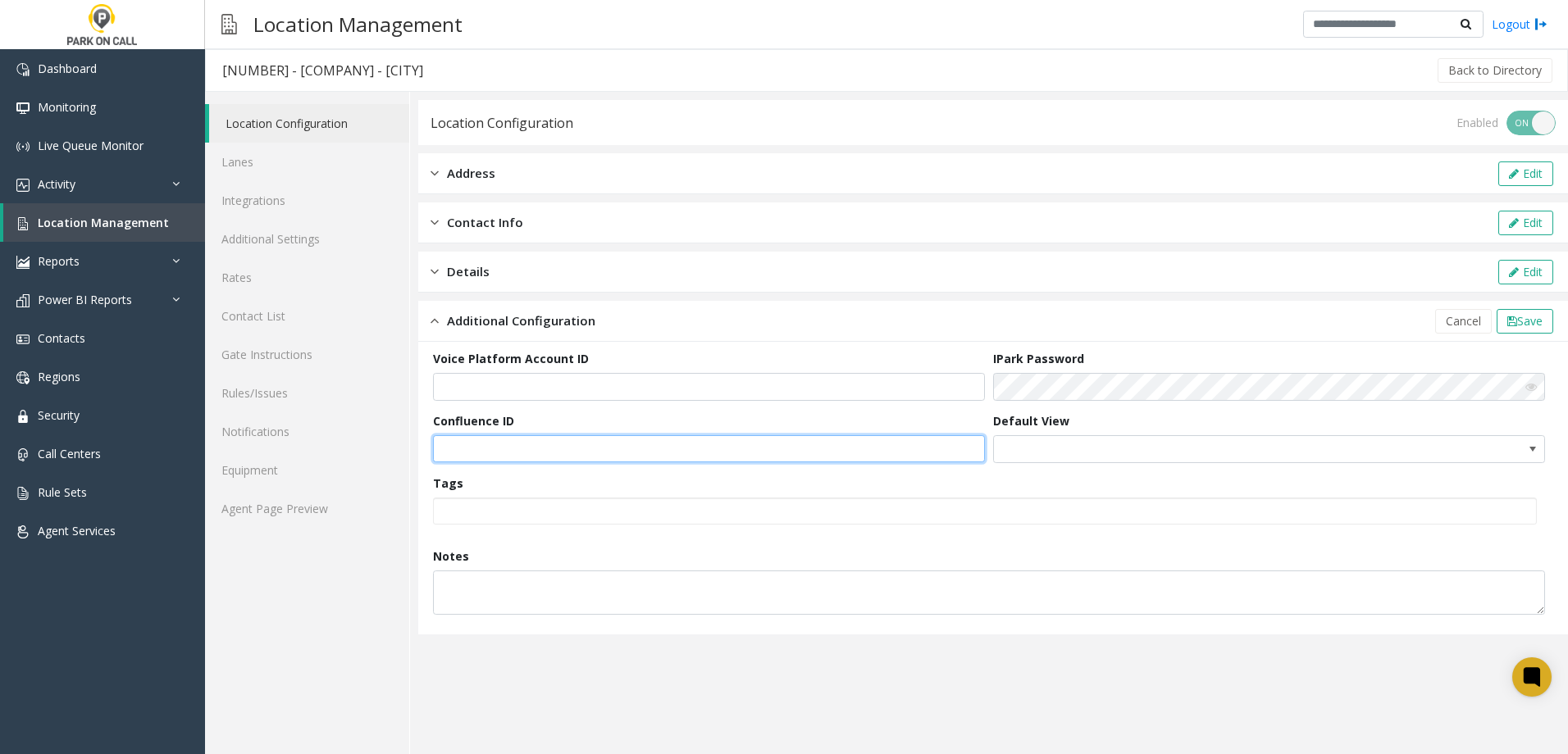 click 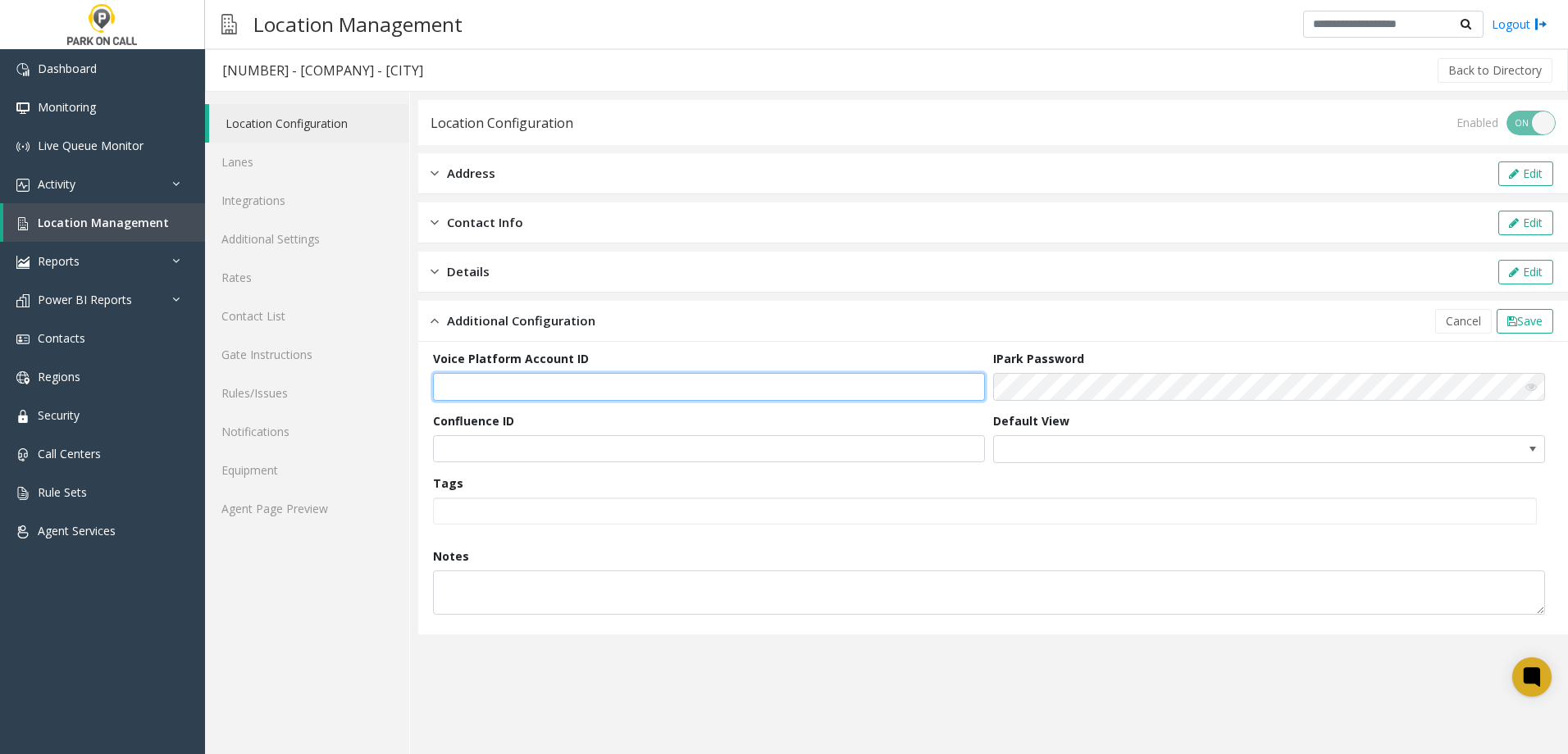 click 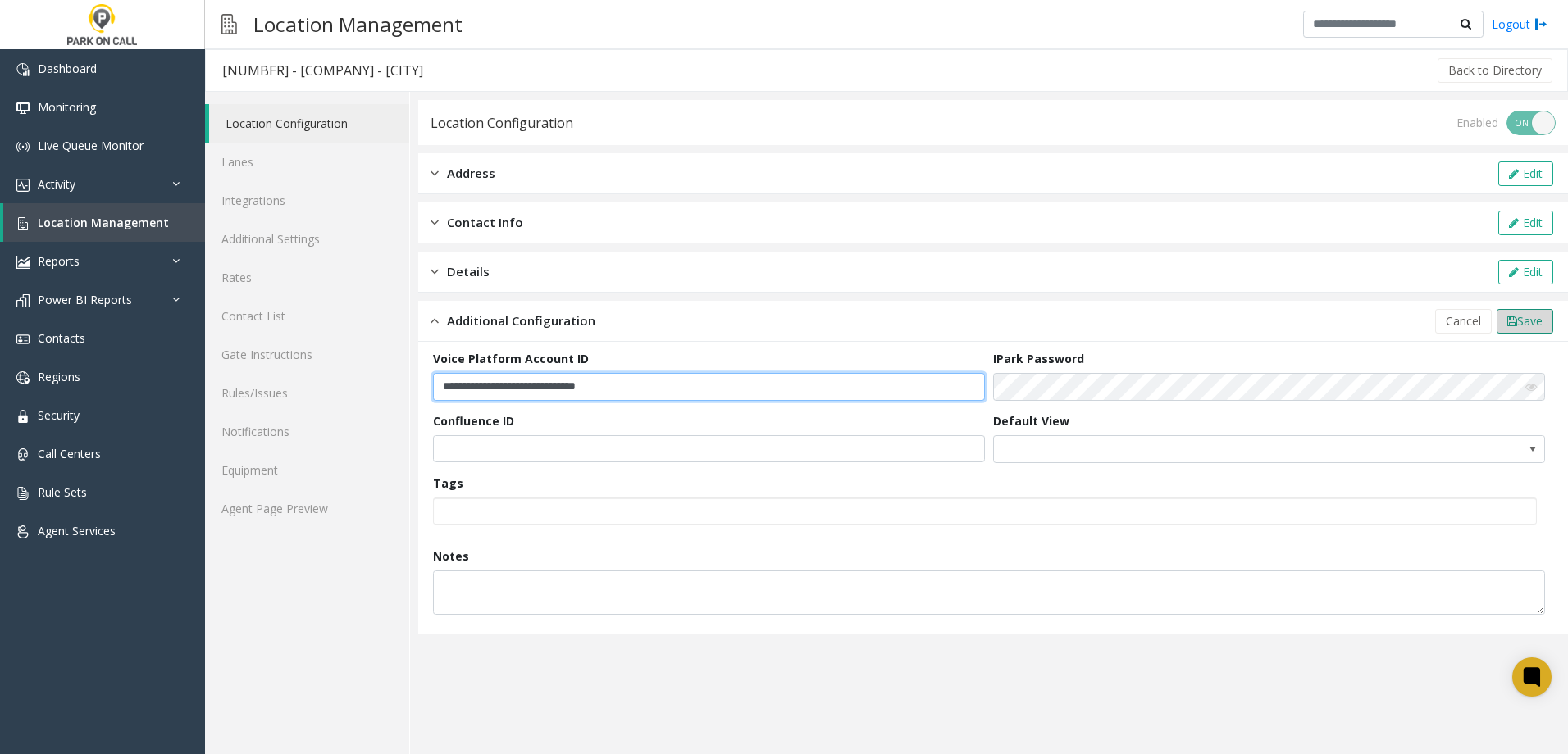 type on "**********" 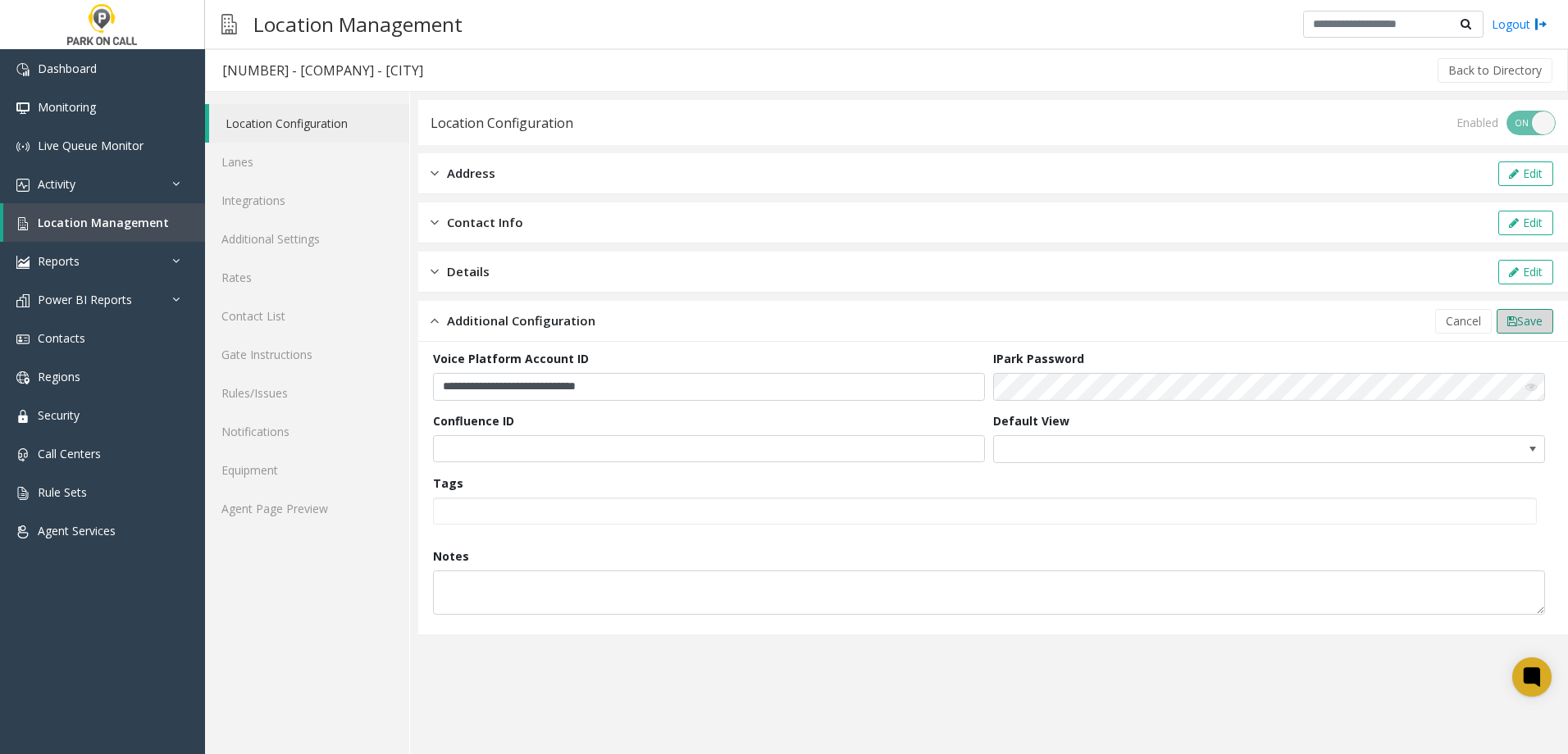 click on "Save" 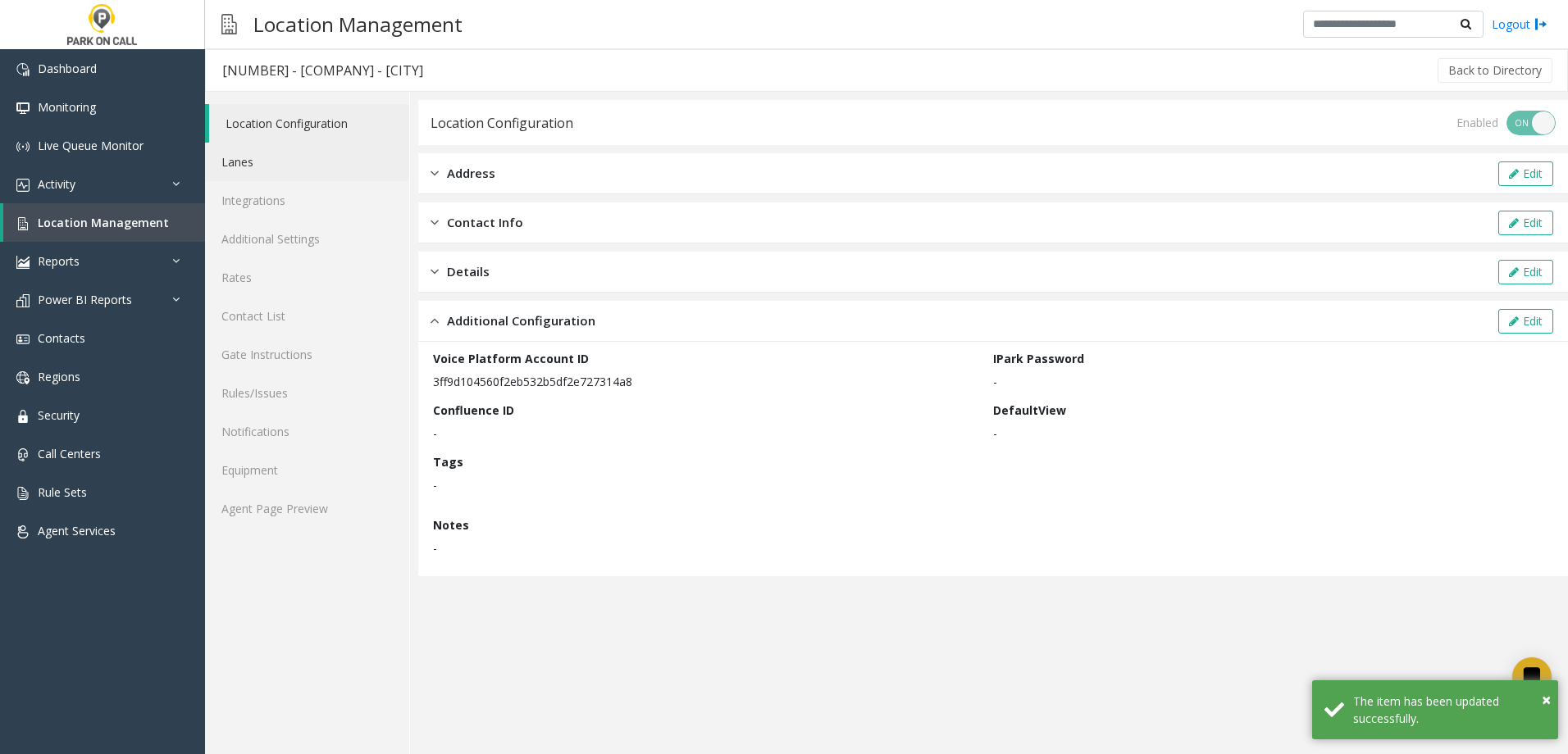 click on "Lanes" 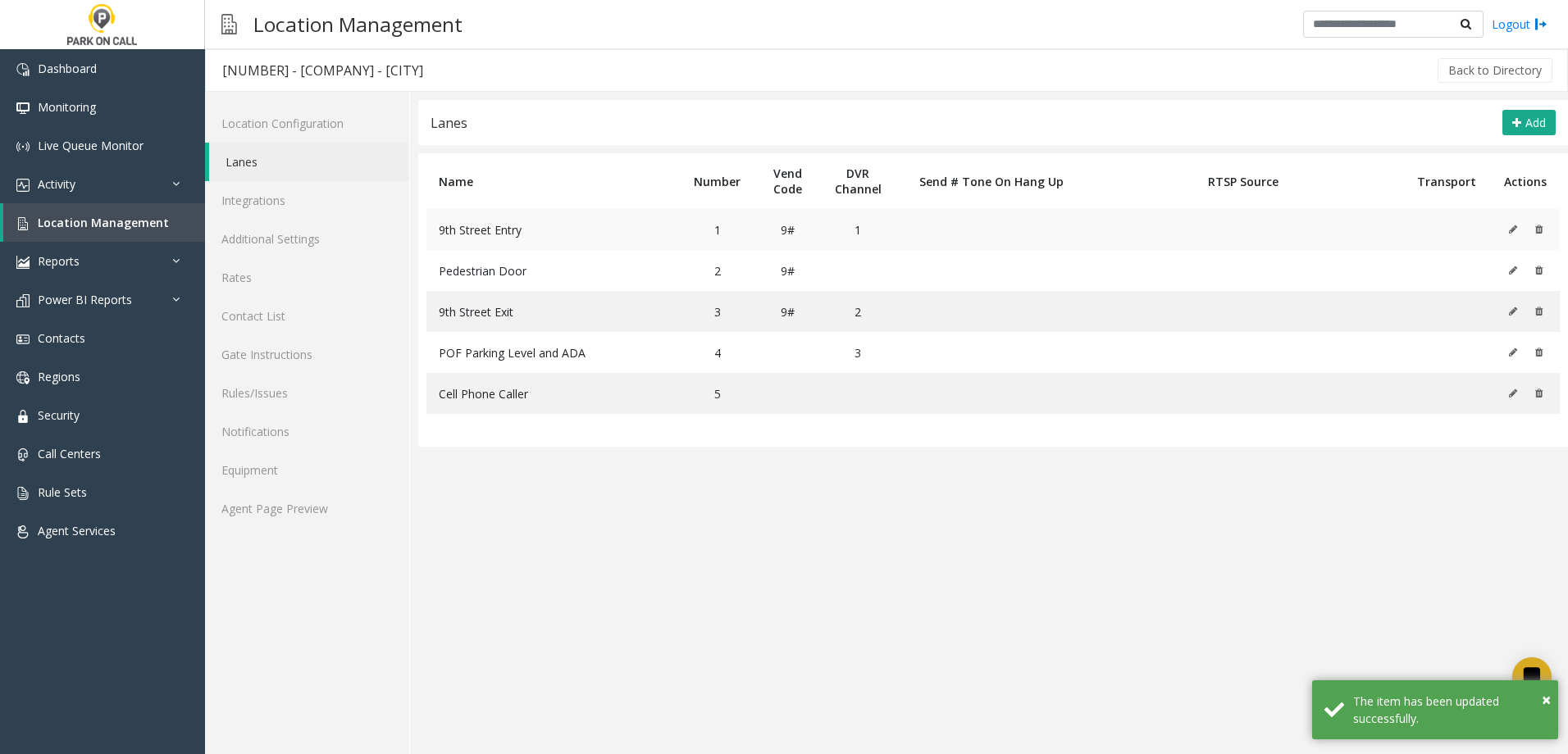 click 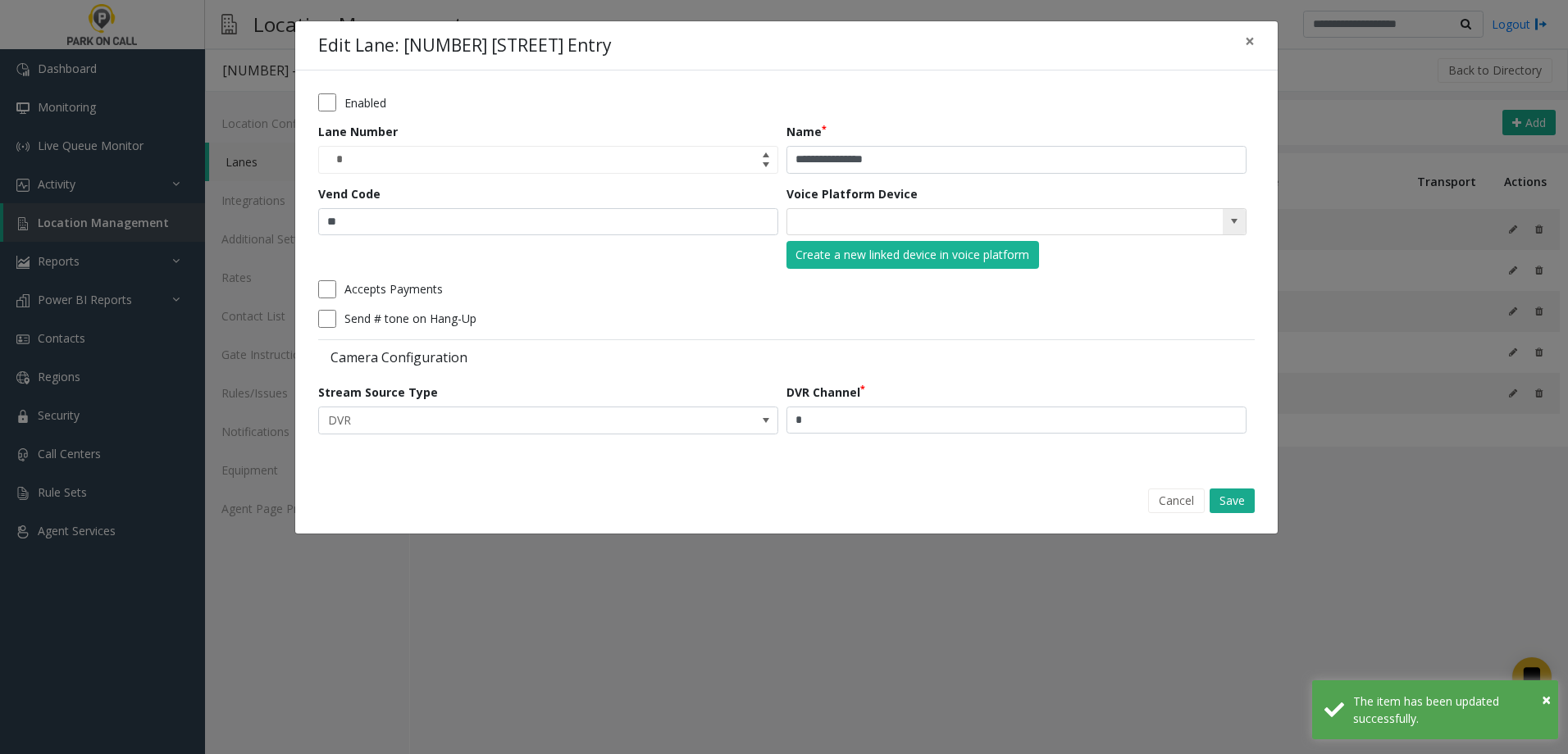 click at bounding box center (1016, 222) 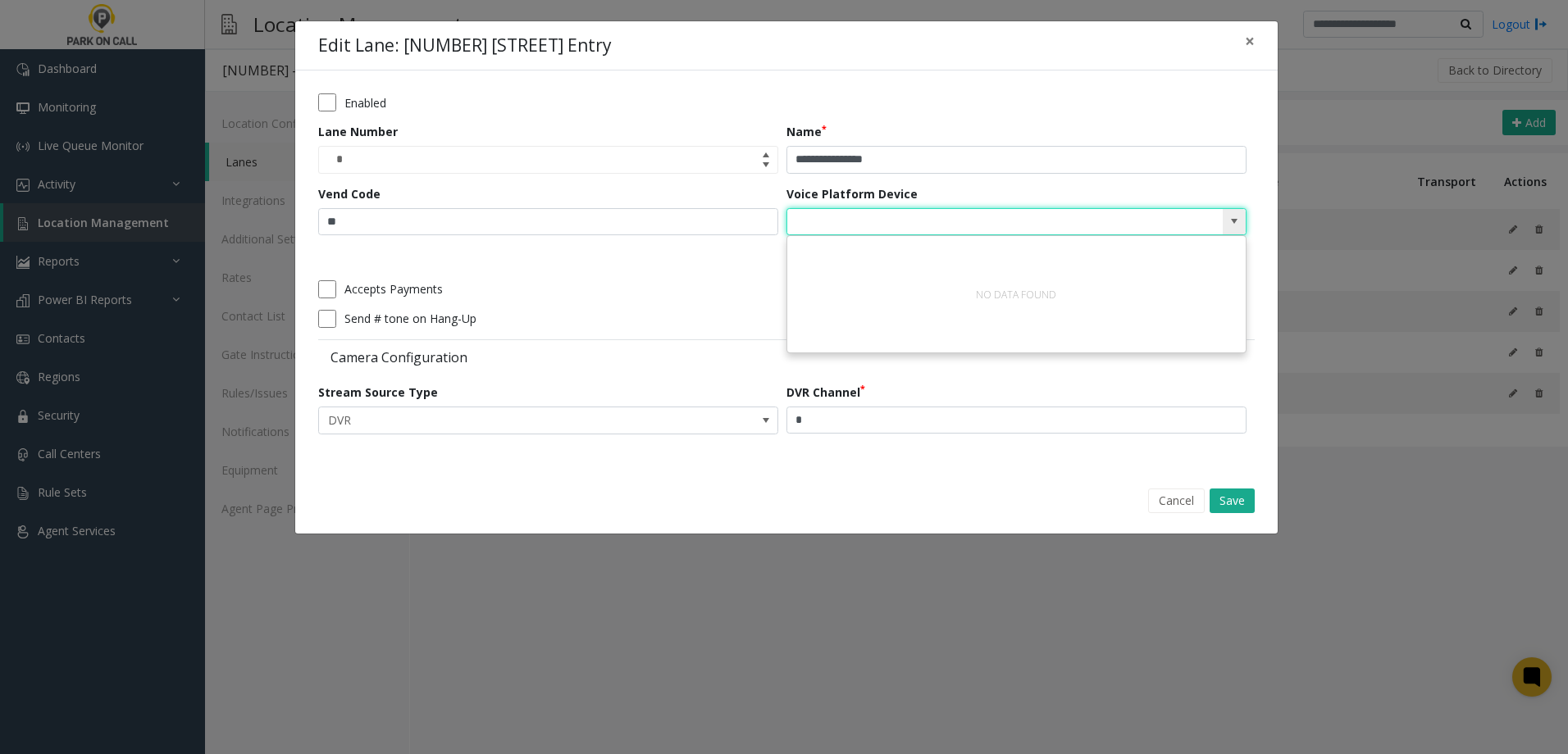 click at bounding box center [1234, 221] 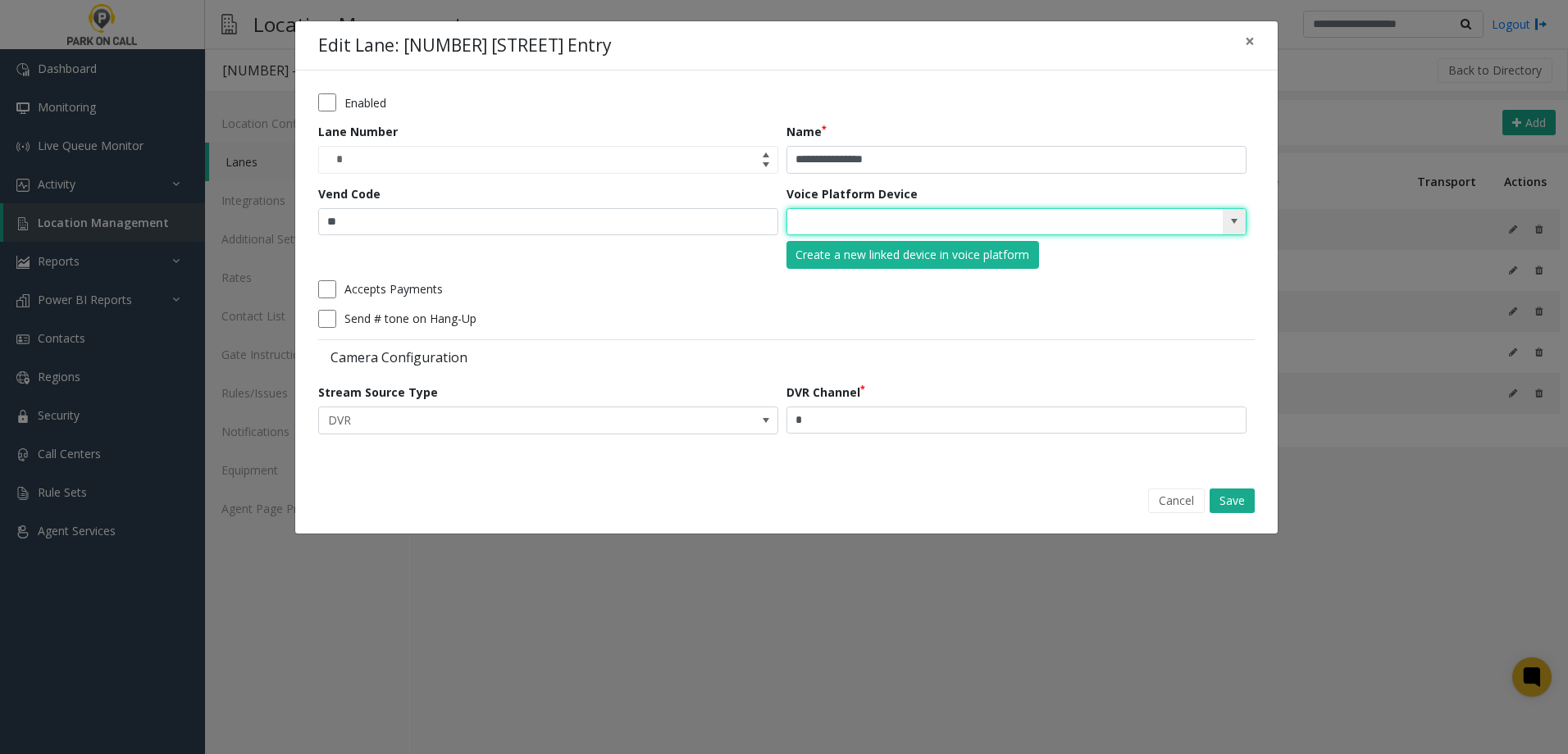click at bounding box center (970, 222) 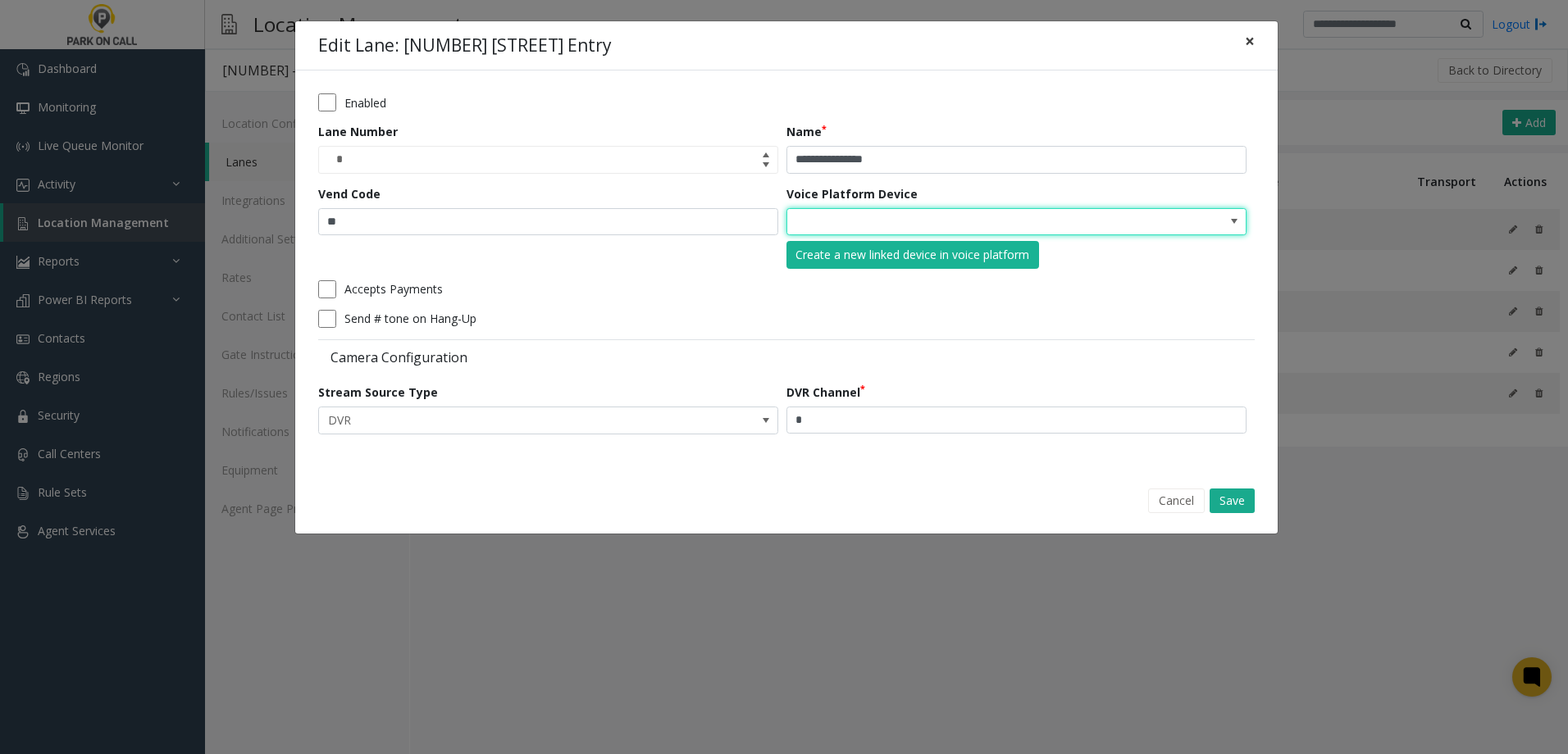 click on "×" 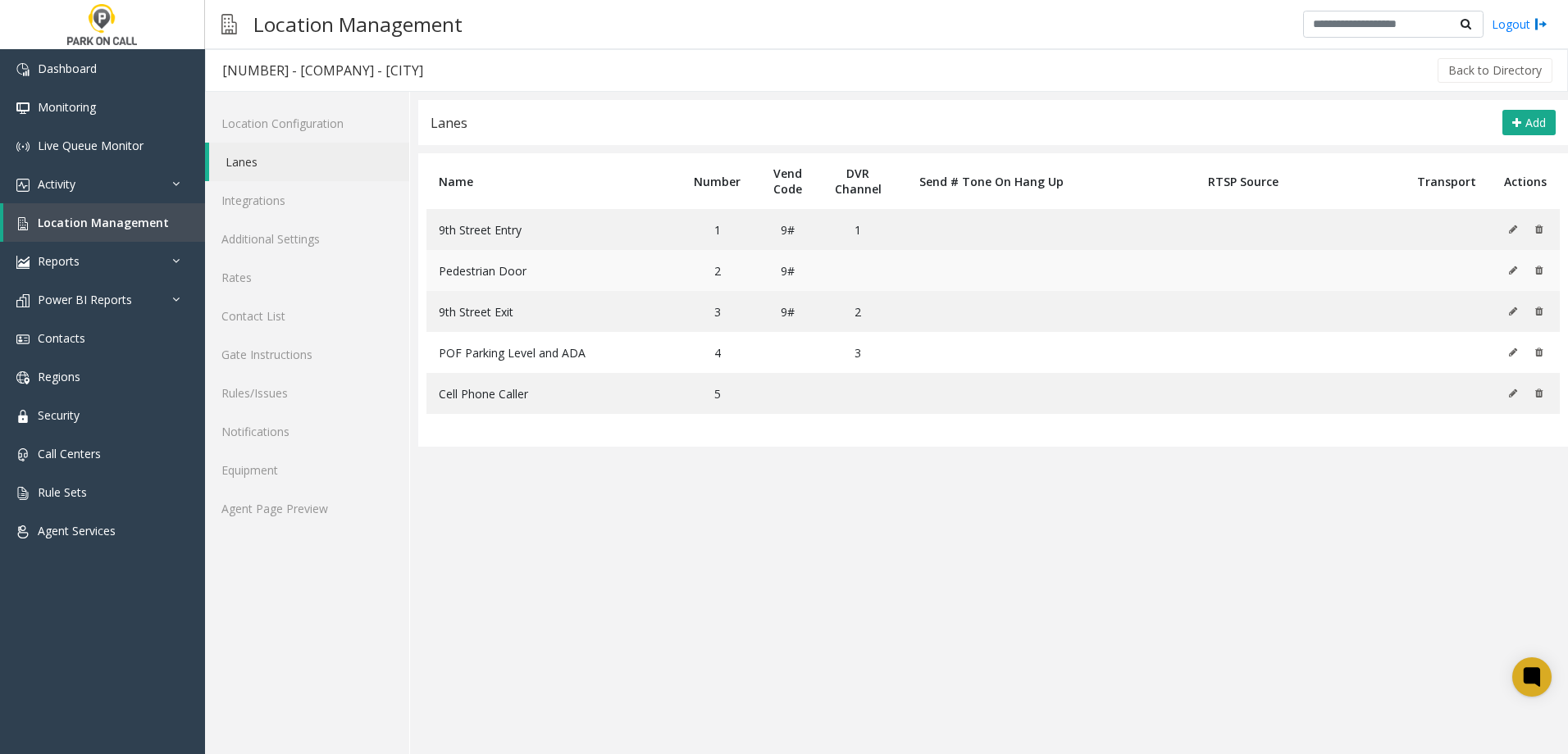 click 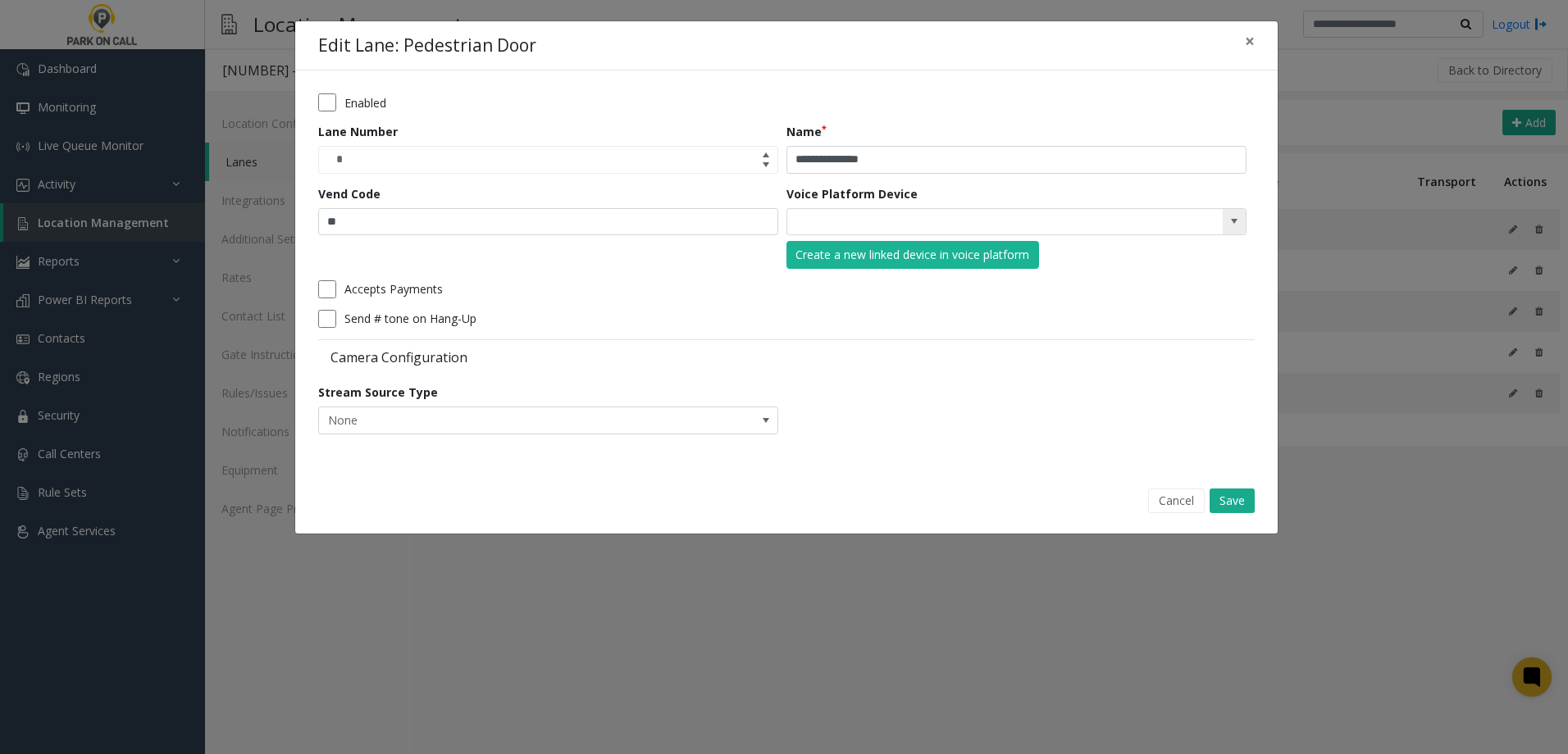 click at bounding box center (1234, 222) 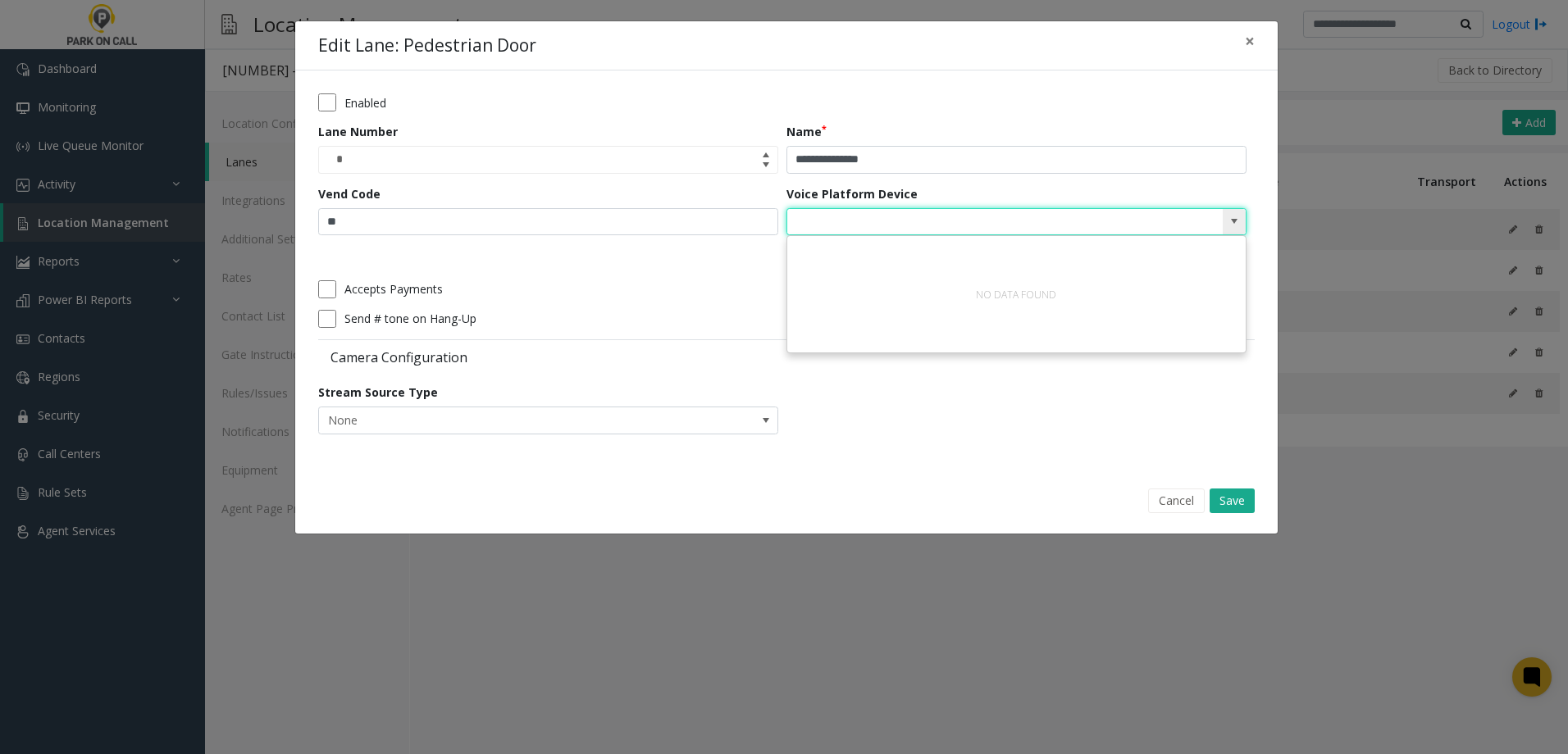 click at bounding box center [1234, 222] 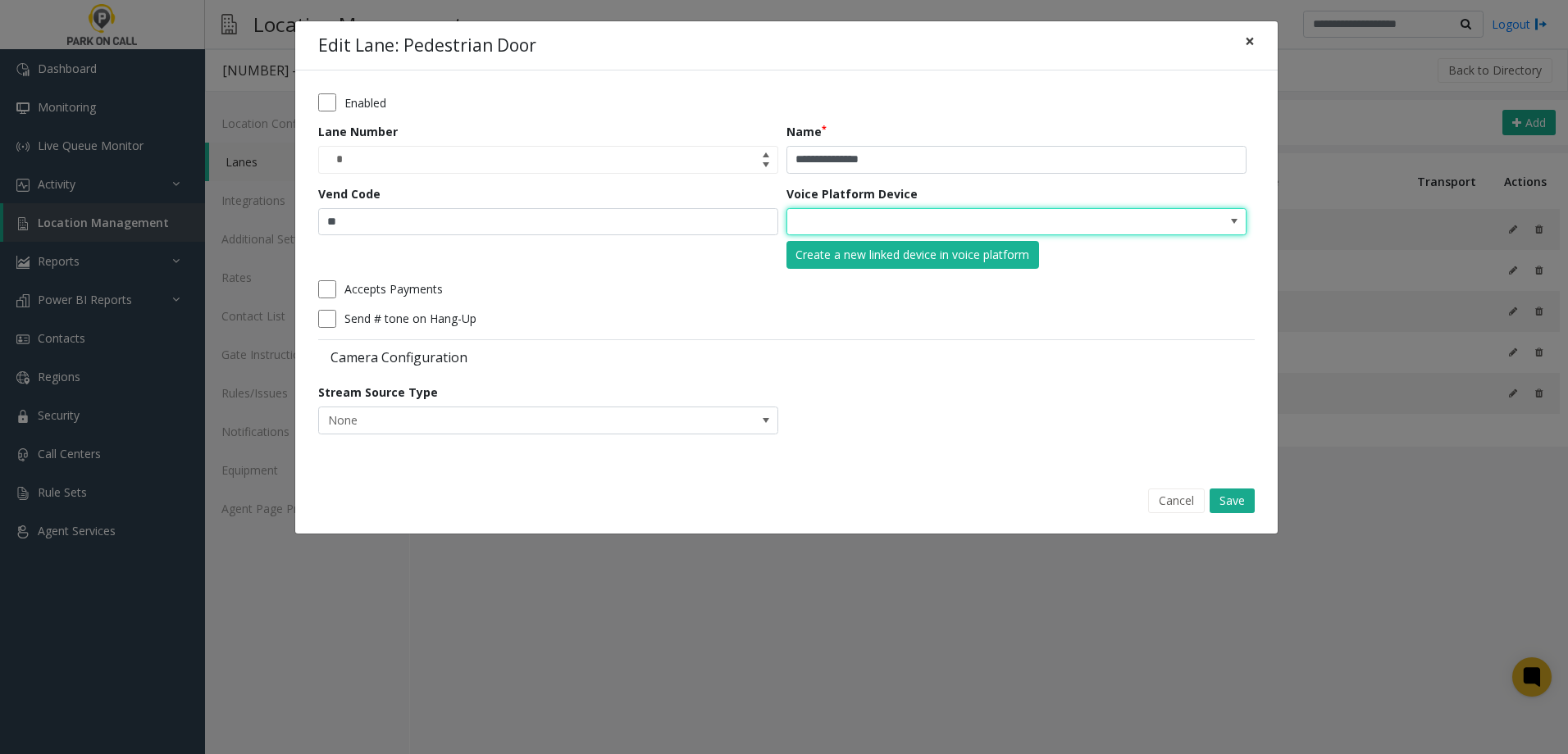 click on "×" 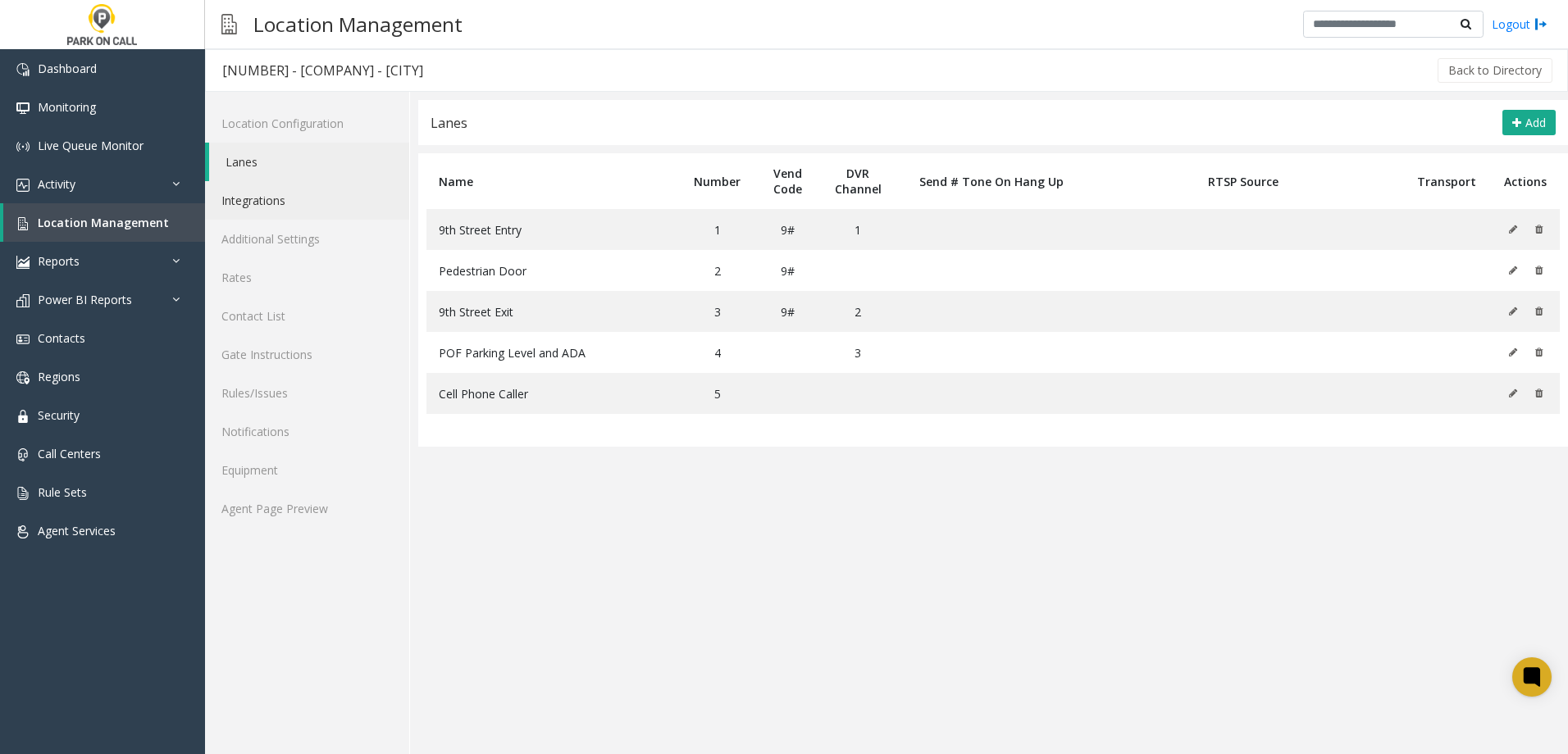 click on "Integrations" 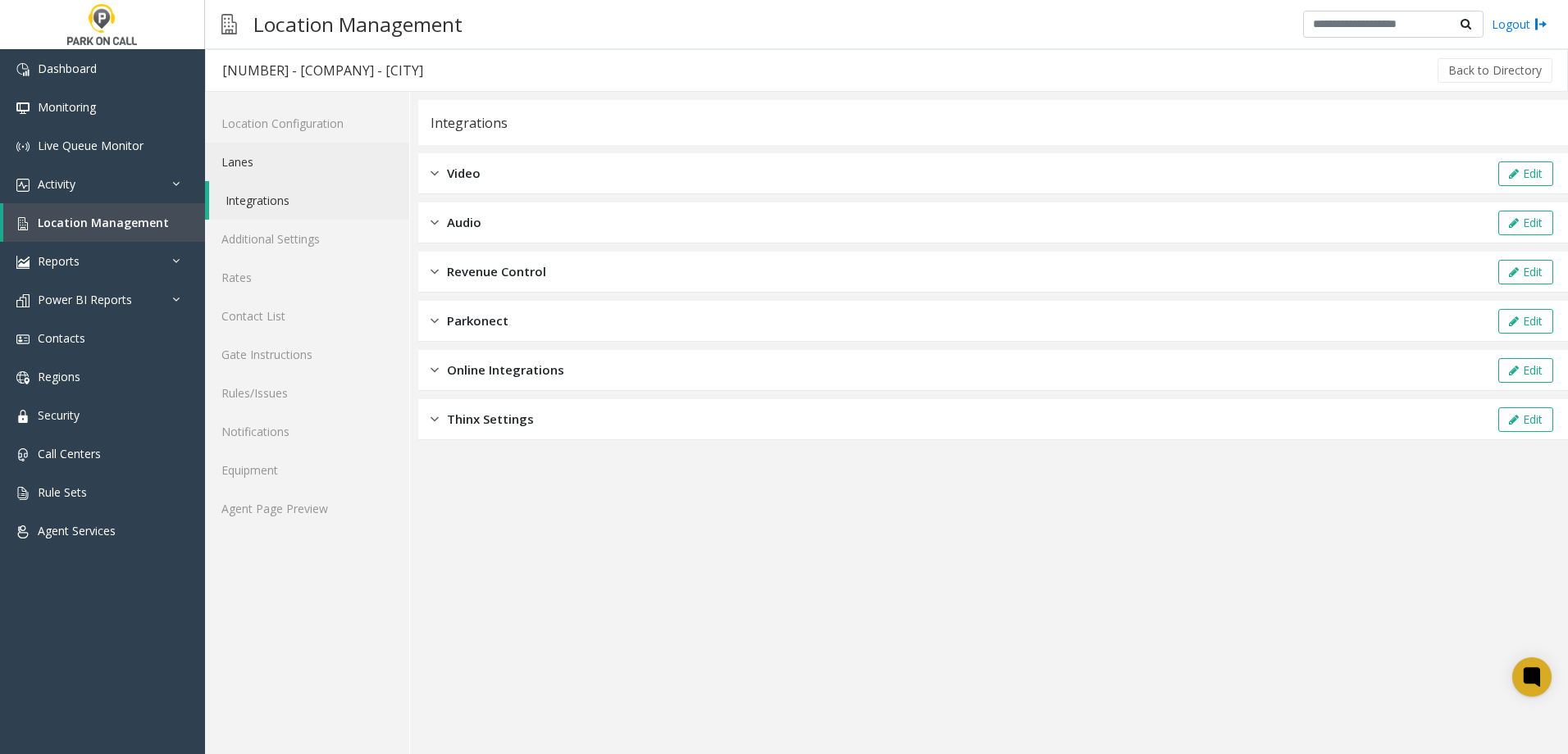 click on "Lanes" 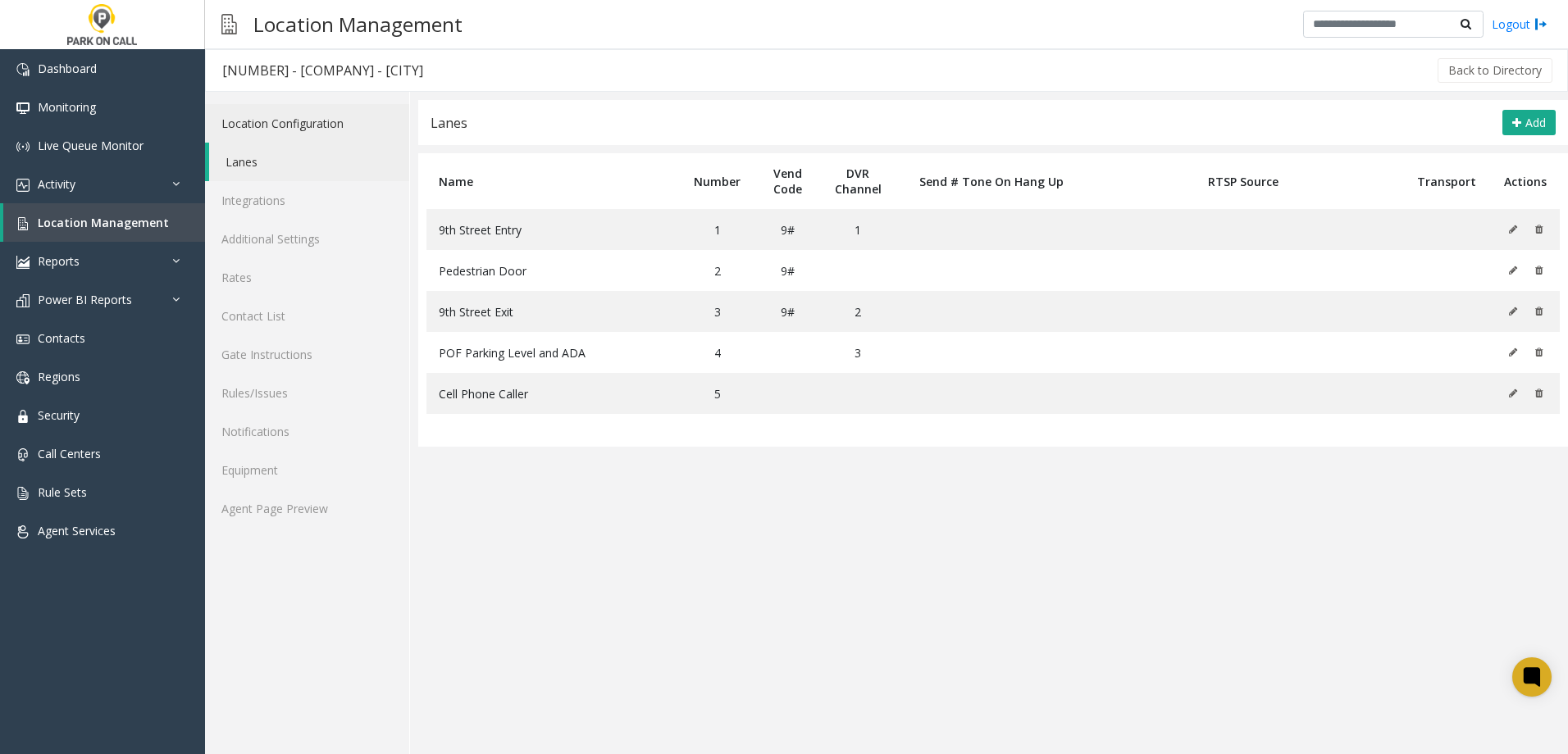 click on "Location Configuration" 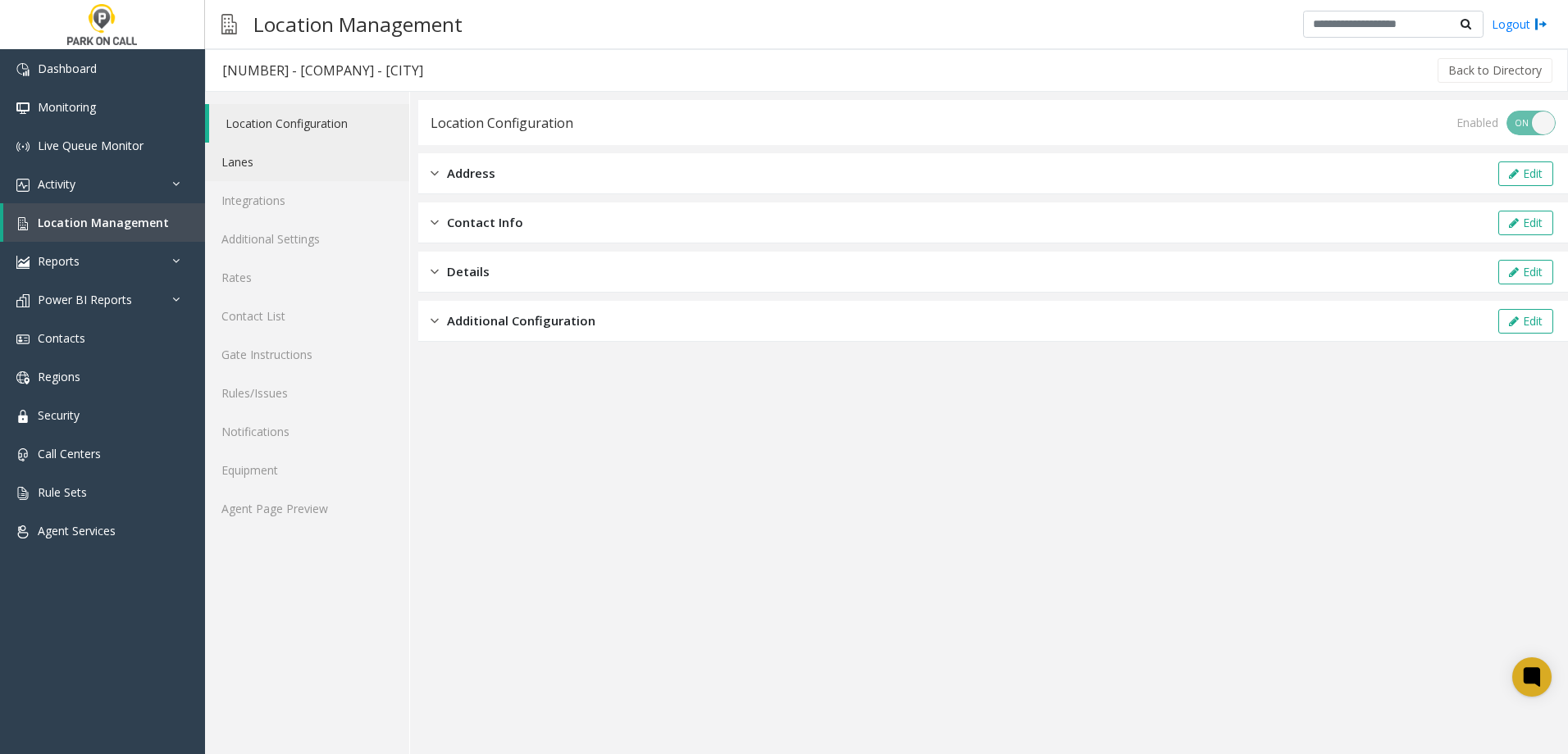 click on "Lanes" 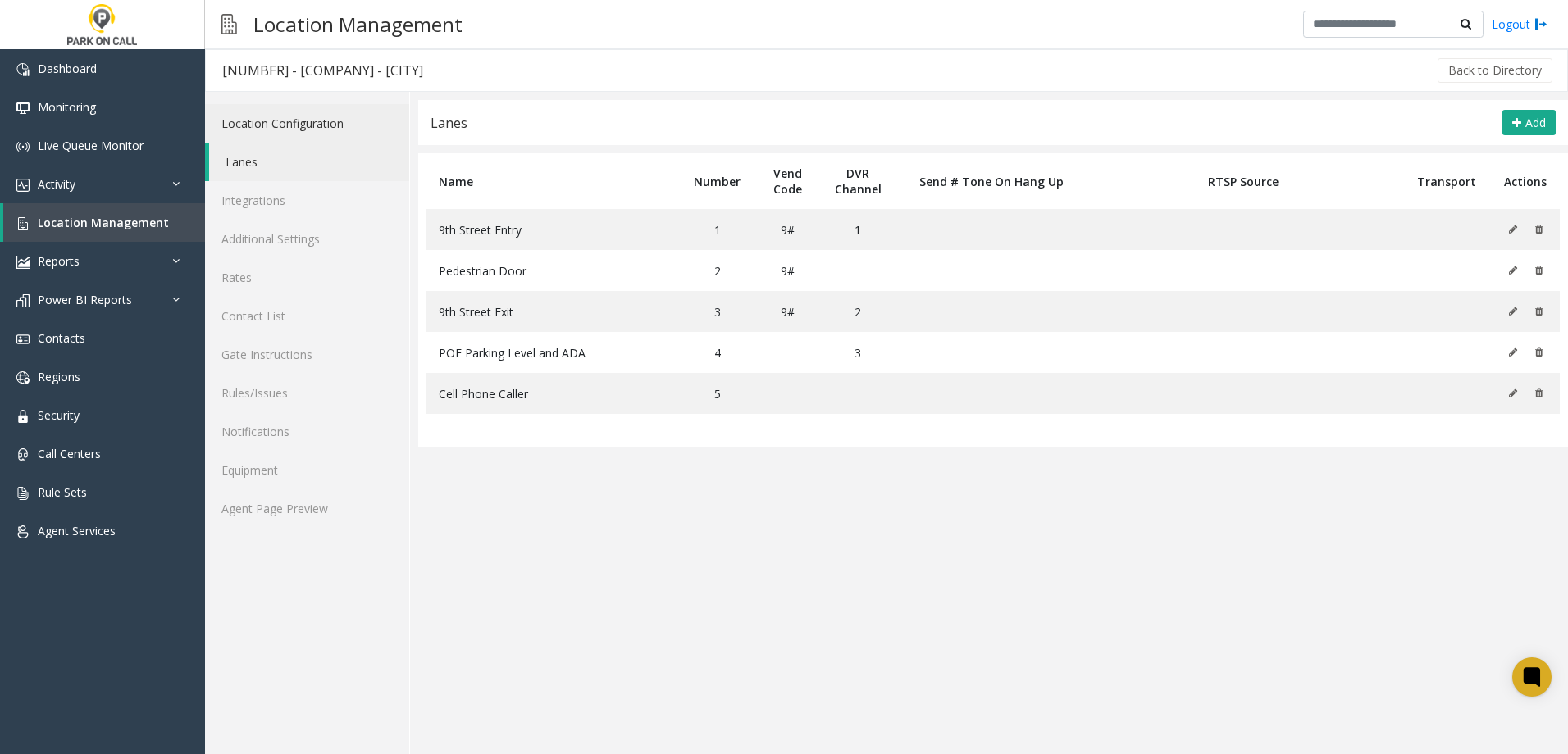 click on "Location Configuration" 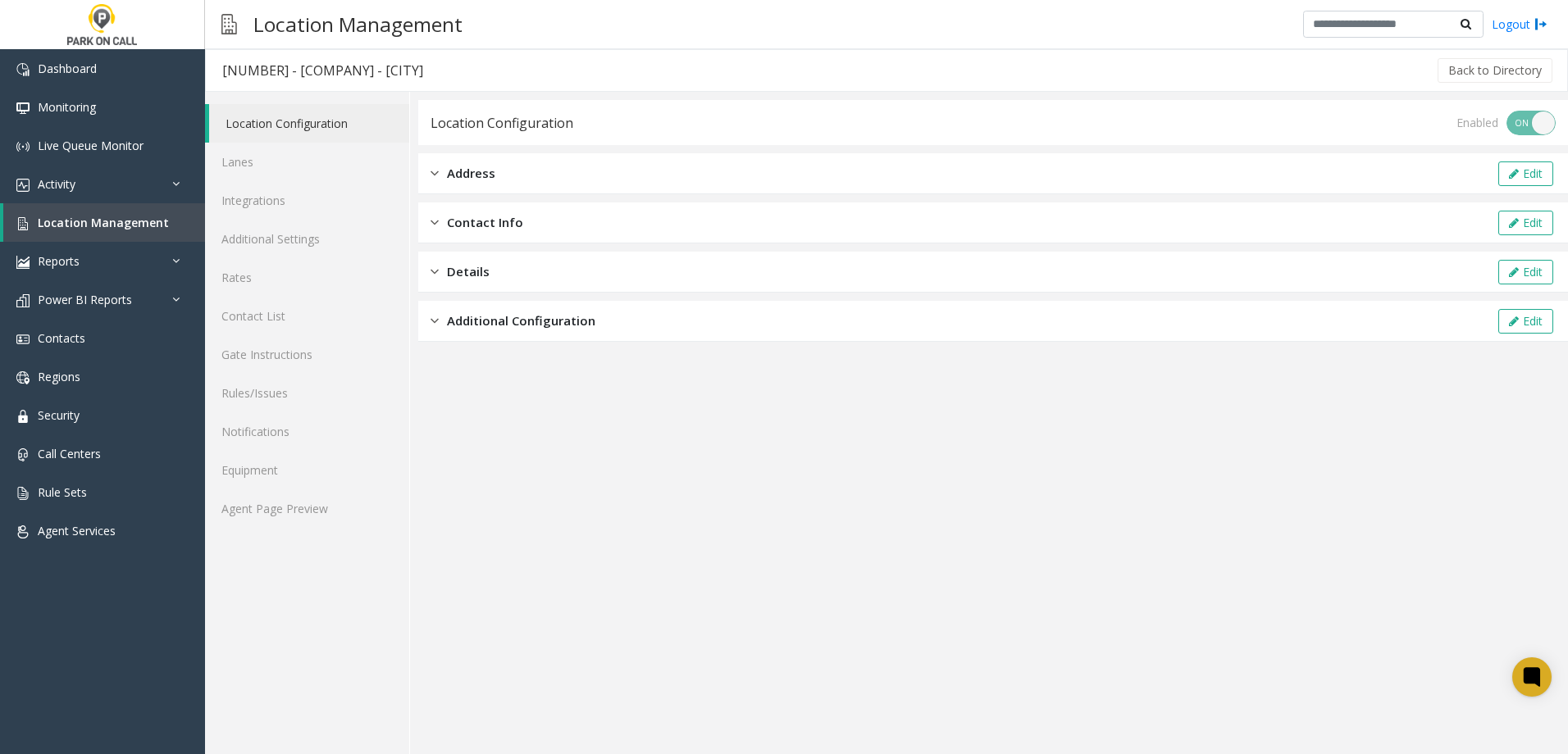 click on "Additional Configuration  Edit" 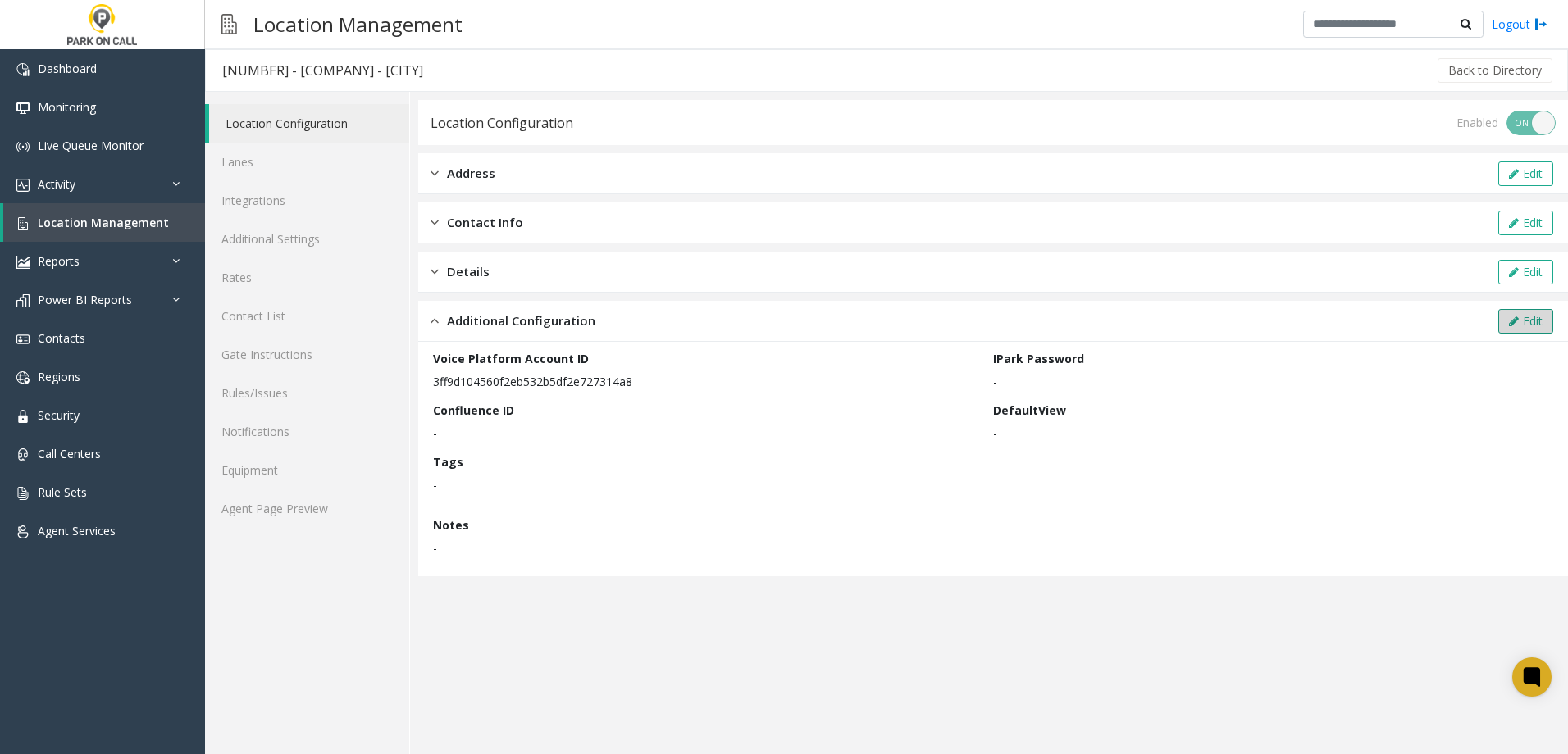 click 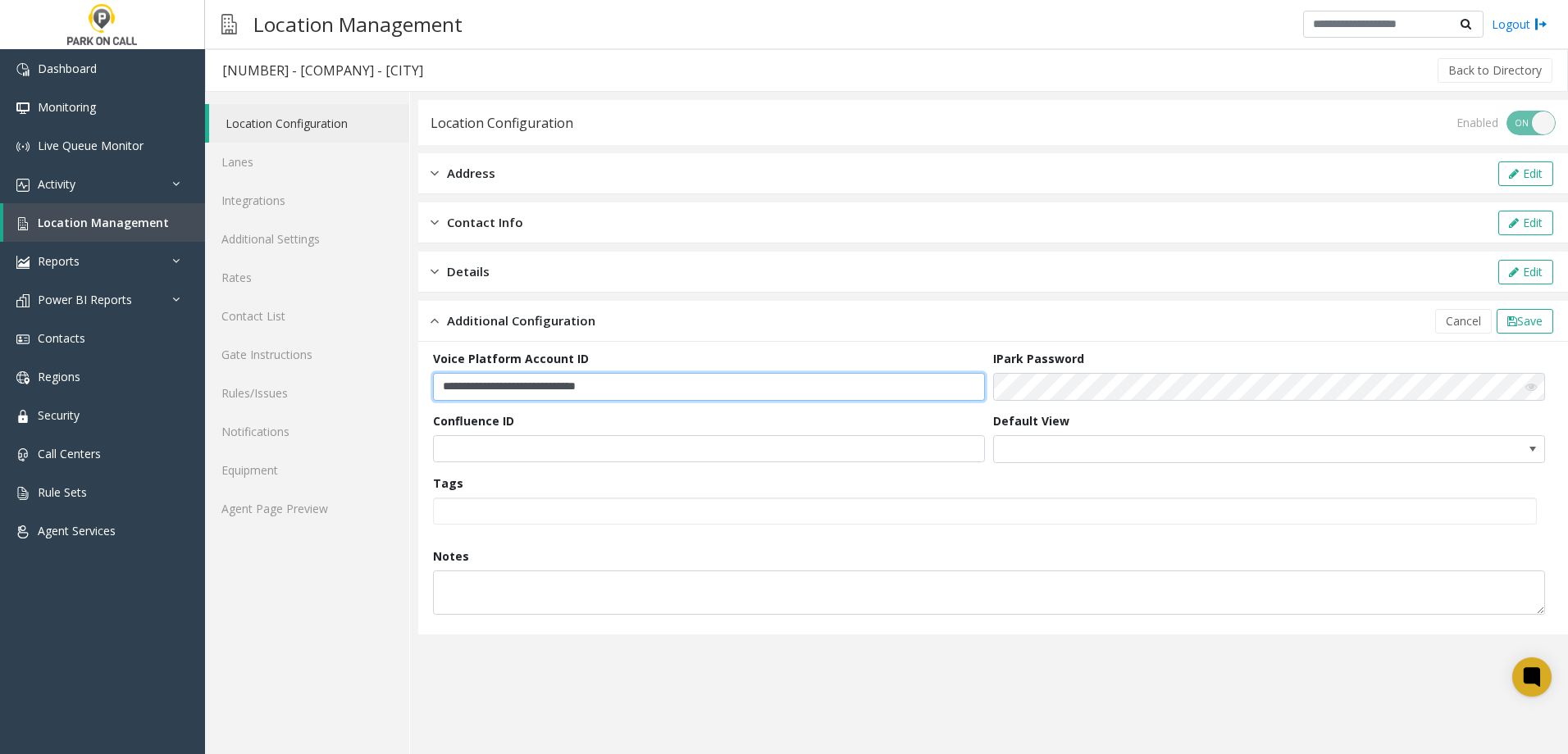click on "**********" 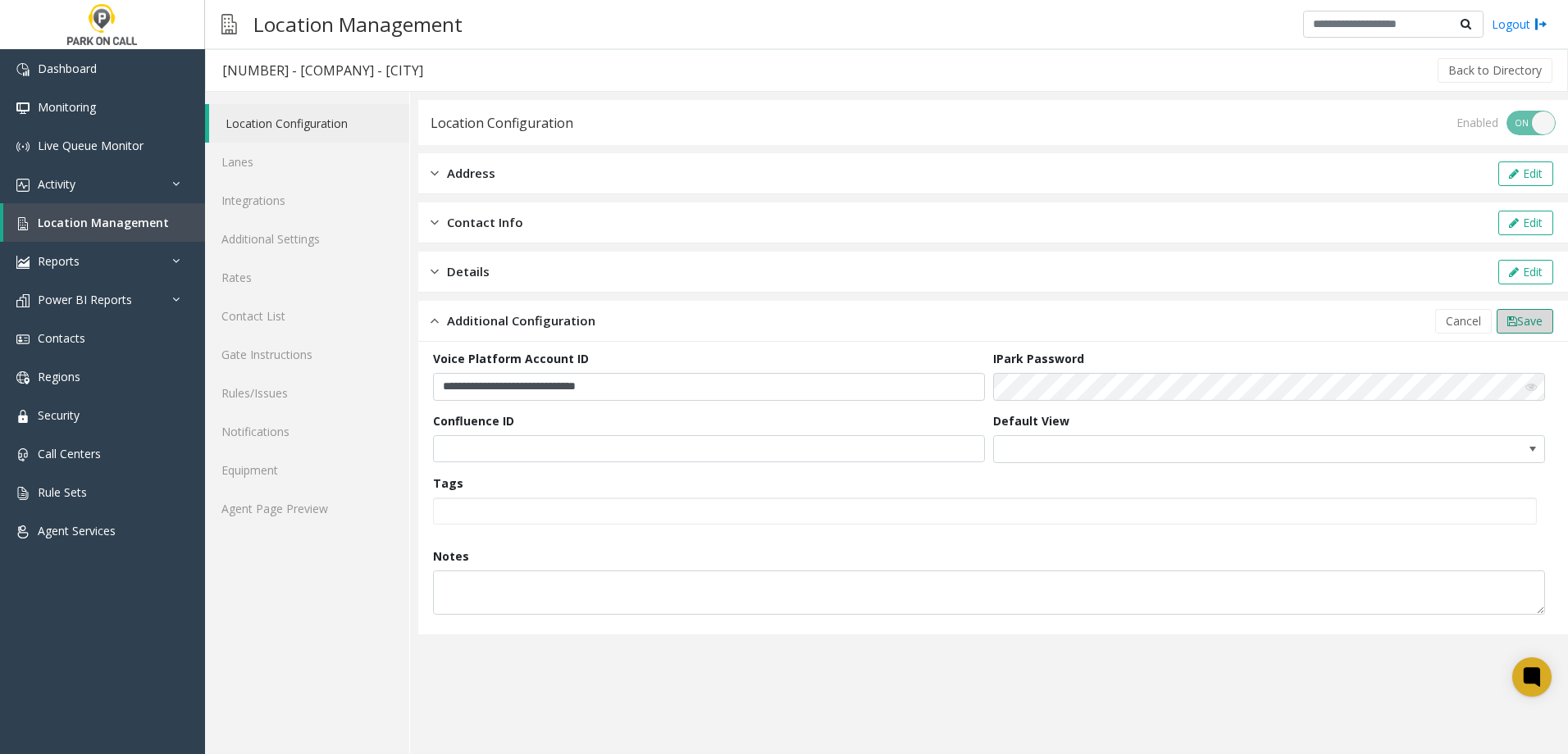 click on "Save" 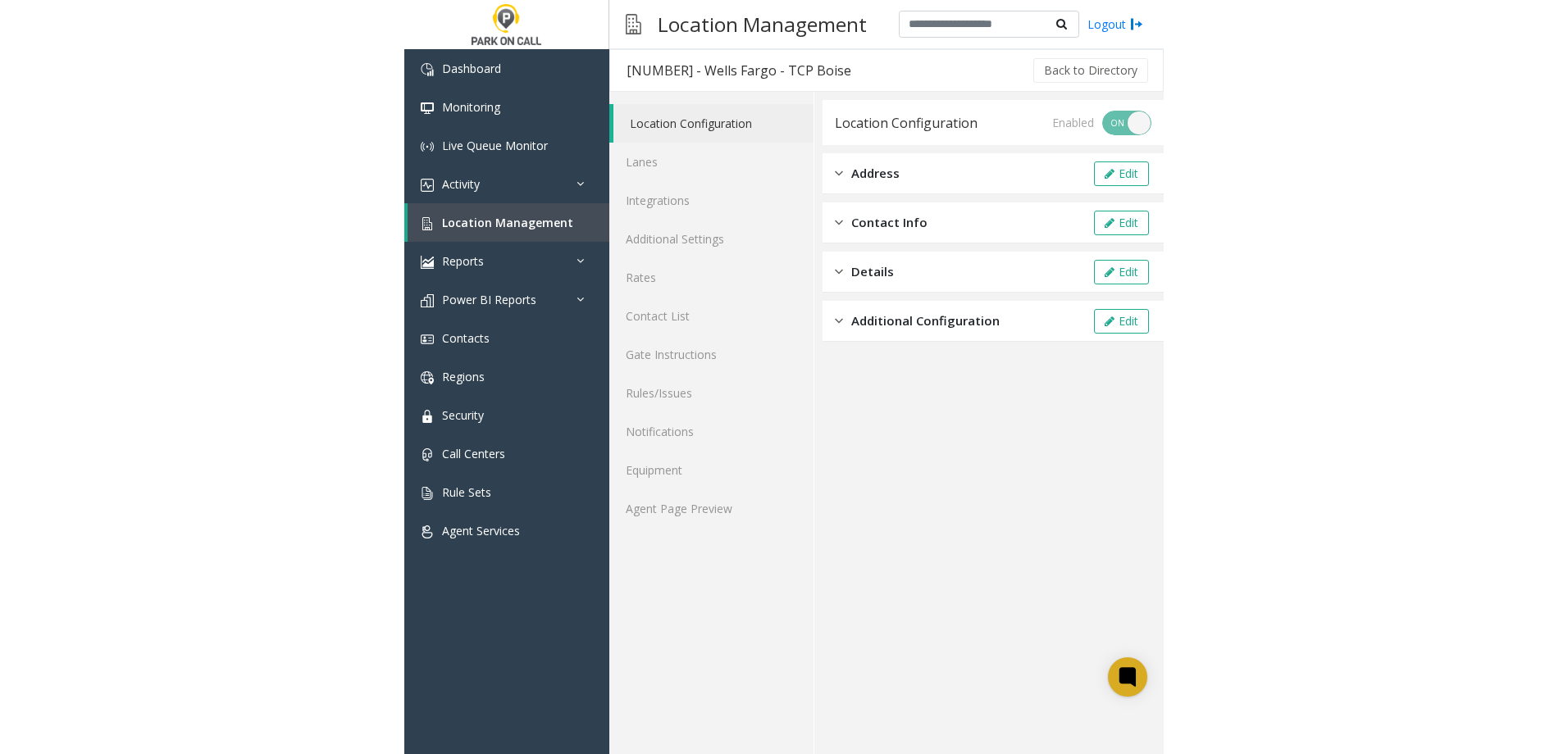 scroll, scrollTop: 0, scrollLeft: 0, axis: both 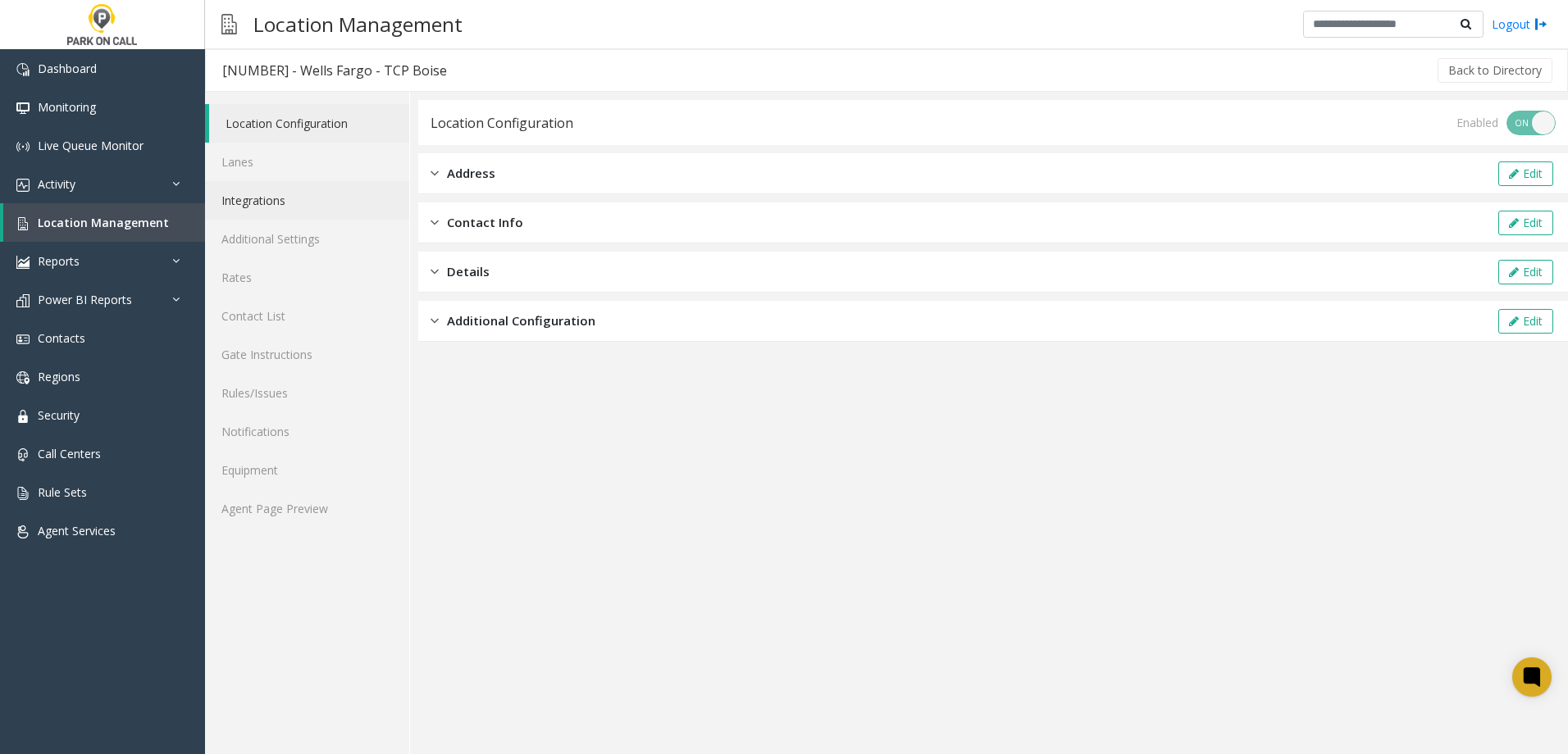 click on "Integrations" 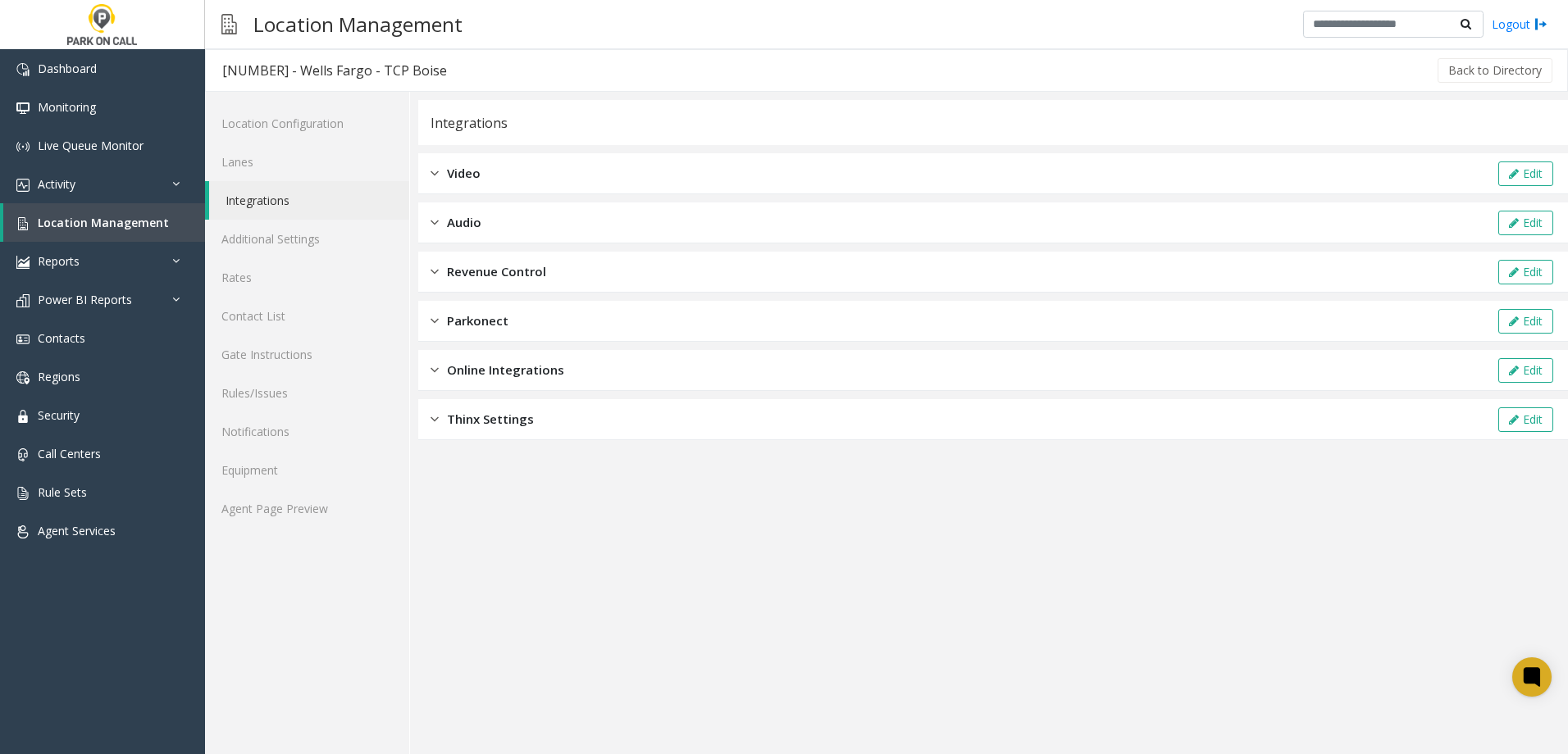 click on "Audio  Edit" 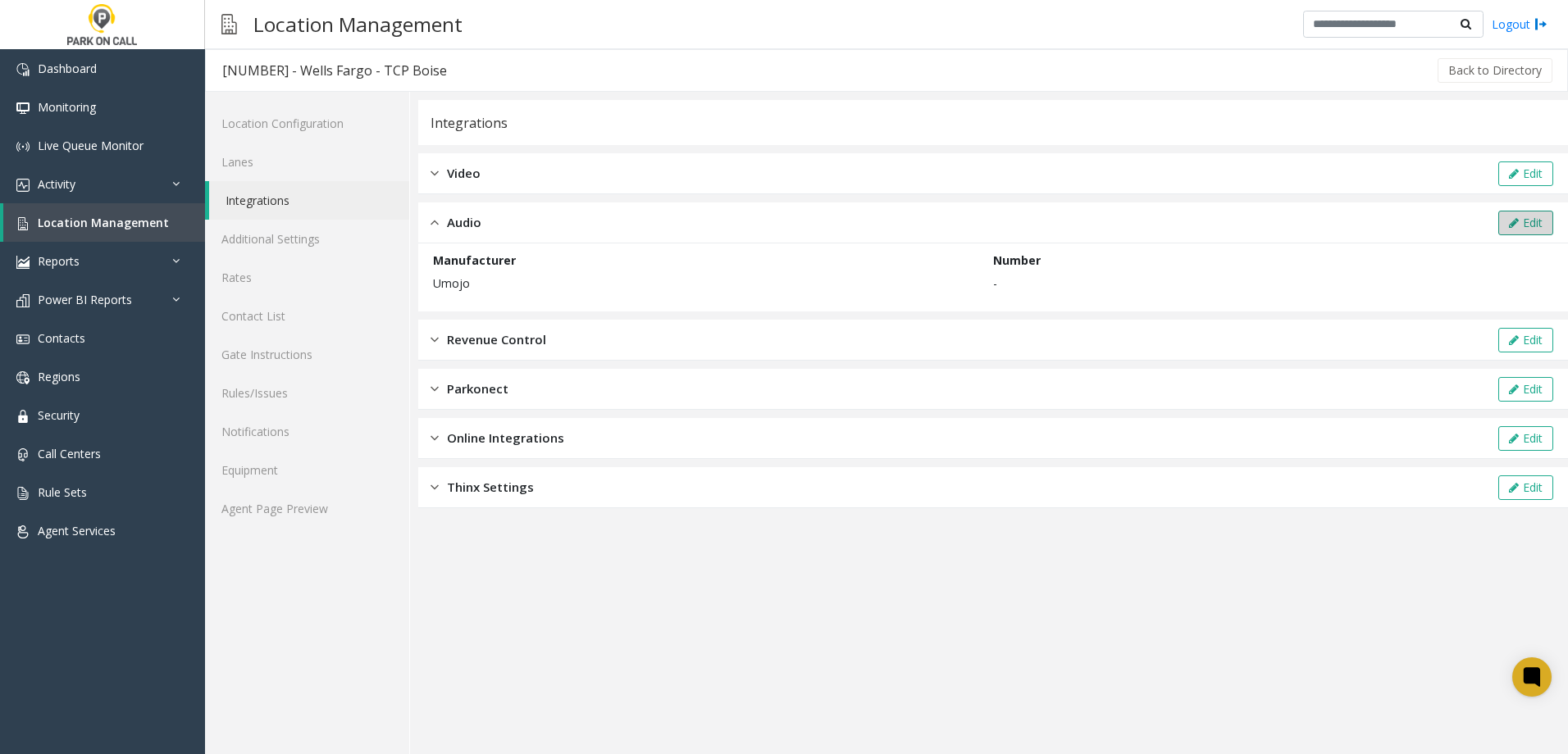 click on "Edit" 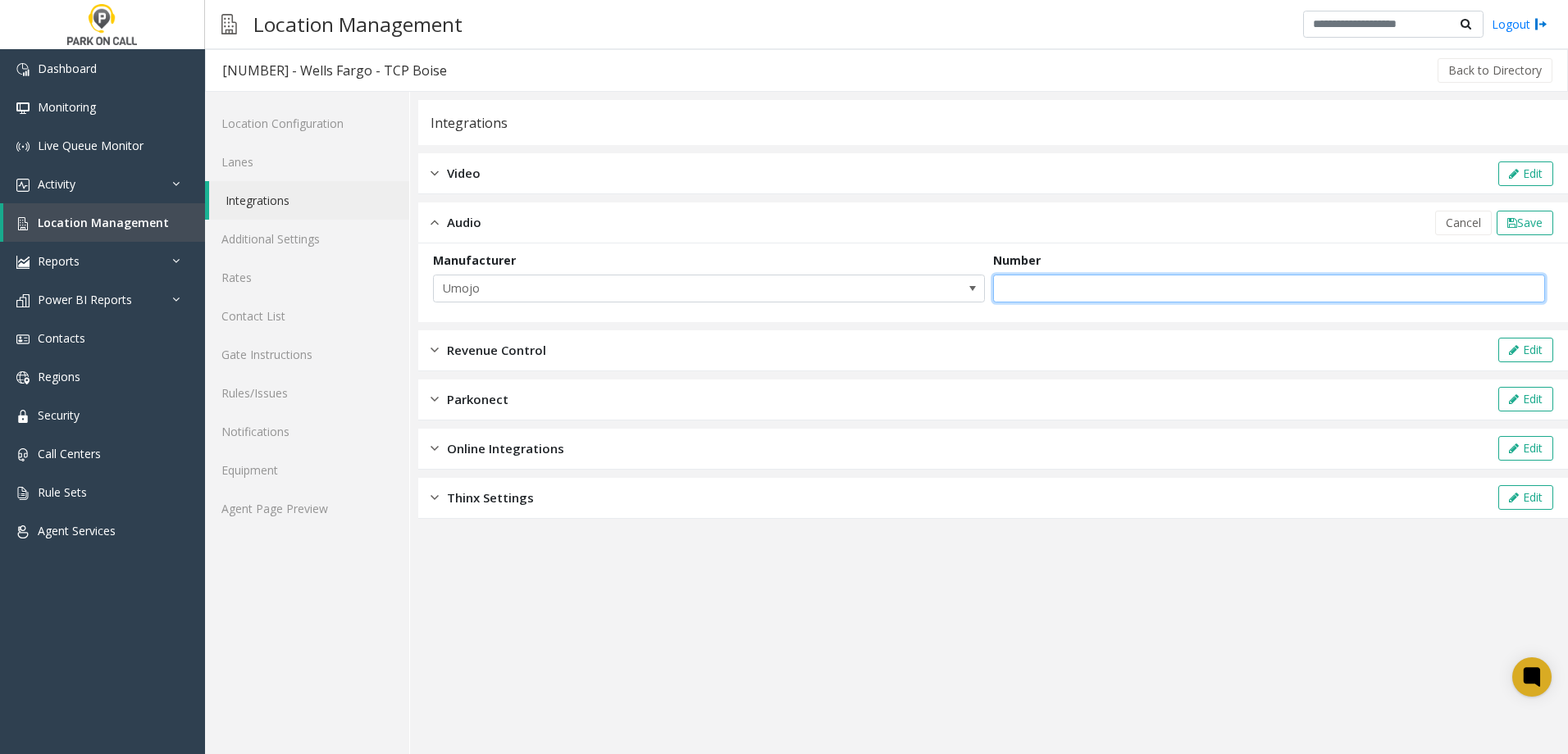 click at bounding box center [1269, 288] 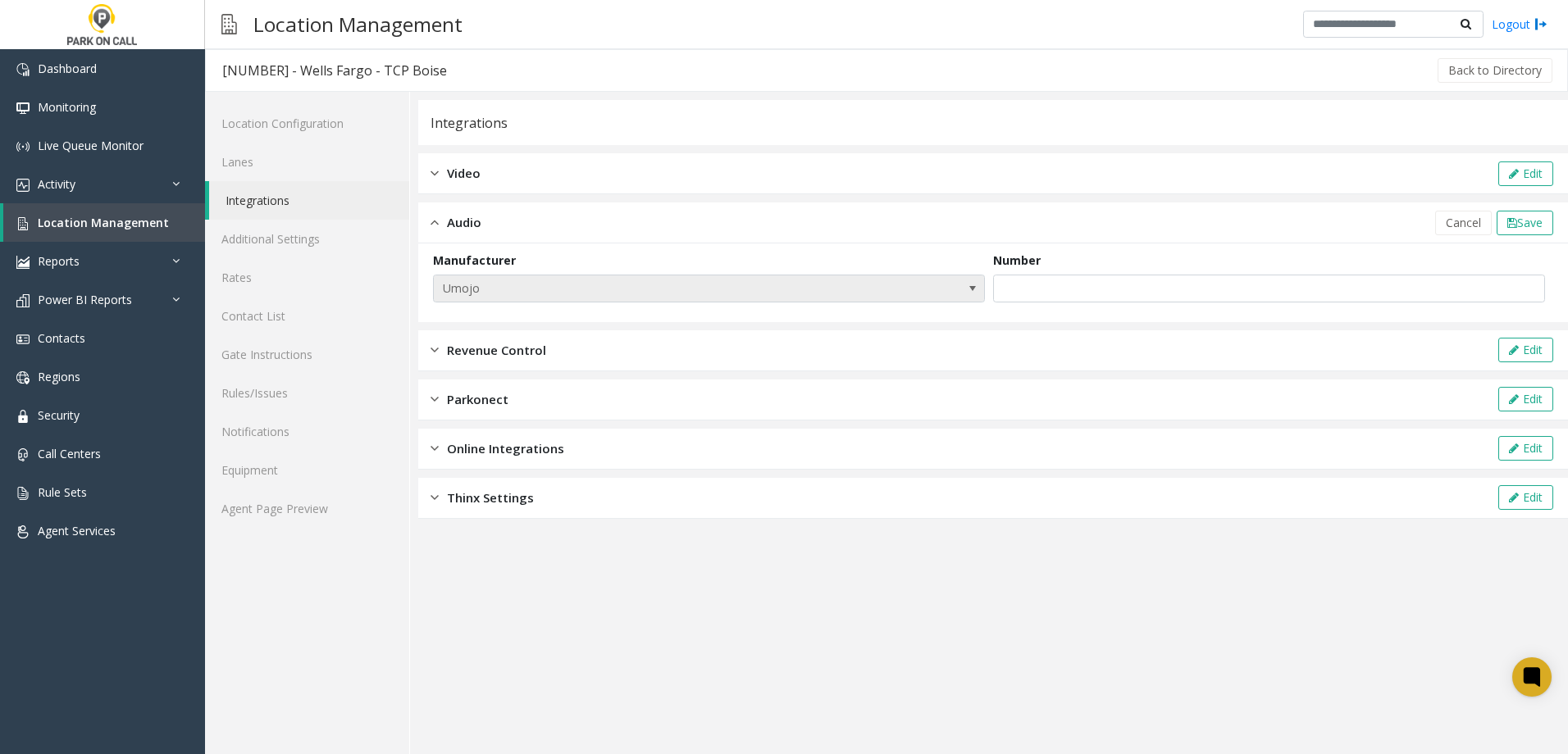 click on "Umojo" at bounding box center (709, 288) 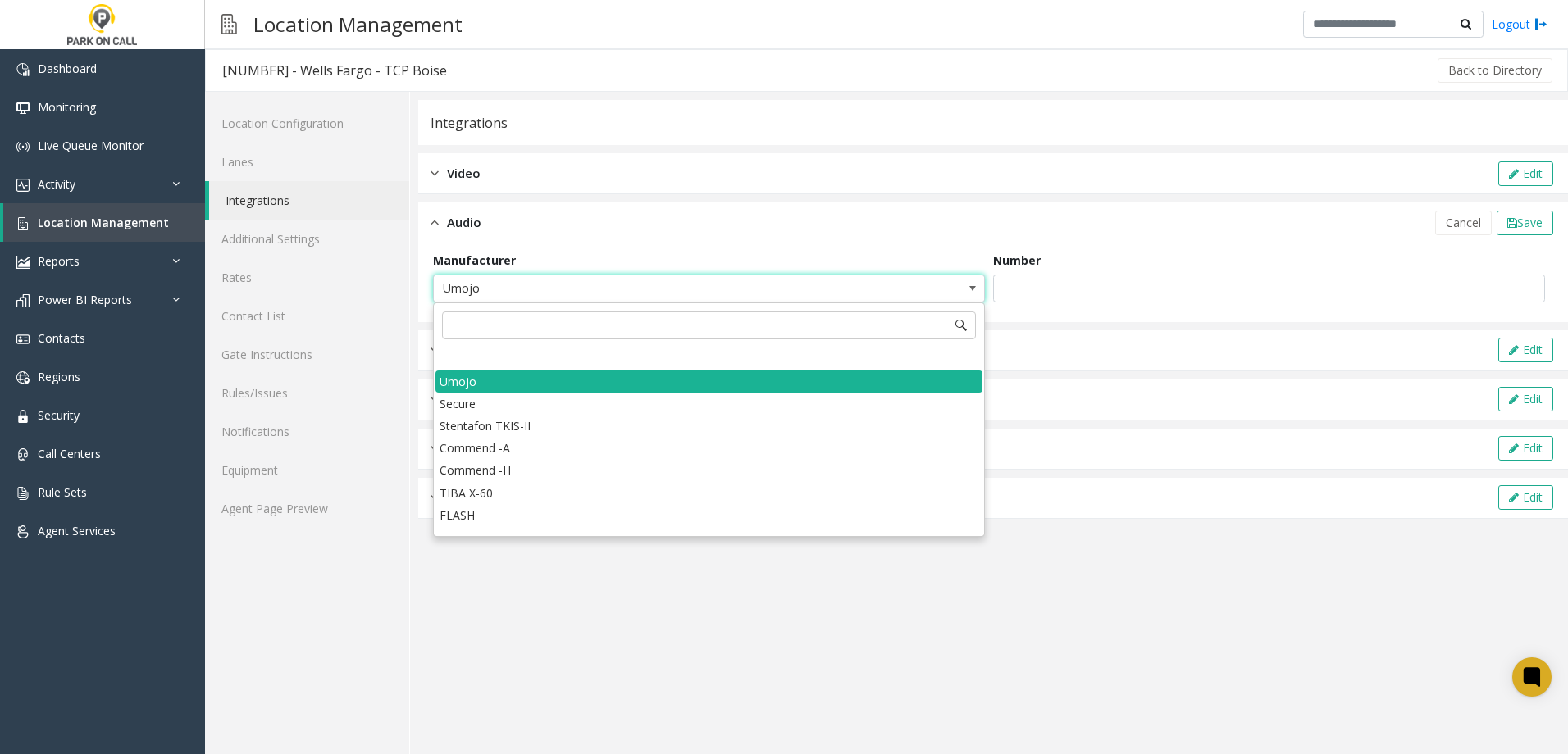 click on "Umojo" at bounding box center [709, 288] 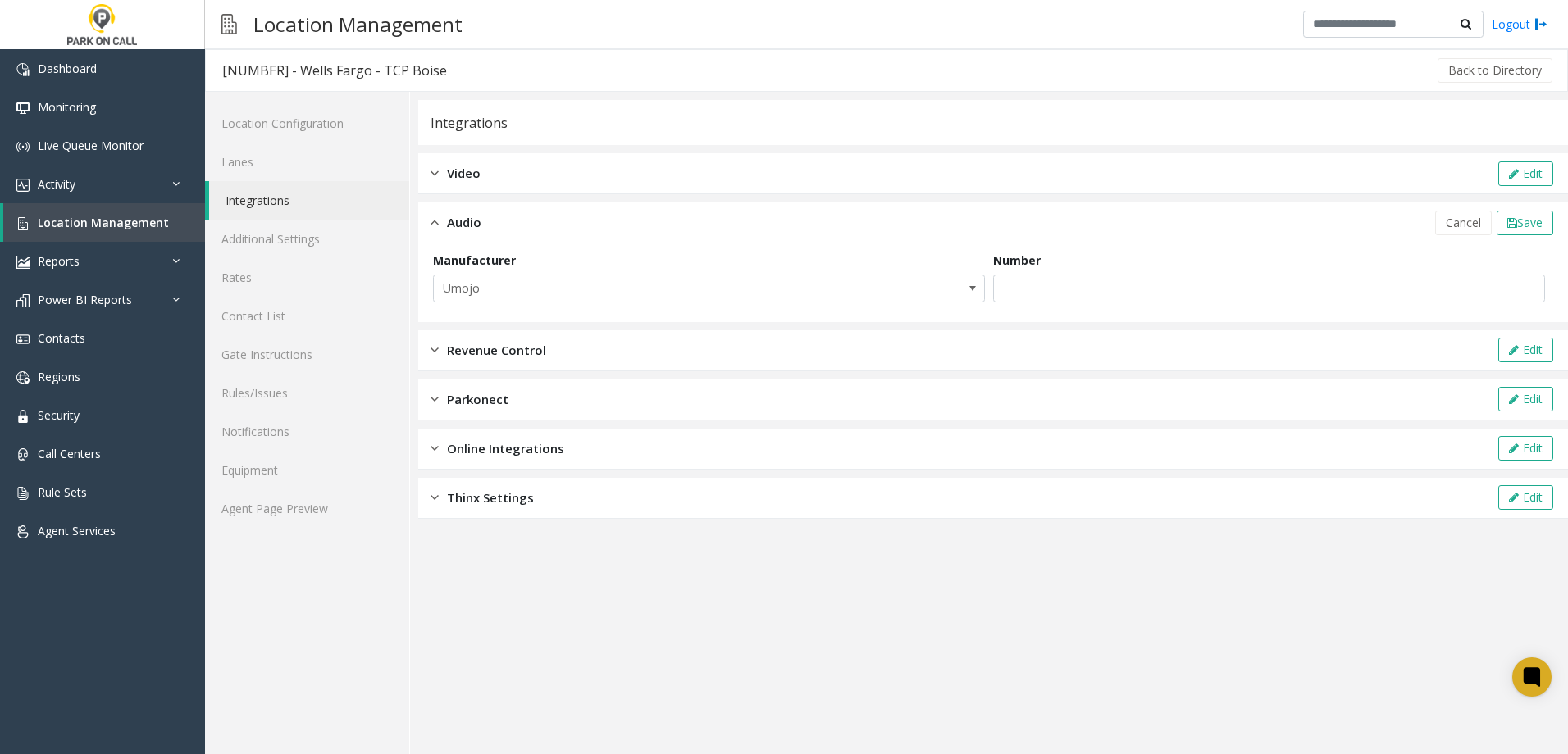 click on "Video  Edit" 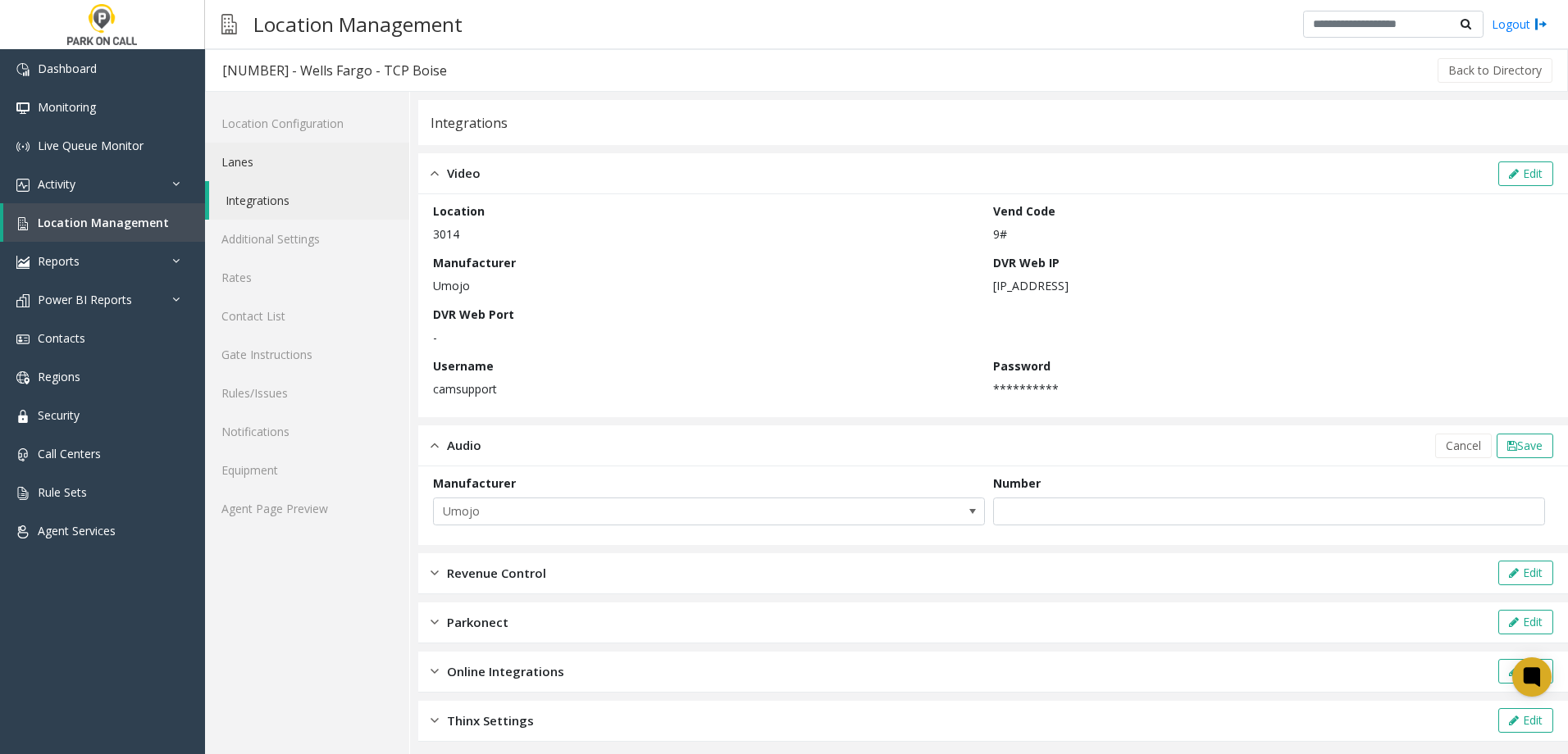 click on "Lanes" 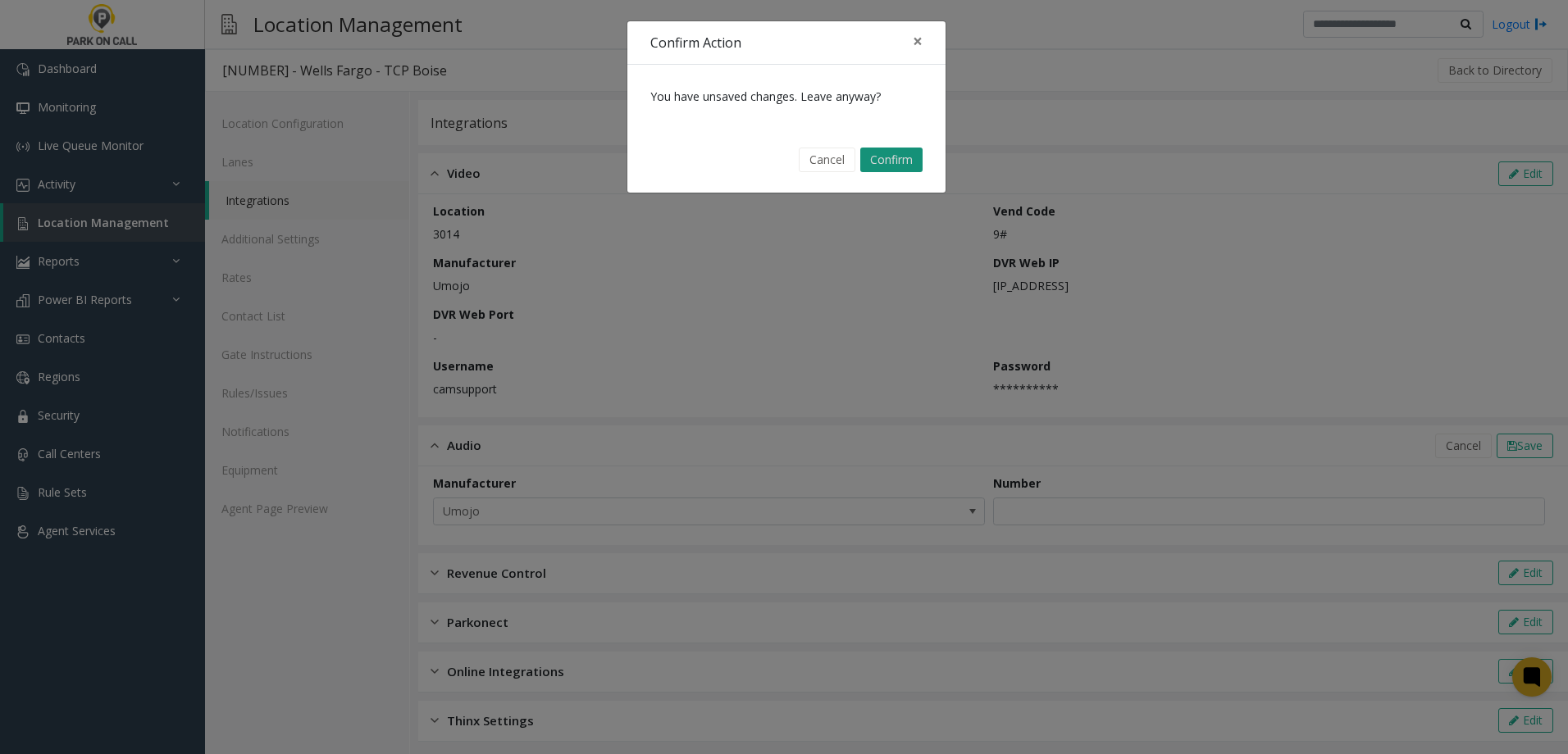 click on "Confirm" 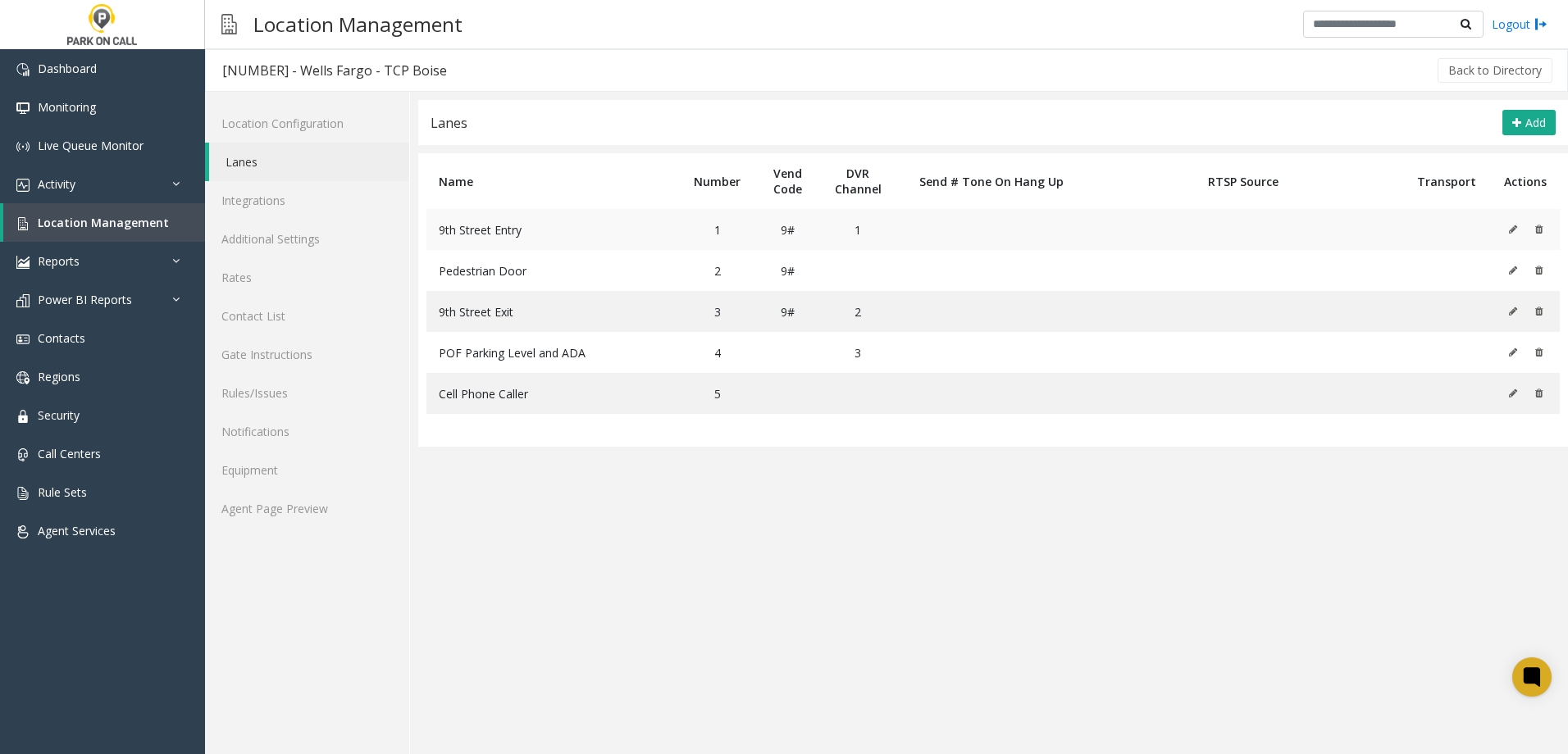 click 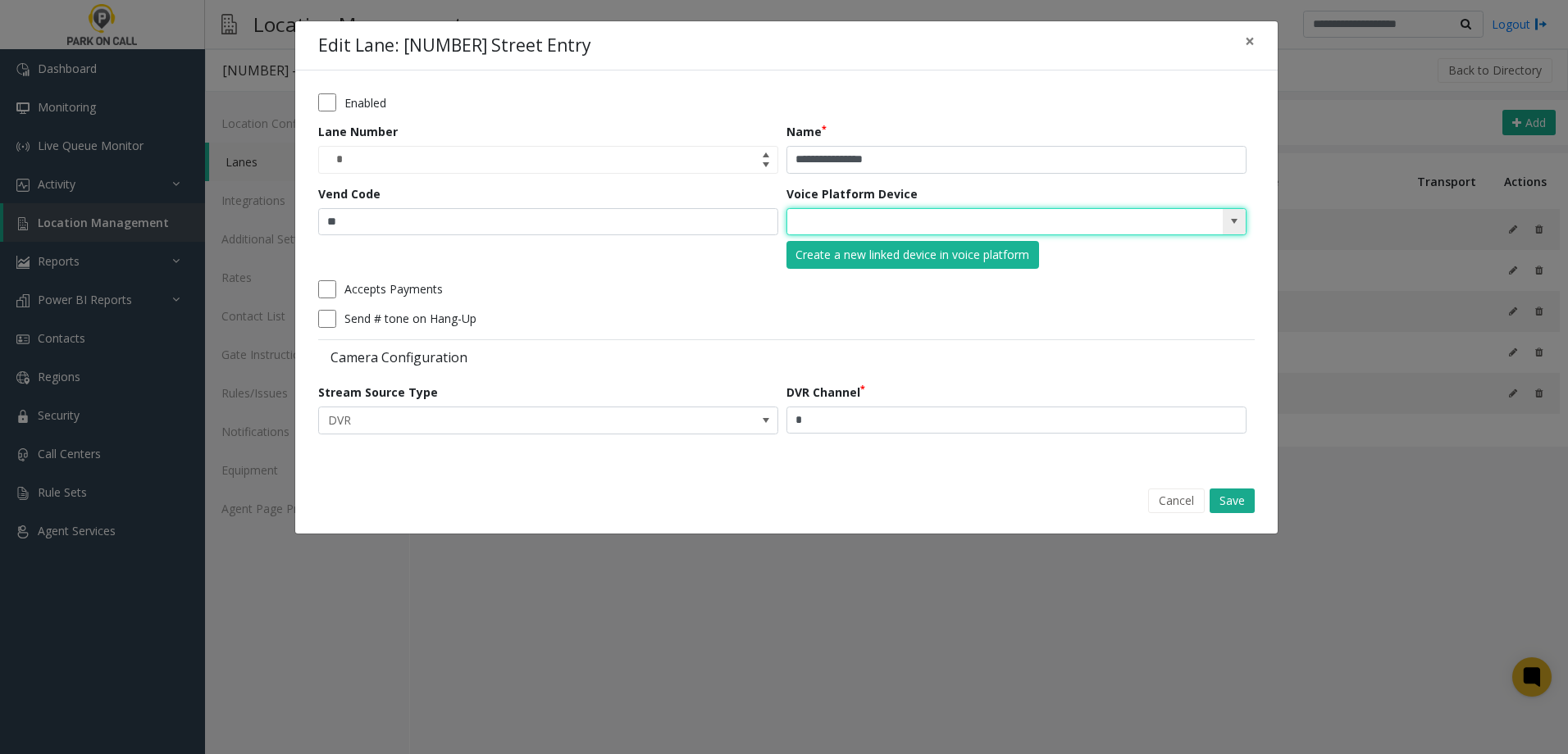 click at bounding box center [970, 222] 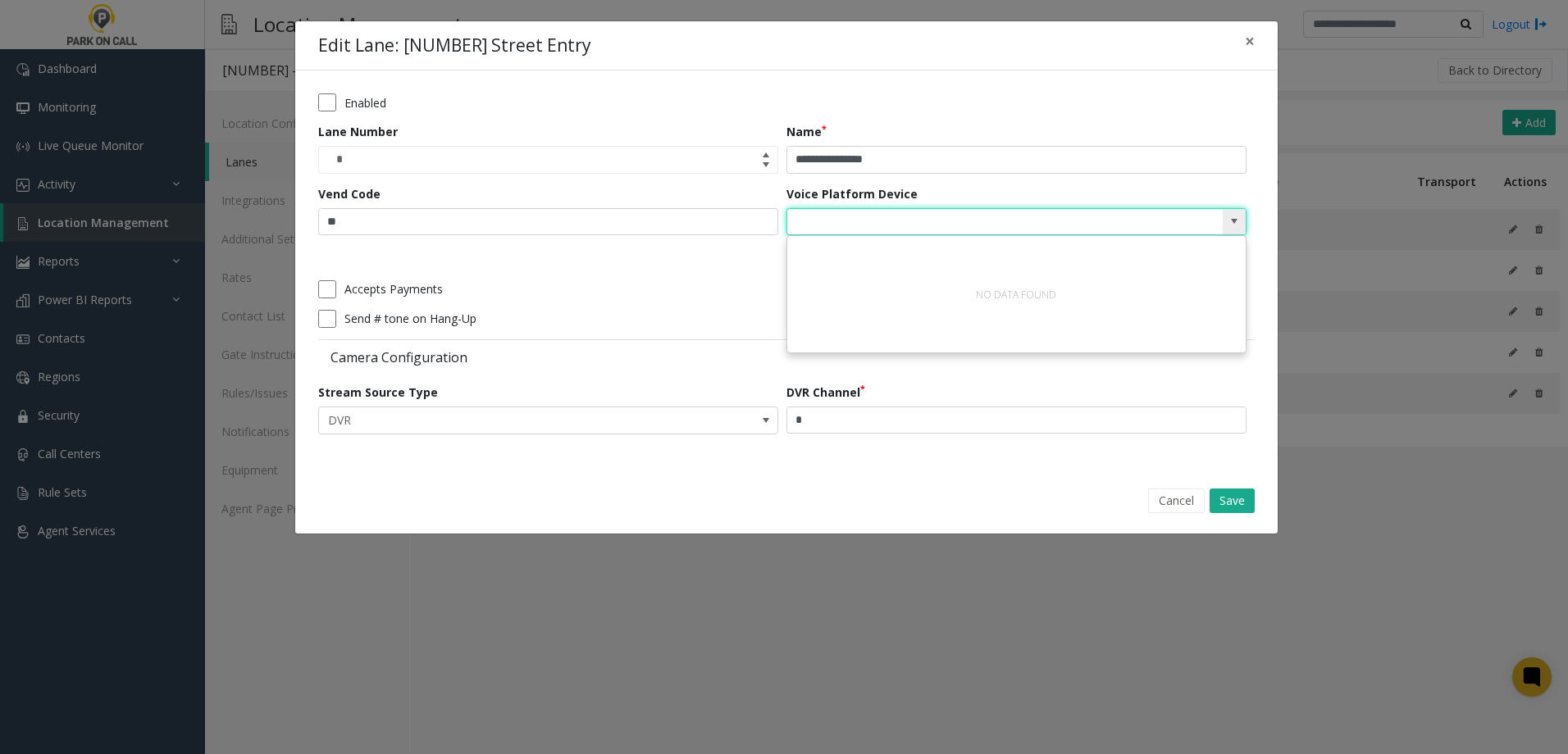 click at bounding box center [1234, 222] 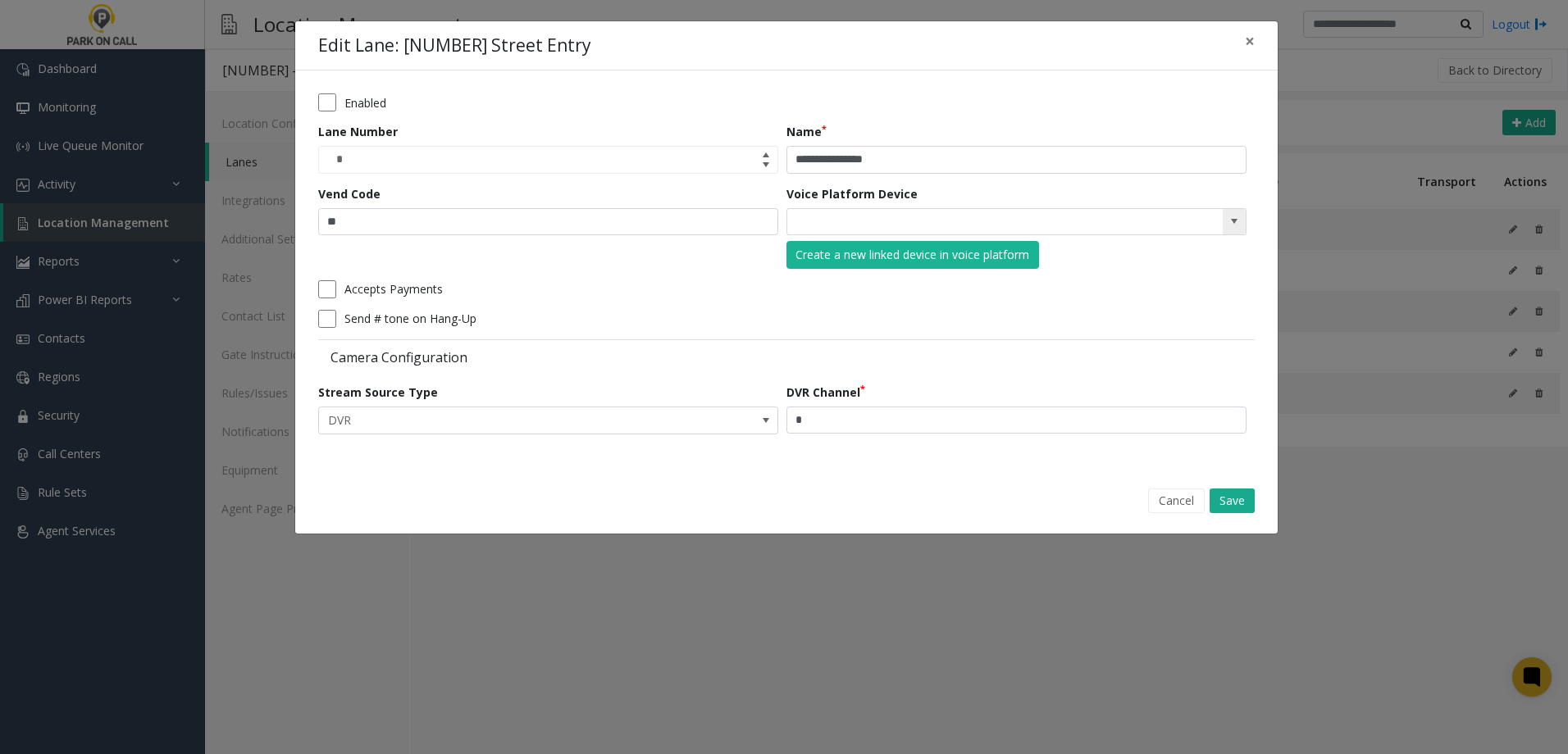 click at bounding box center [1016, 222] 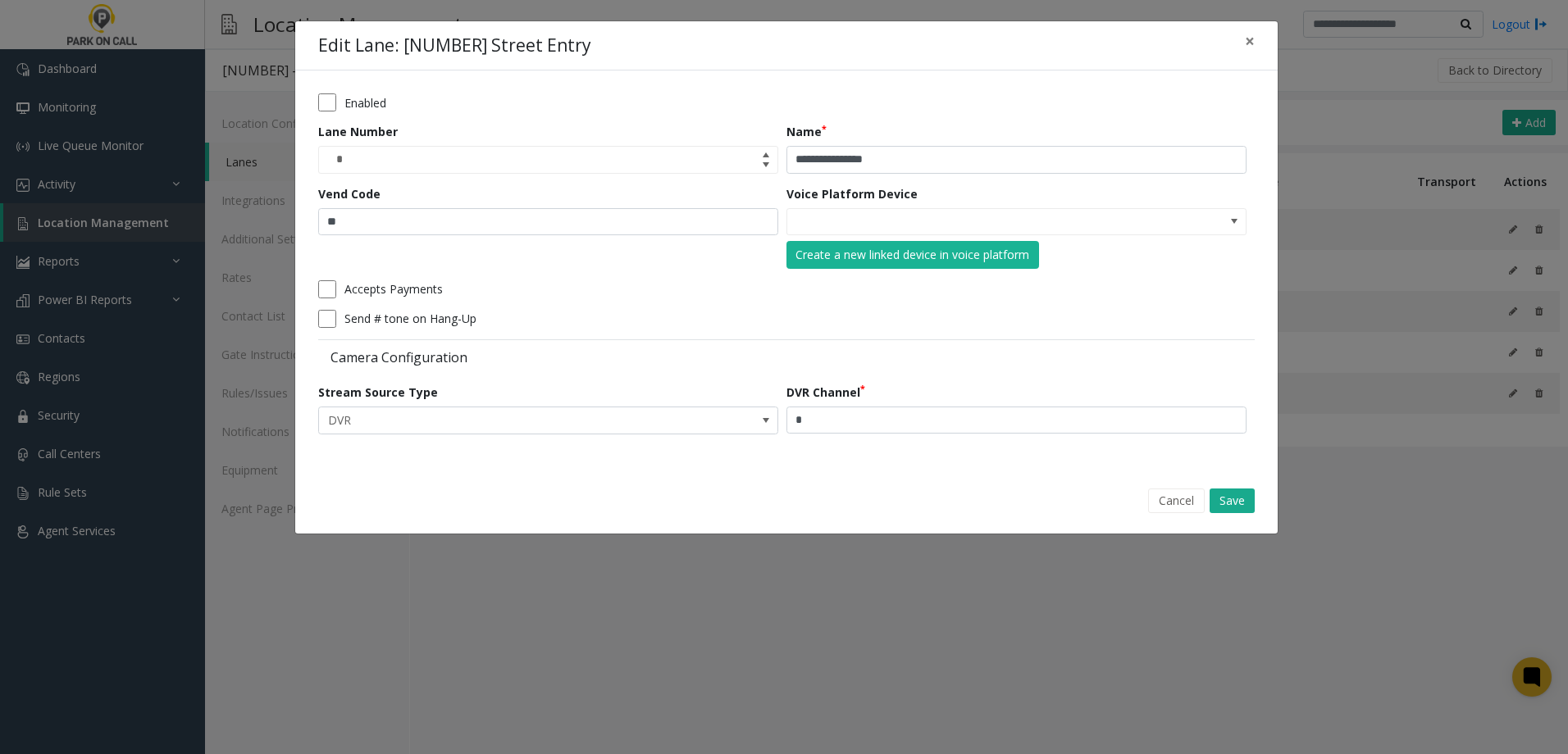 click on "Voice Platform Device  Create a new linked device in voice platform" 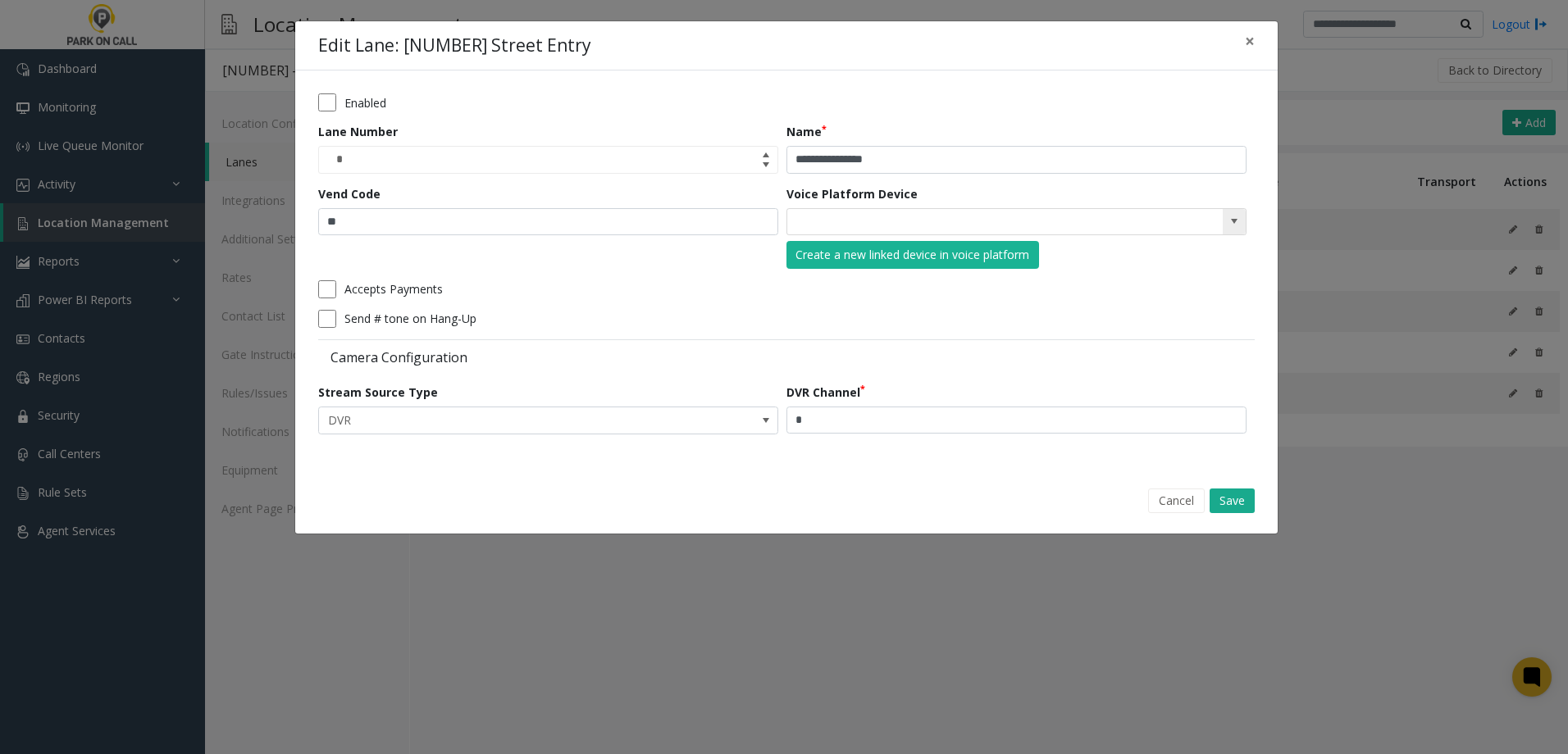 click at bounding box center [1234, 222] 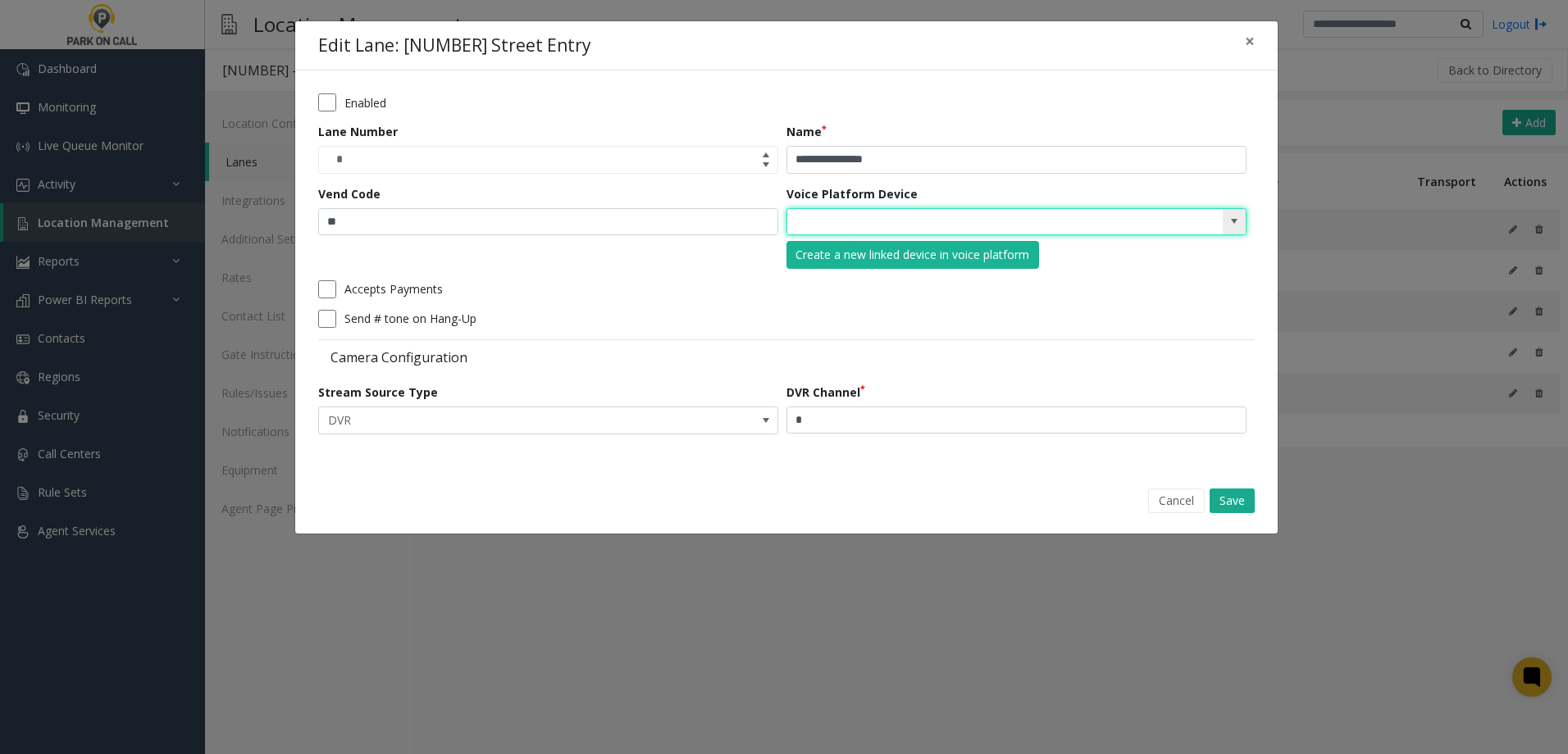 click at bounding box center [1234, 222] 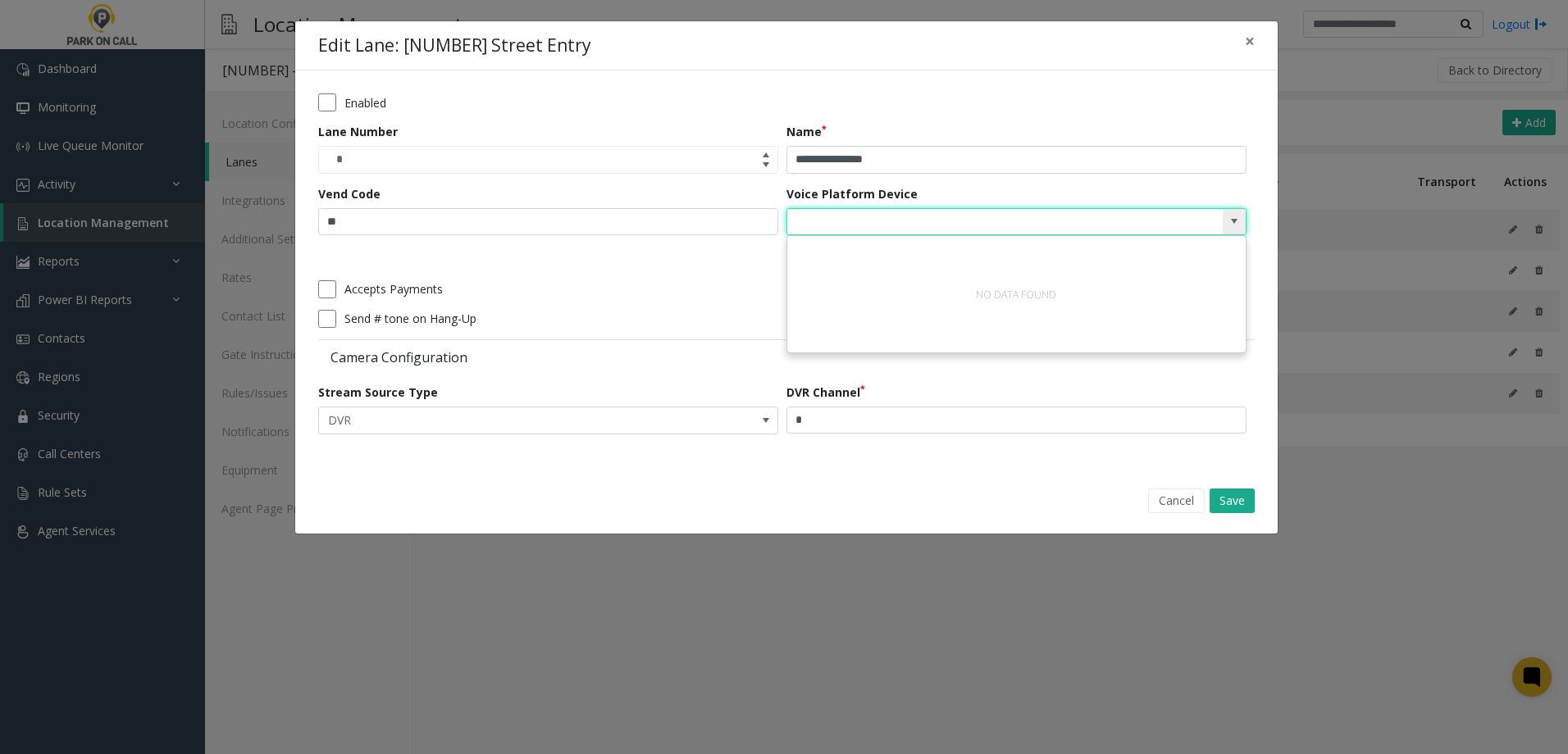 click at bounding box center (1234, 222) 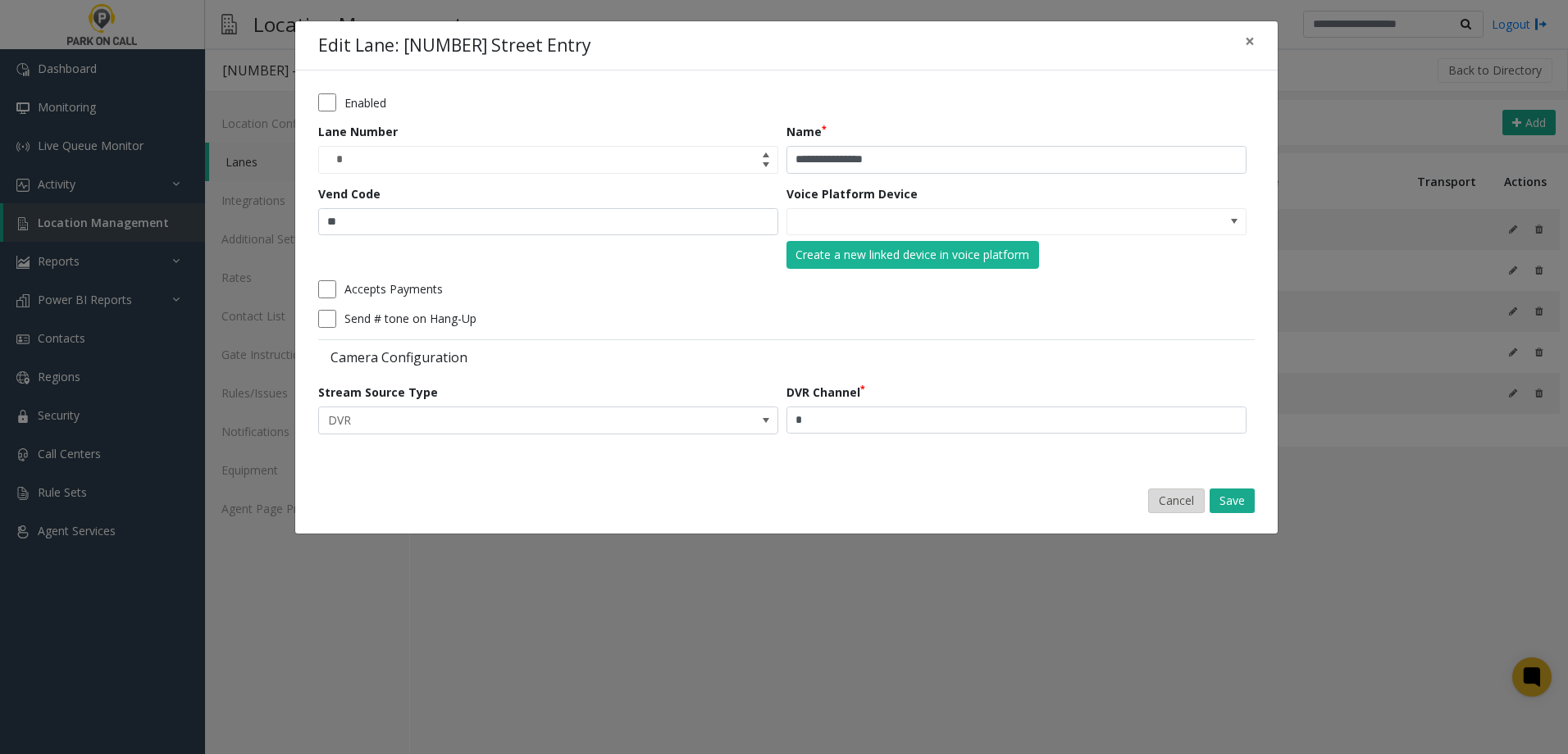 click on "Cancel" 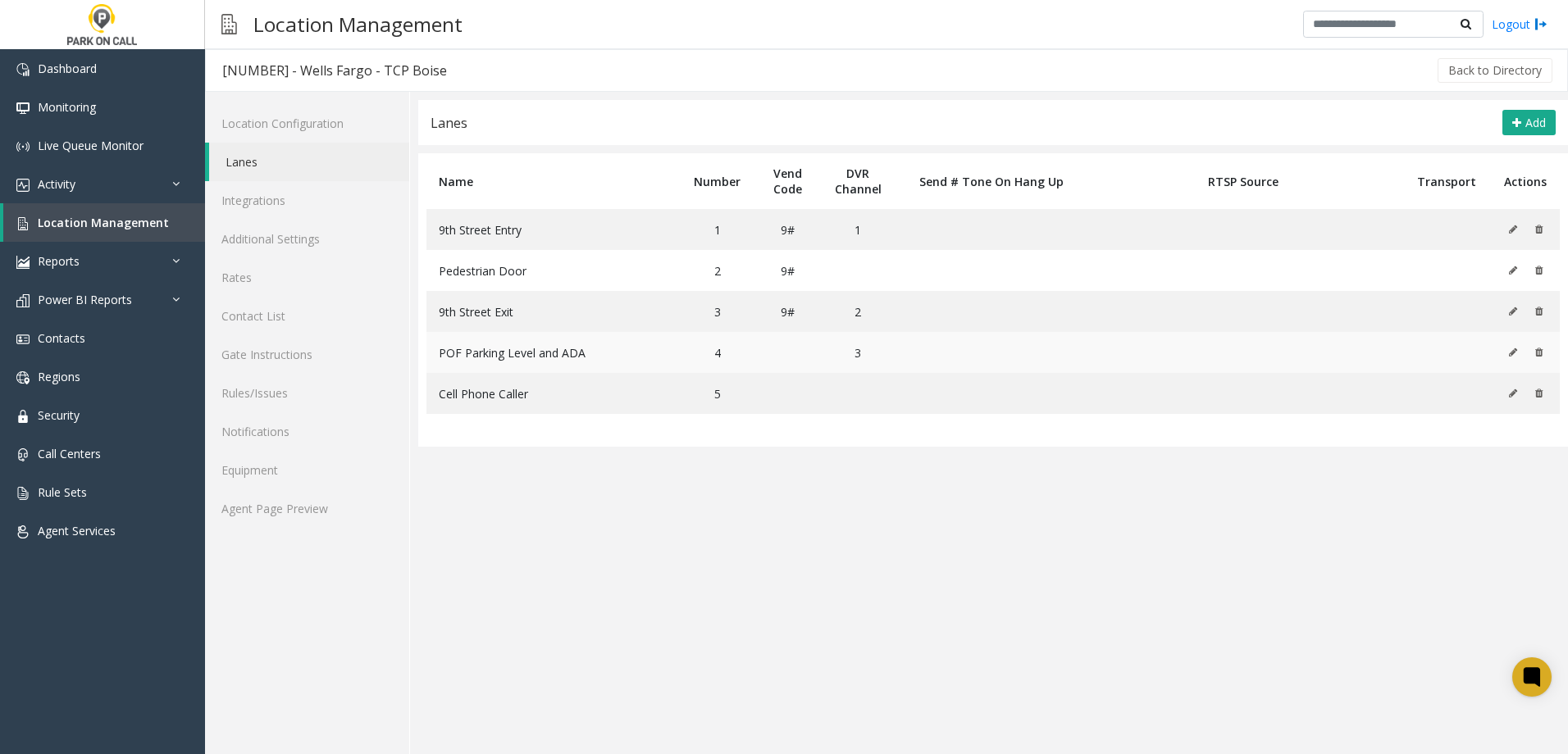 click on "POF Parking Level and ADA" 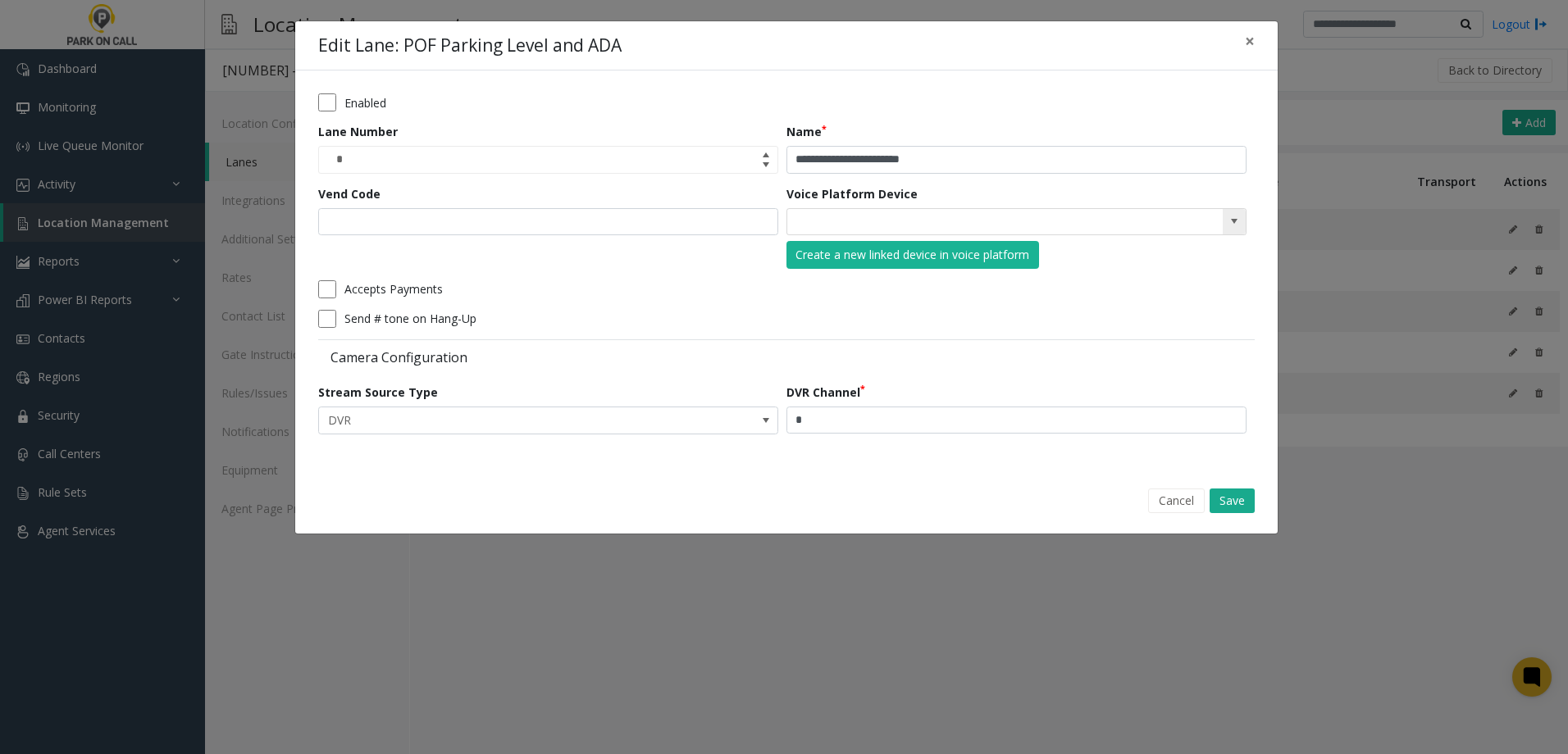 click at bounding box center (1234, 221) 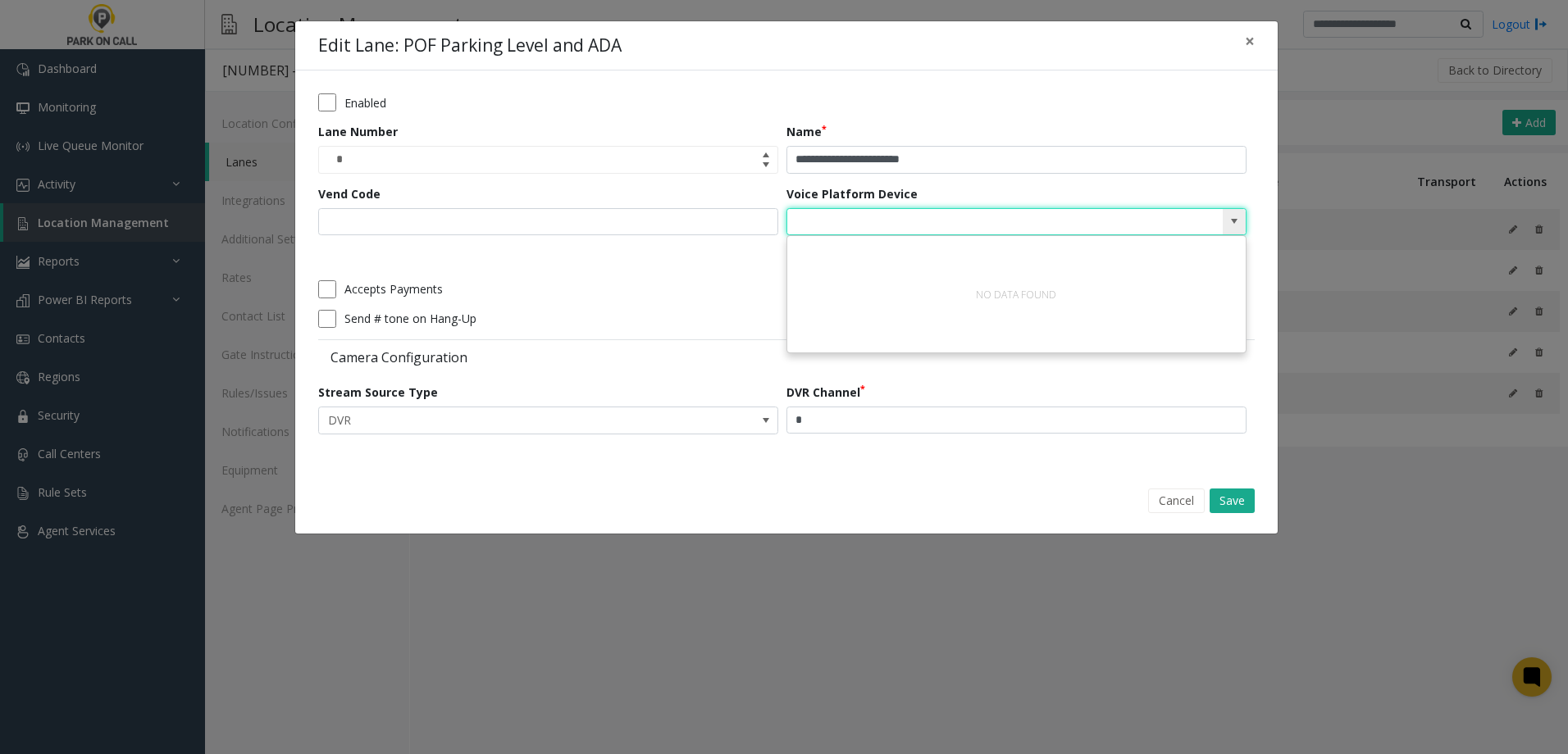 click at bounding box center [1234, 221] 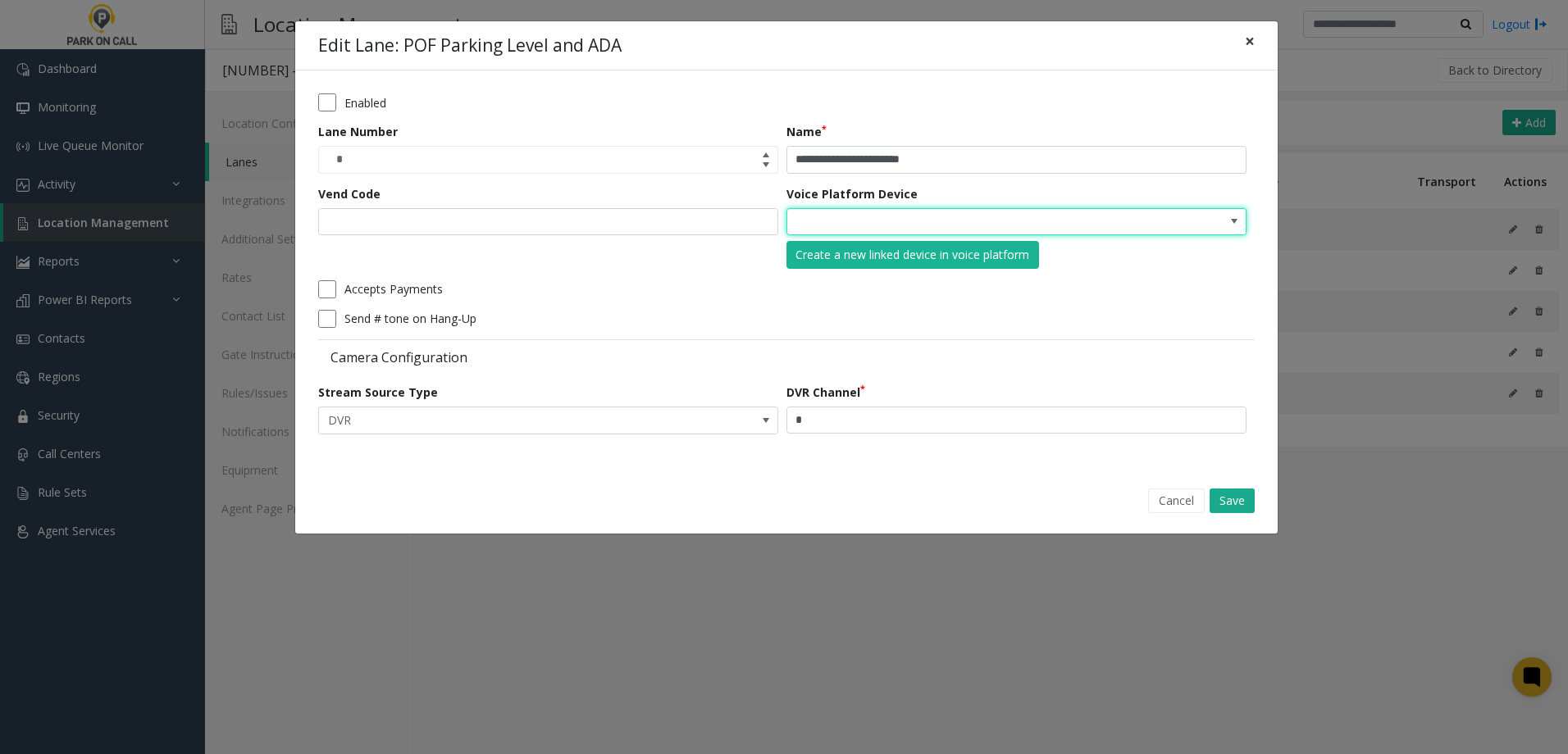 click on "×" 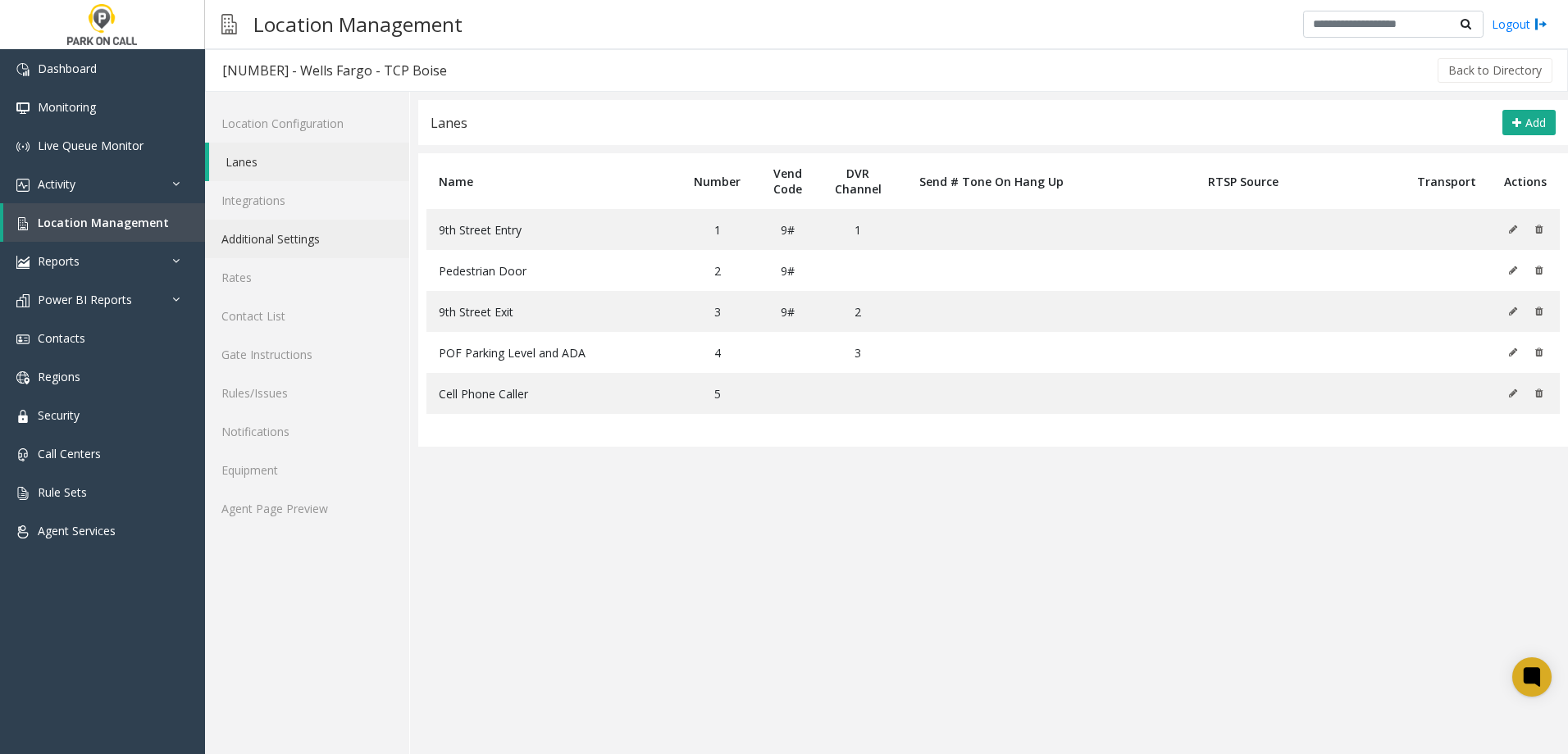 click on "Additional Settings" 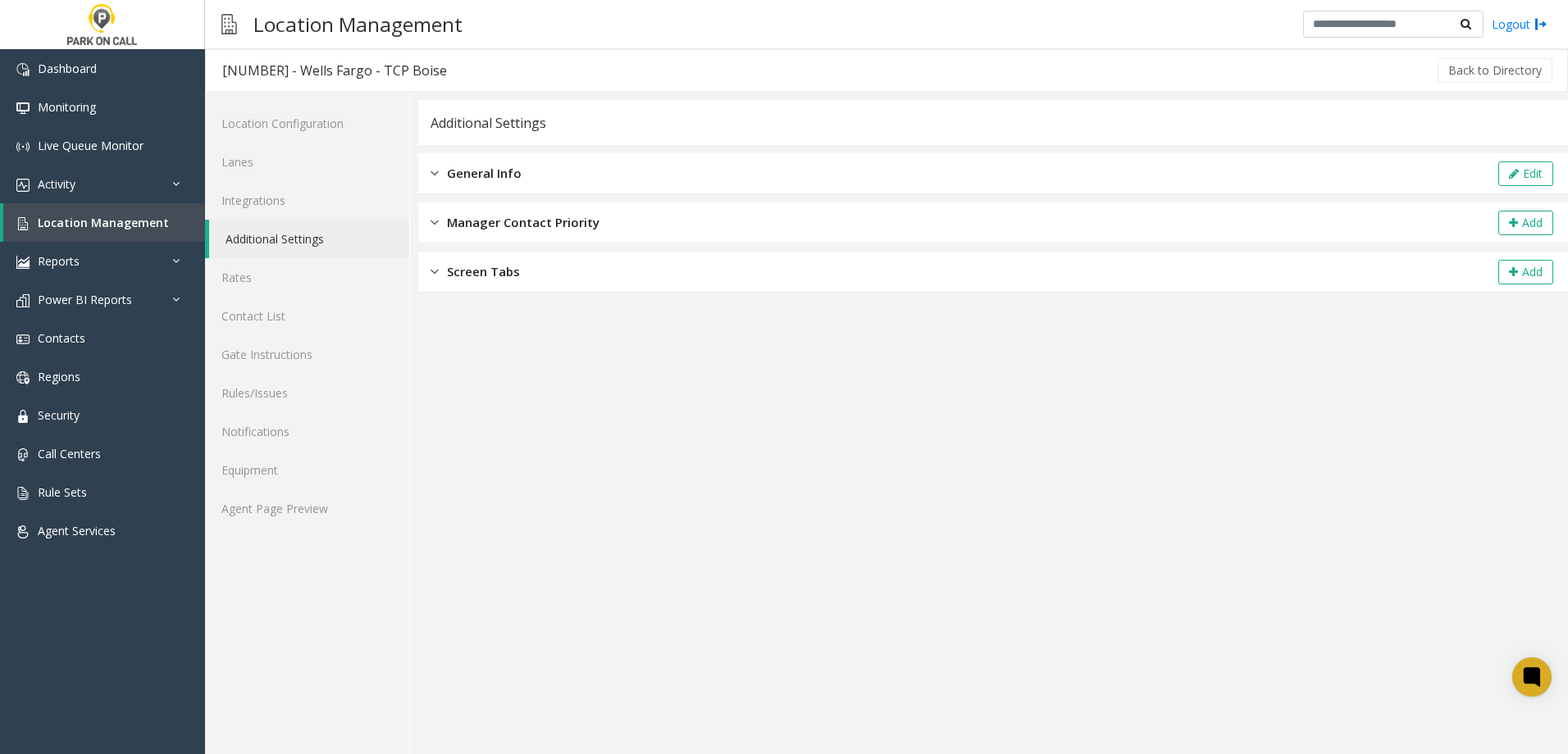 click on "Screen Tabs  Add" 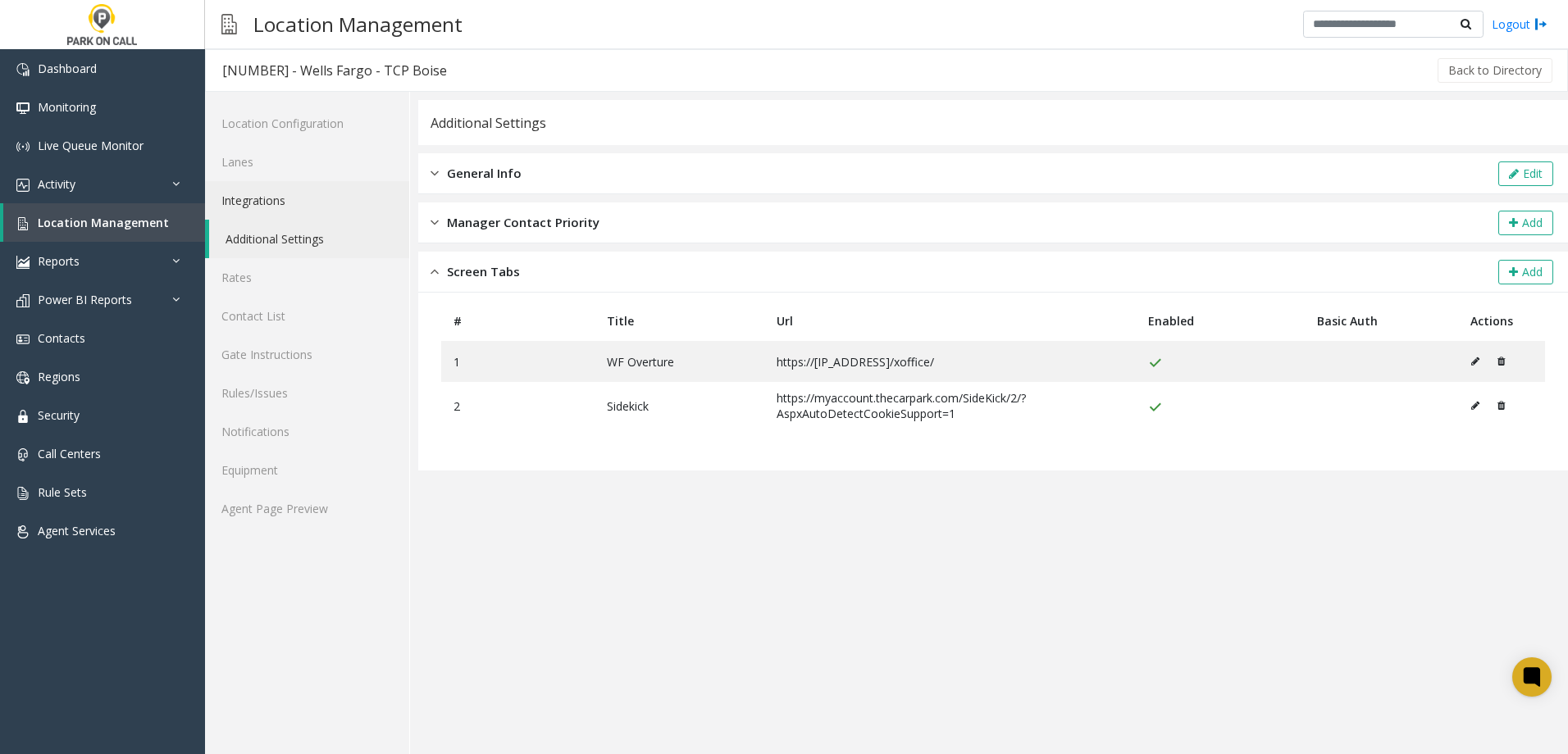 click on "Integrations" 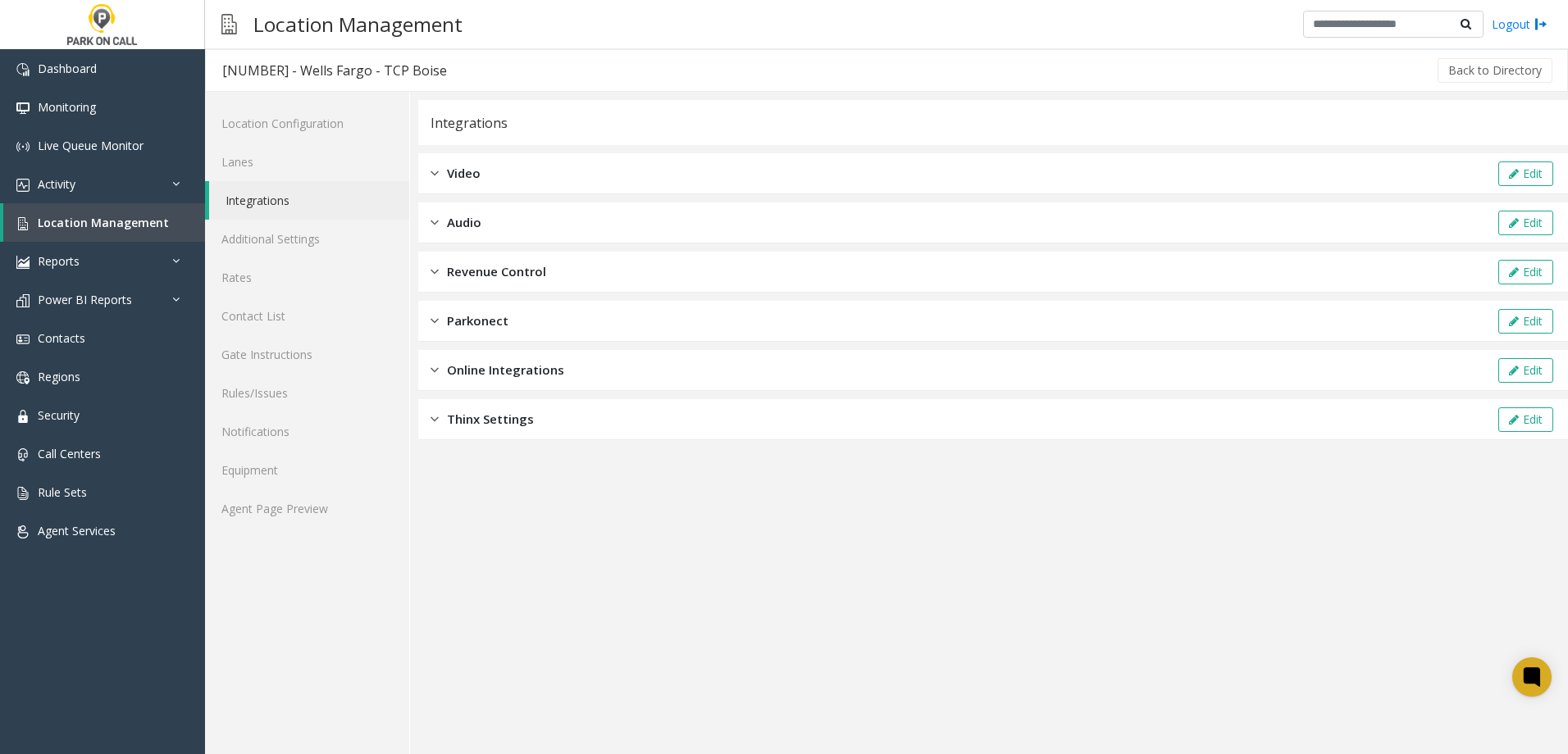 click on "Online Integrations" 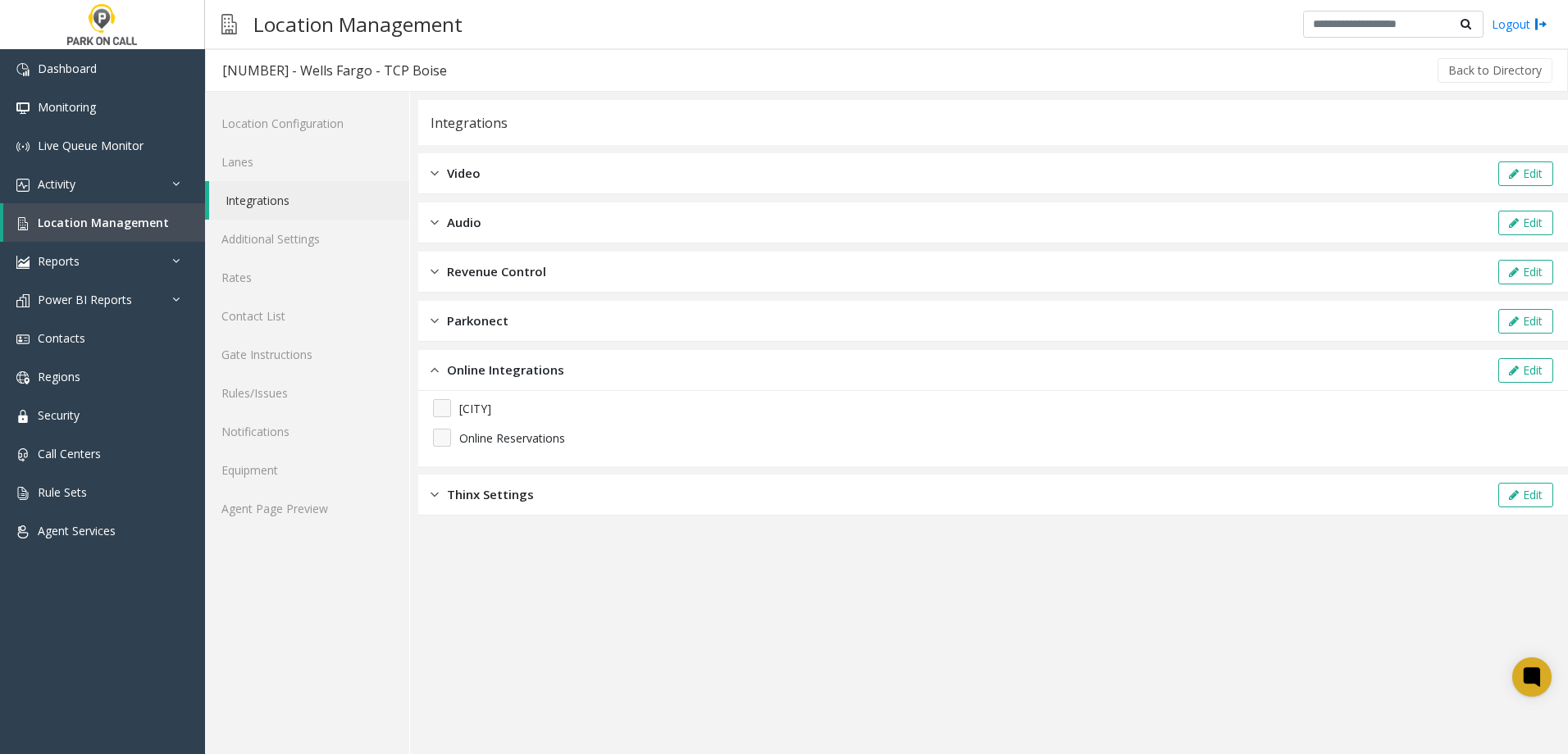 click on "Revenue Control  Edit" 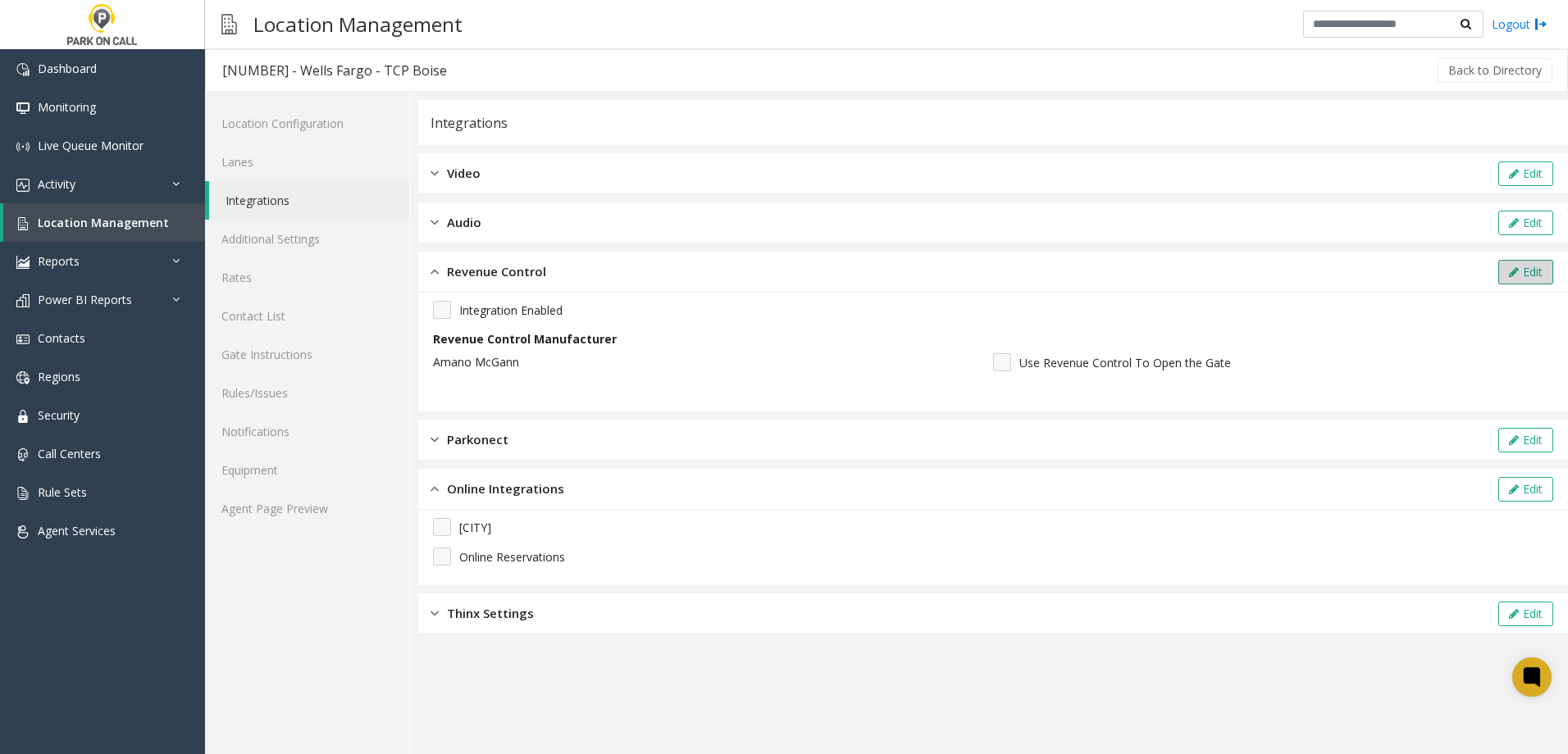 click on "Edit" 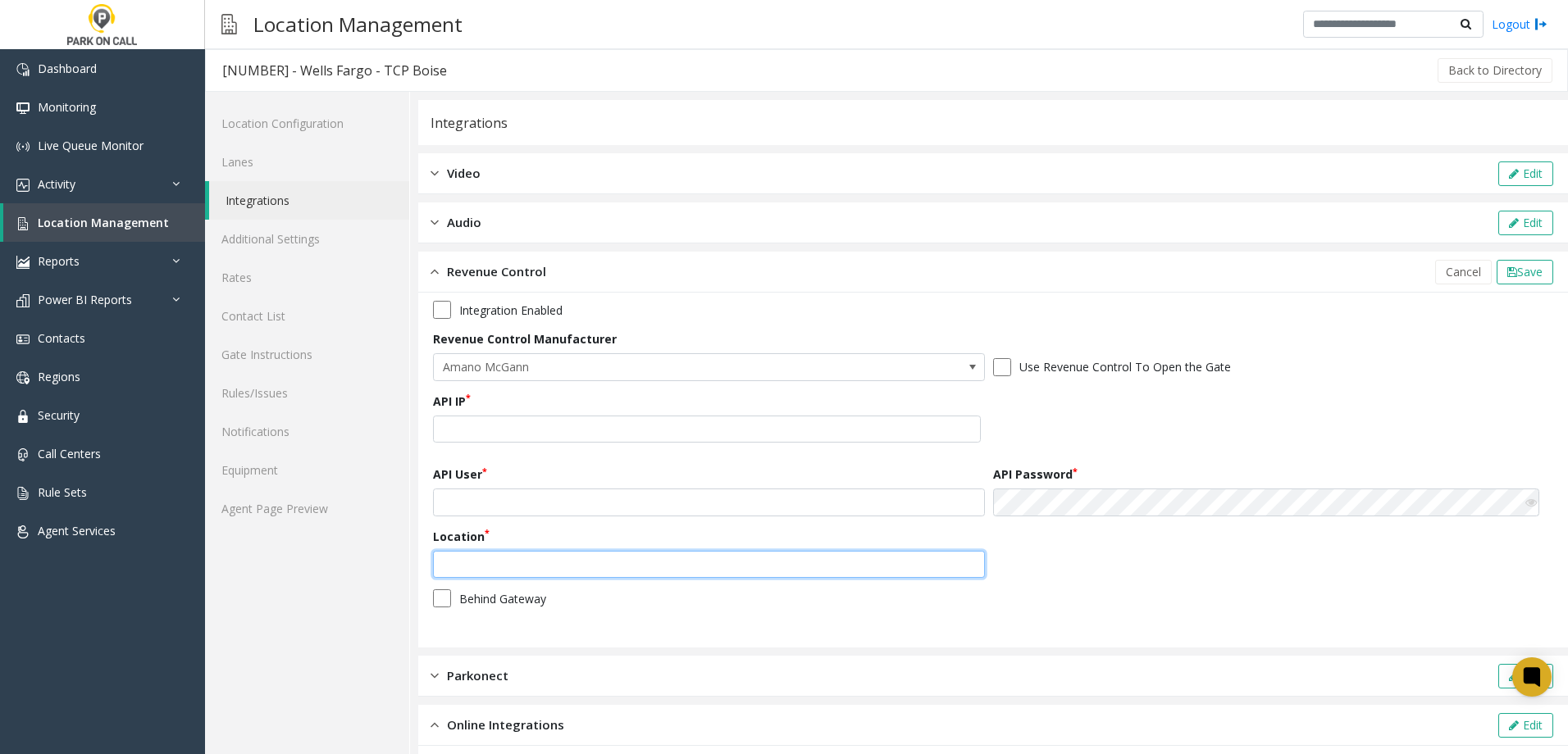 click 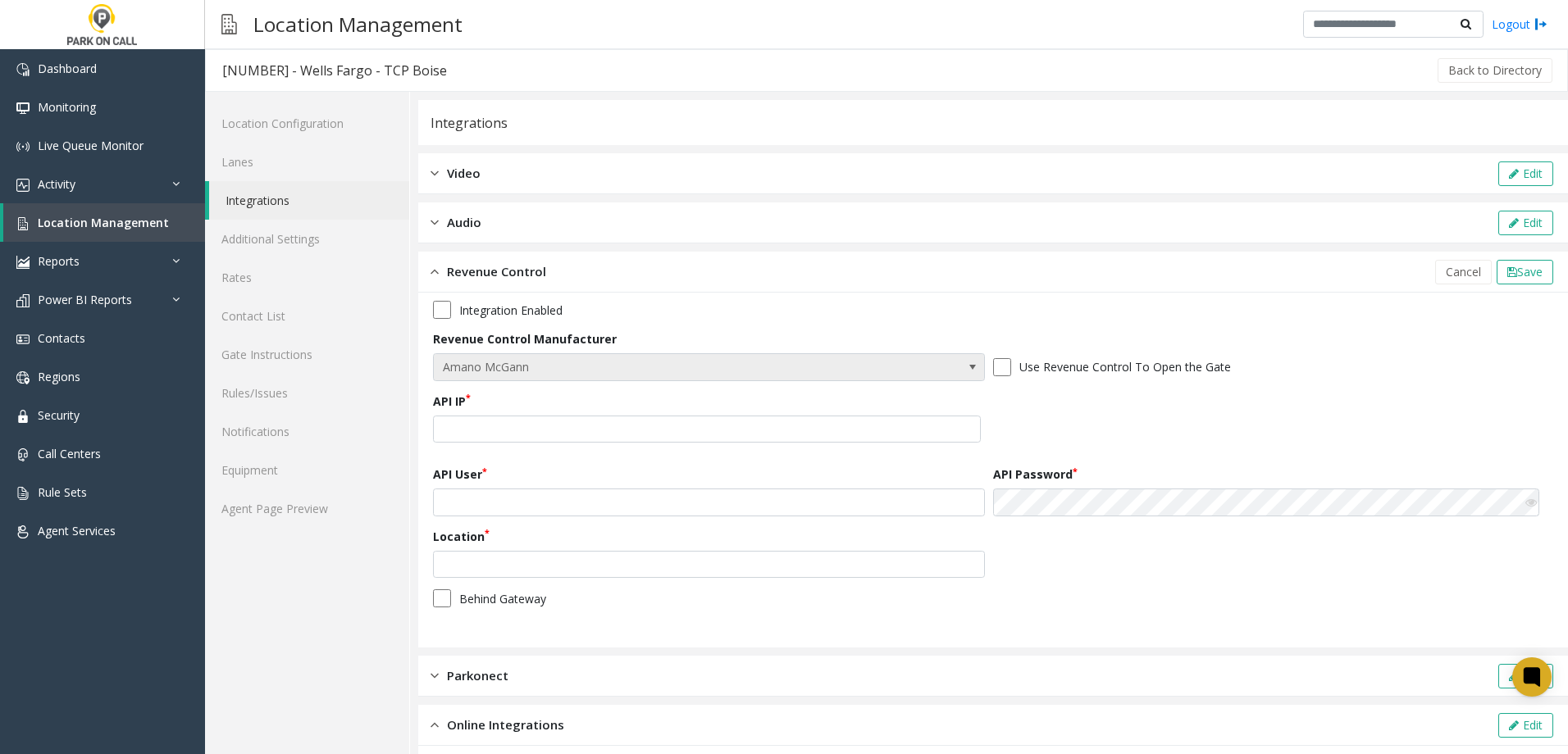 click on "Amano McGann" at bounding box center [654, 367] 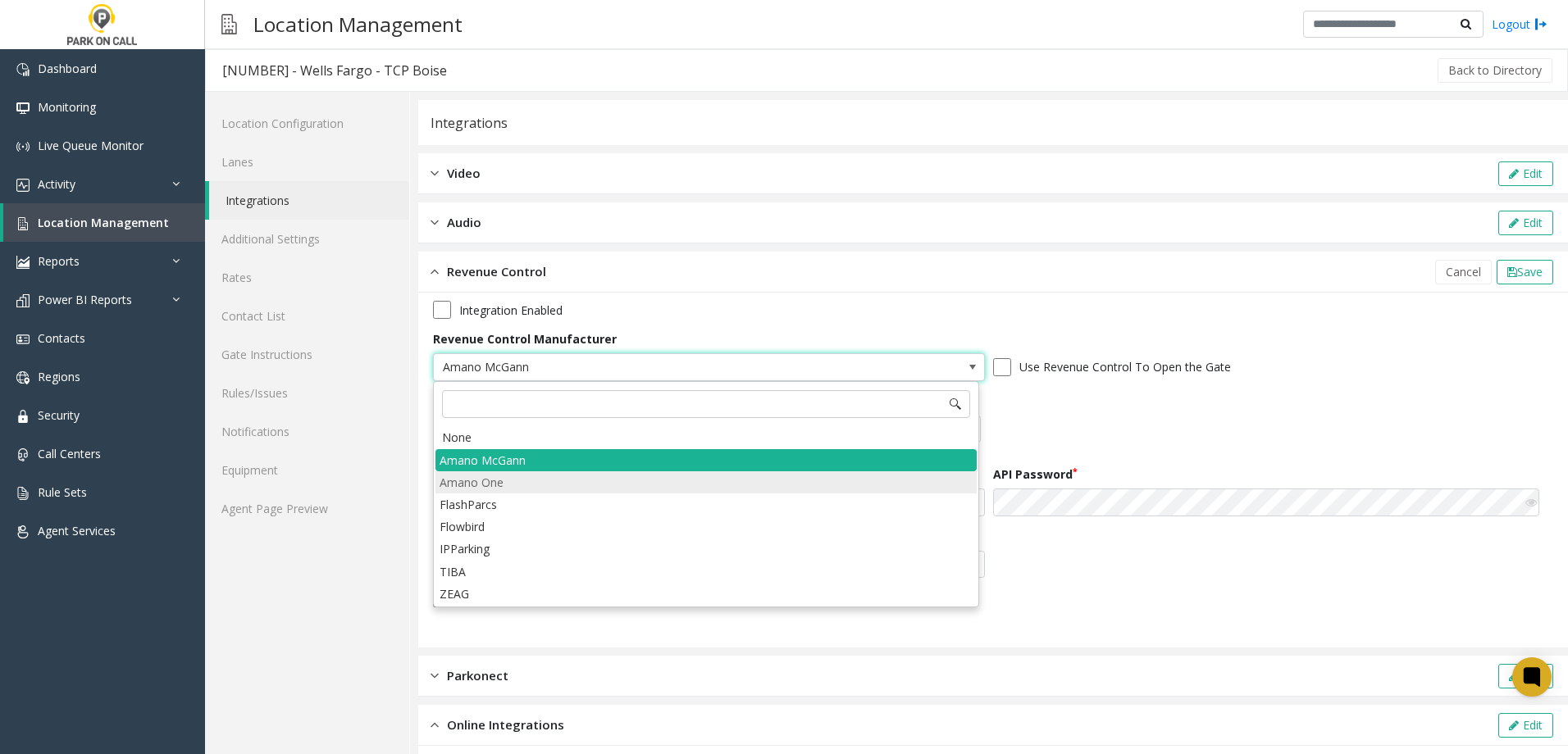 click on "Amano One" at bounding box center [706, 482] 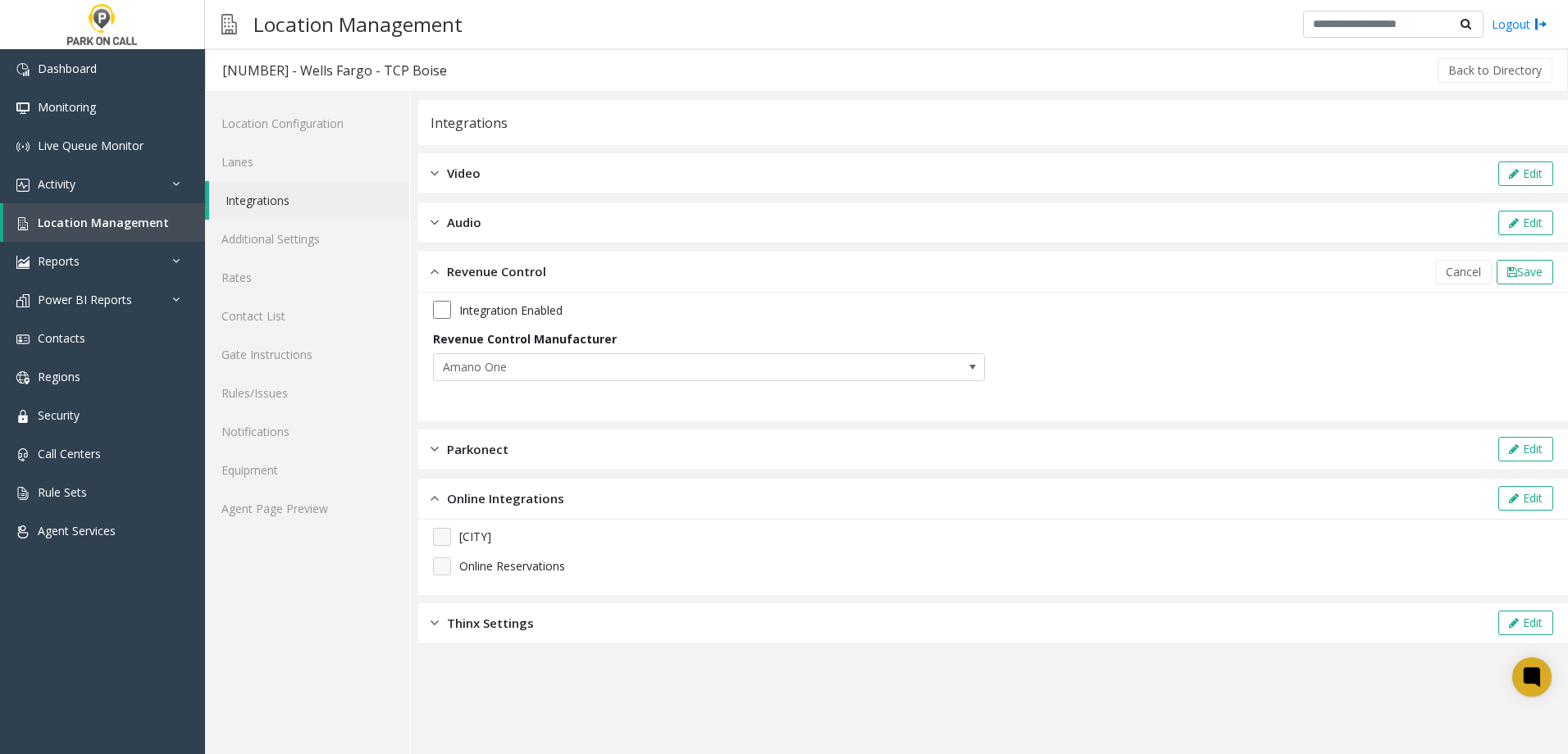 click on "Integration Enabled Revenue Control Manufacturer Amano One" 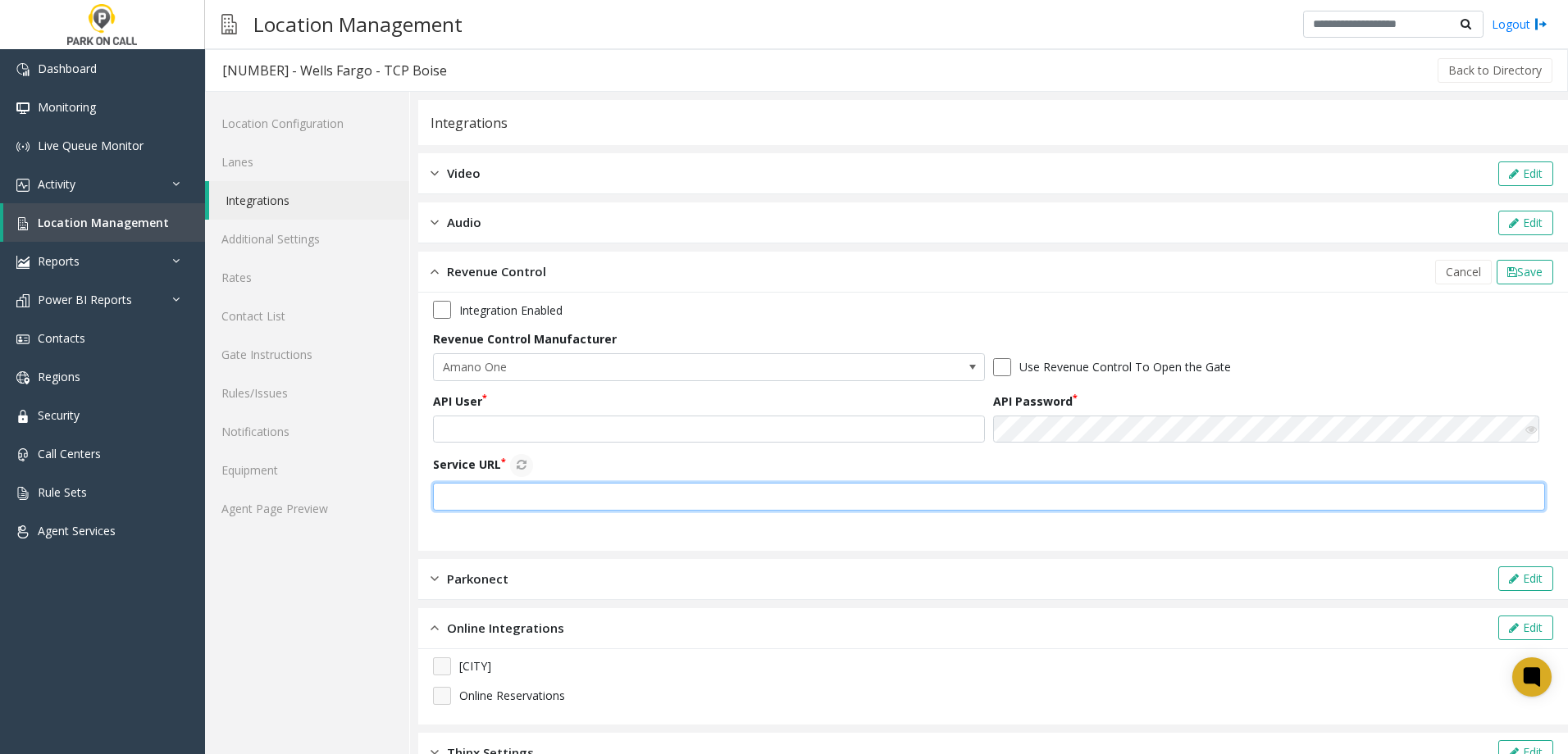 drag, startPoint x: 624, startPoint y: 490, endPoint x: 608, endPoint y: 482, distance: 17.88854 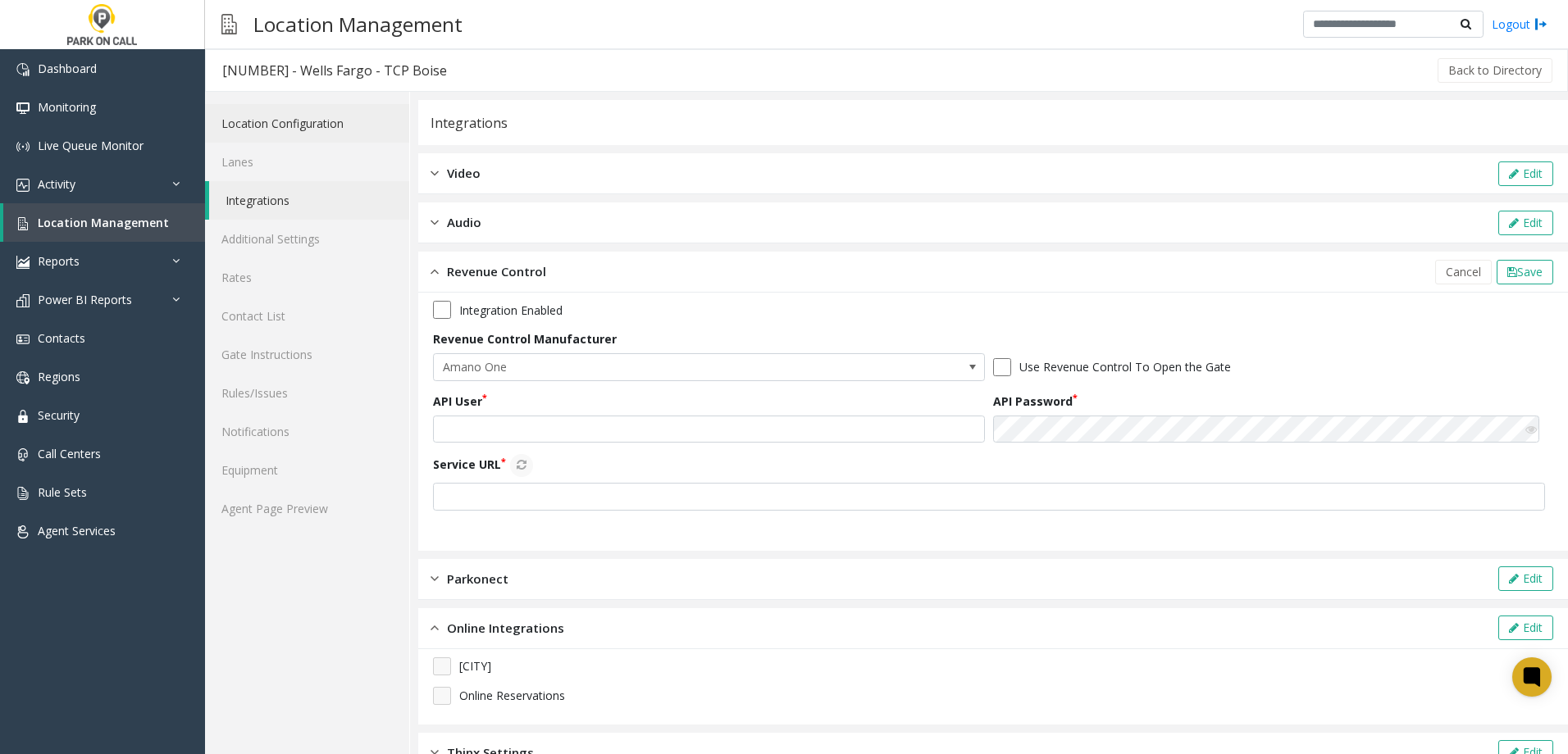 click on "Location Configuration" 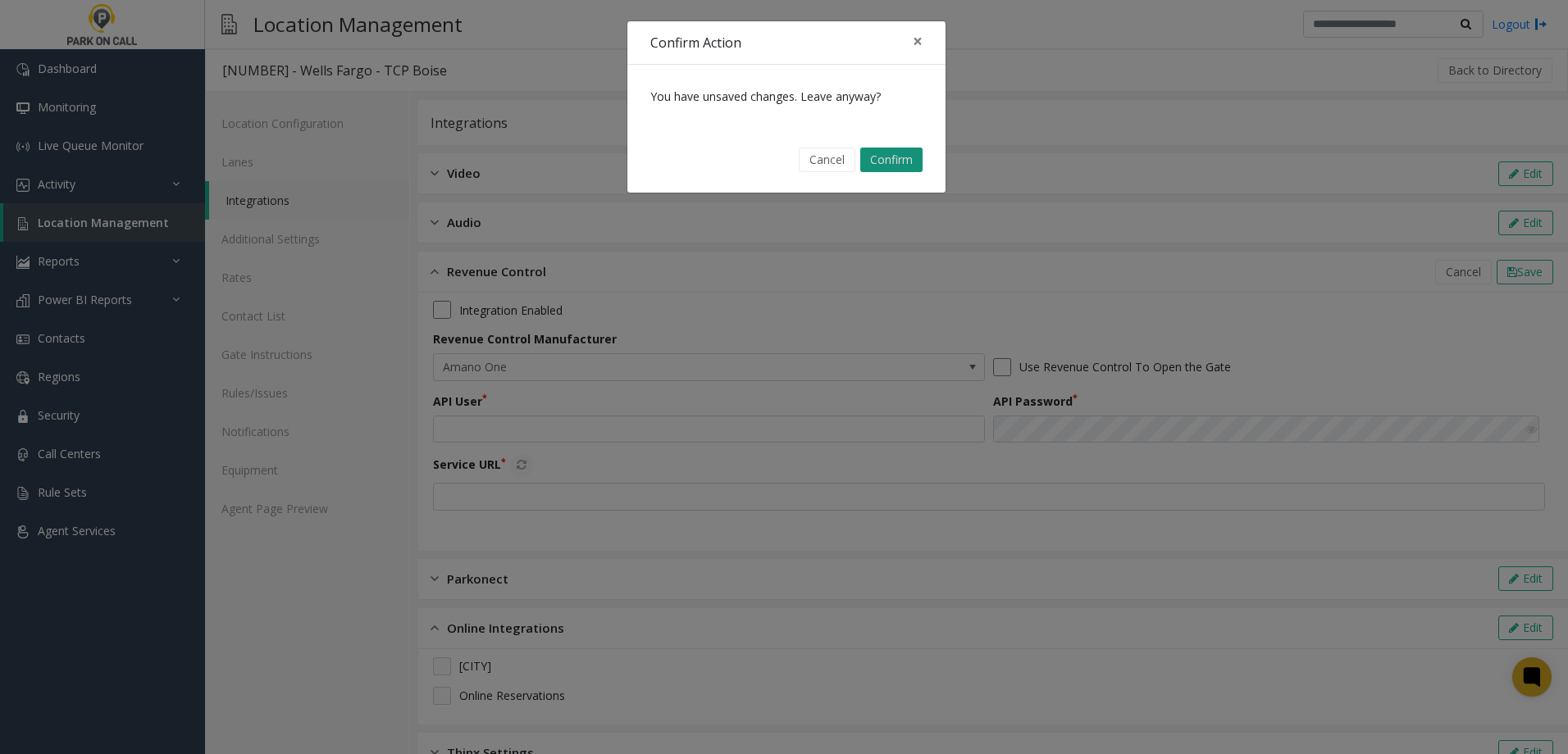 click on "Confirm" 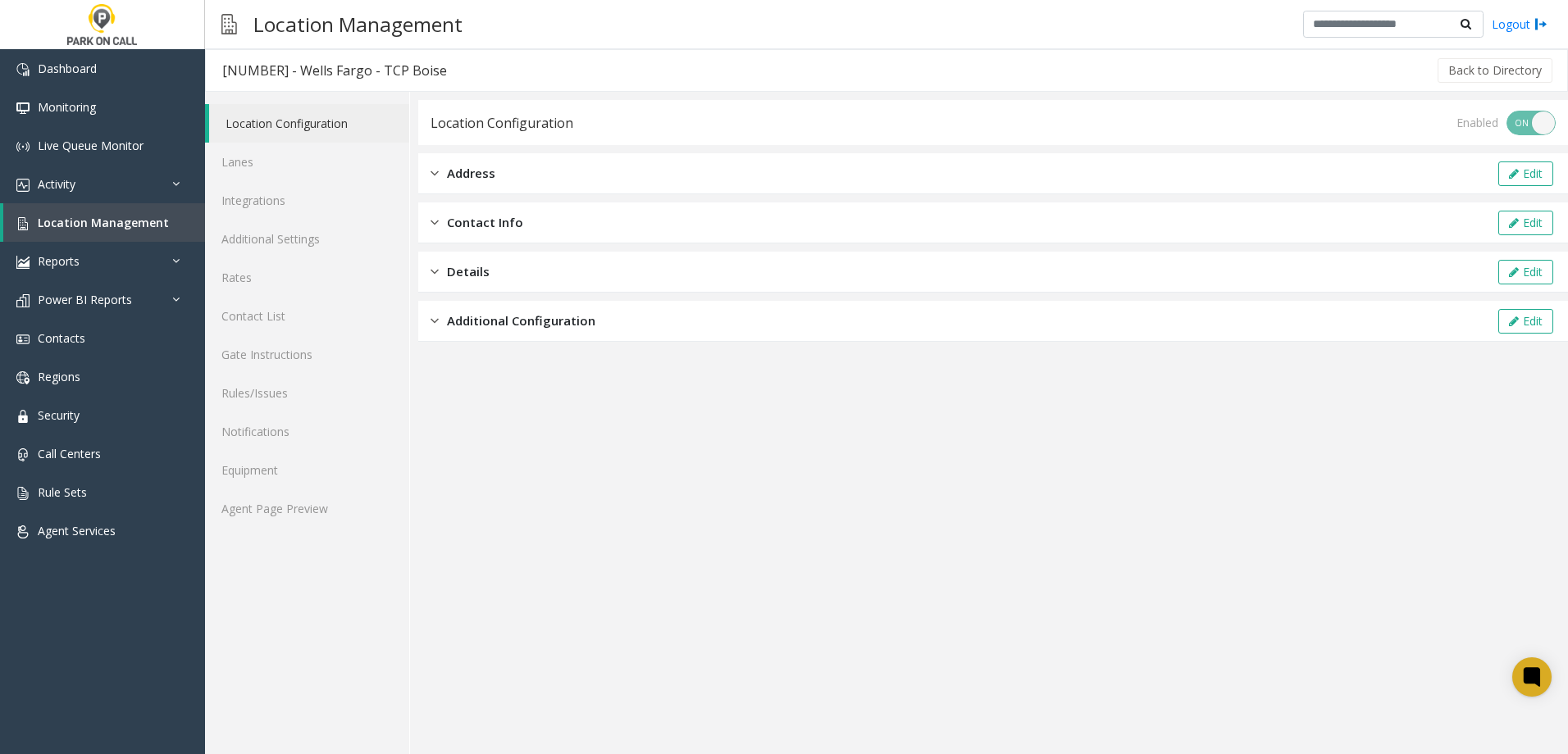 click on "Additional Configuration" 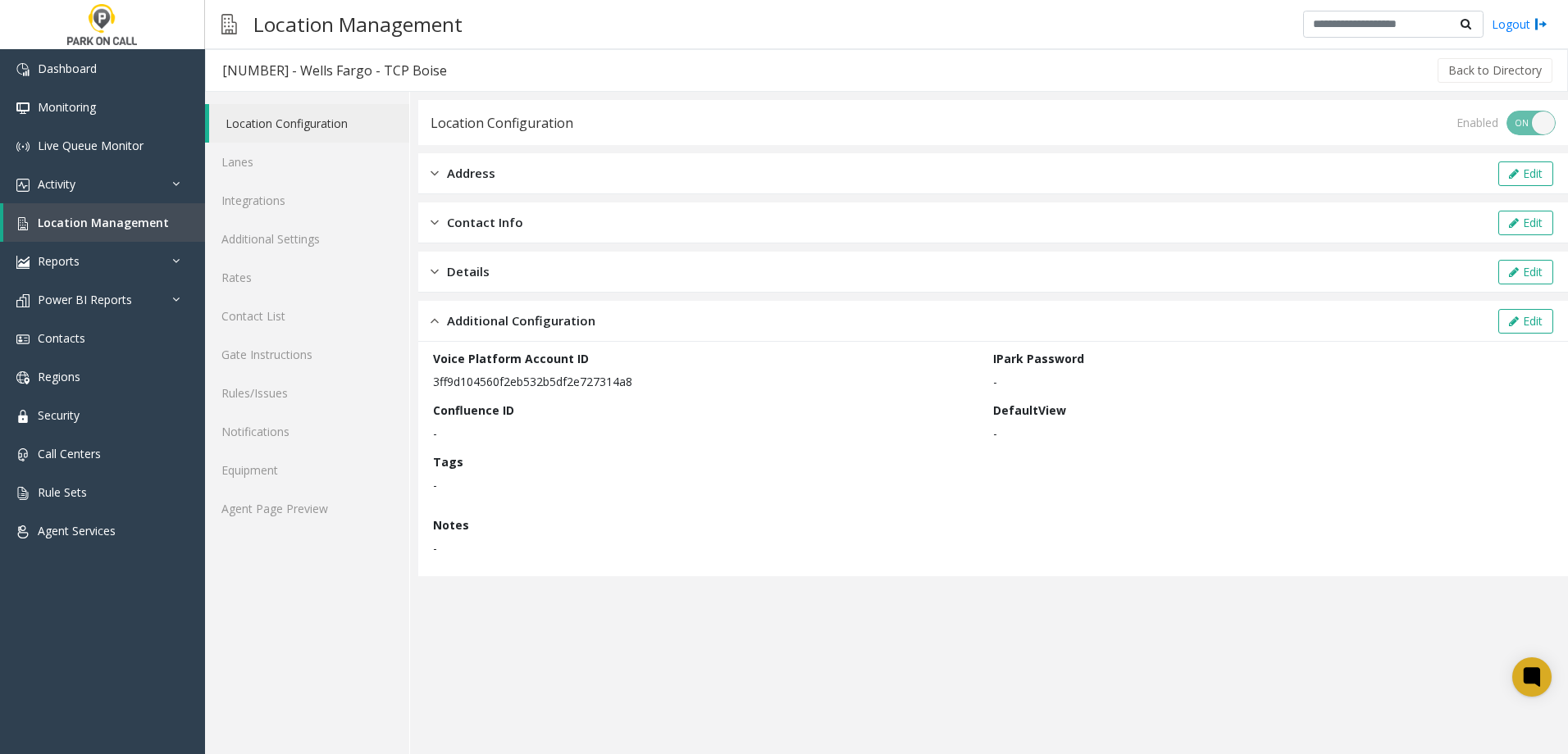 click on "3ff9d104560f2eb532b5df2e727314a8" 